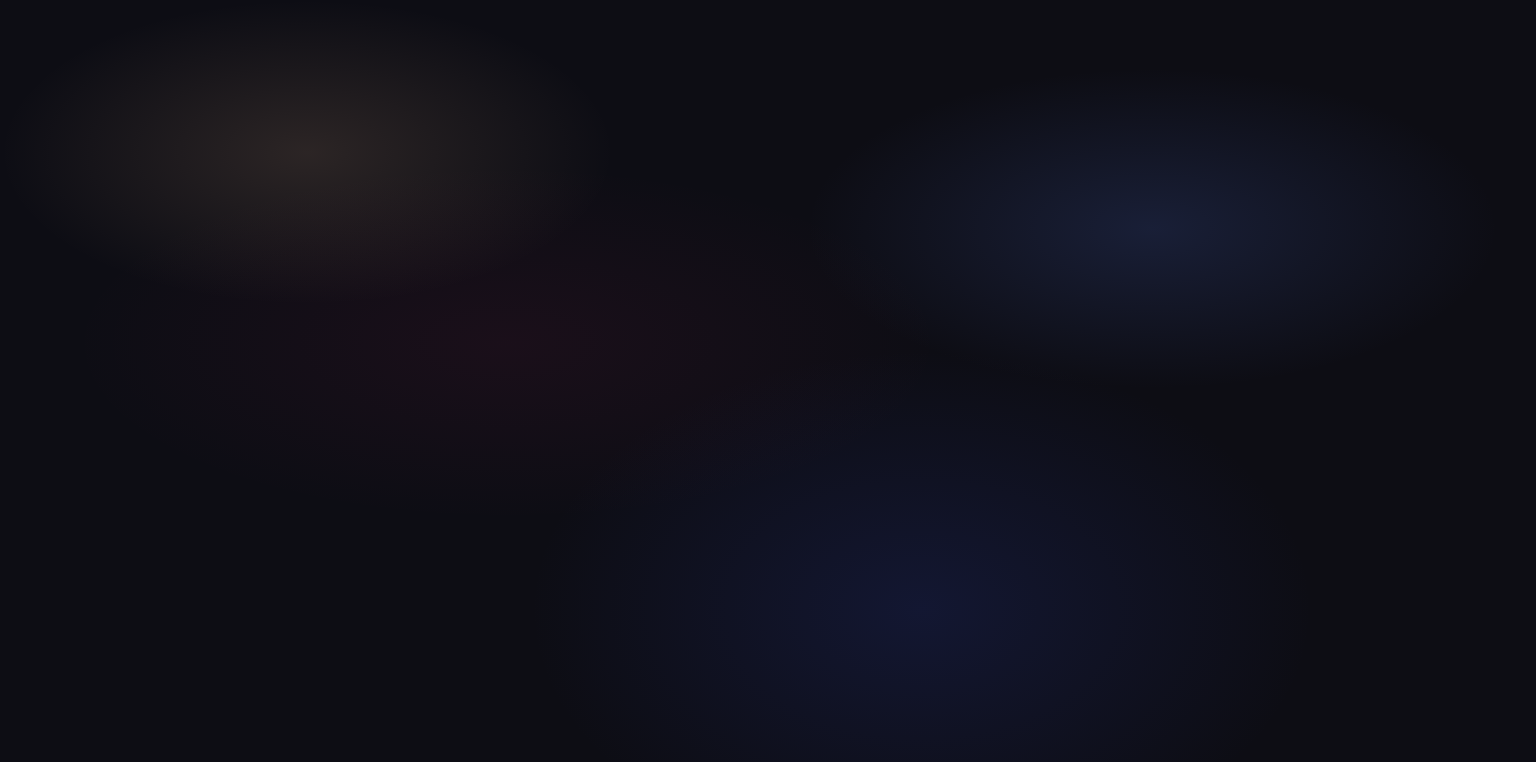scroll, scrollTop: 0, scrollLeft: 0, axis: both 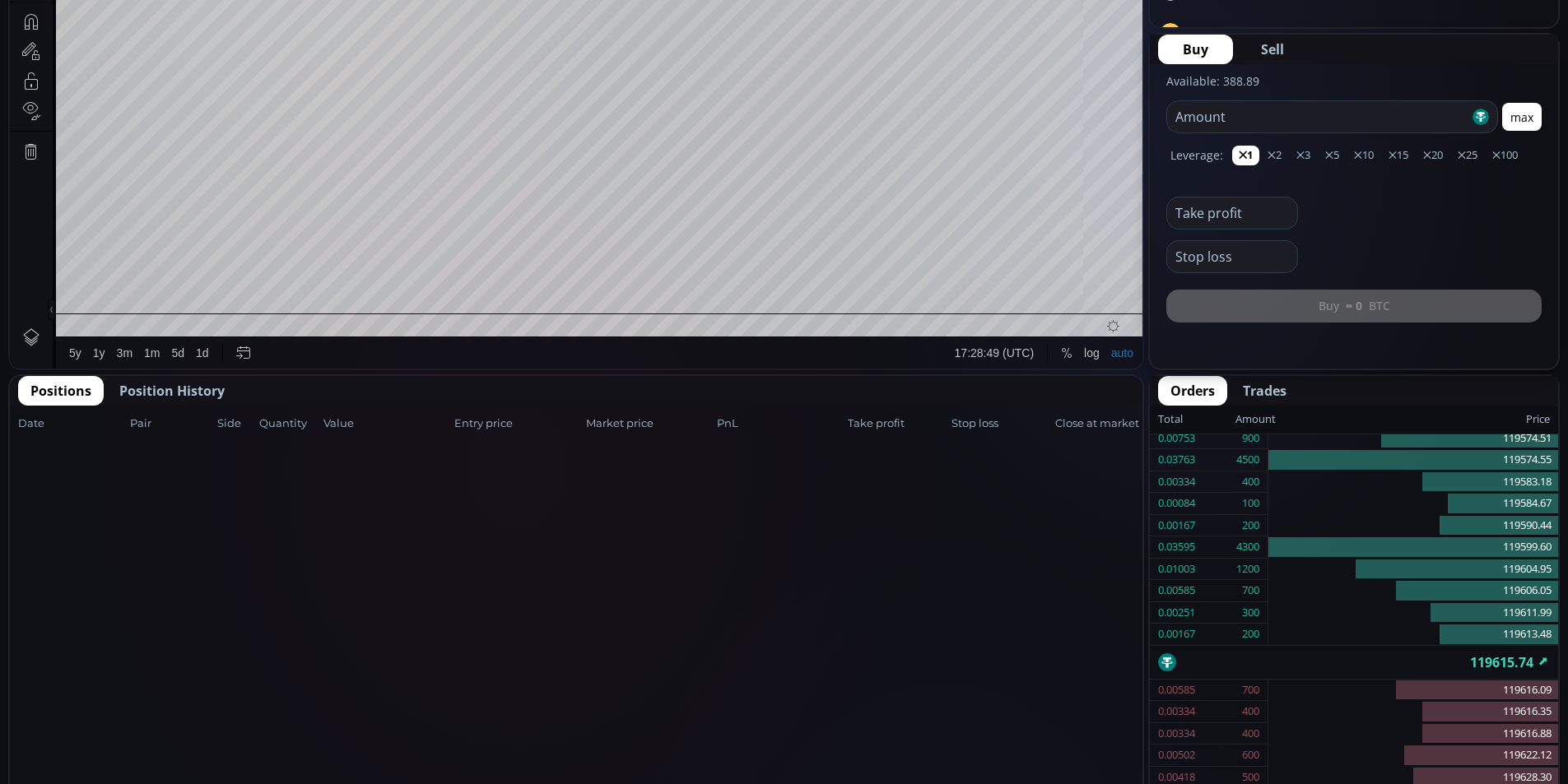 click on "Position History" at bounding box center (172, 391) 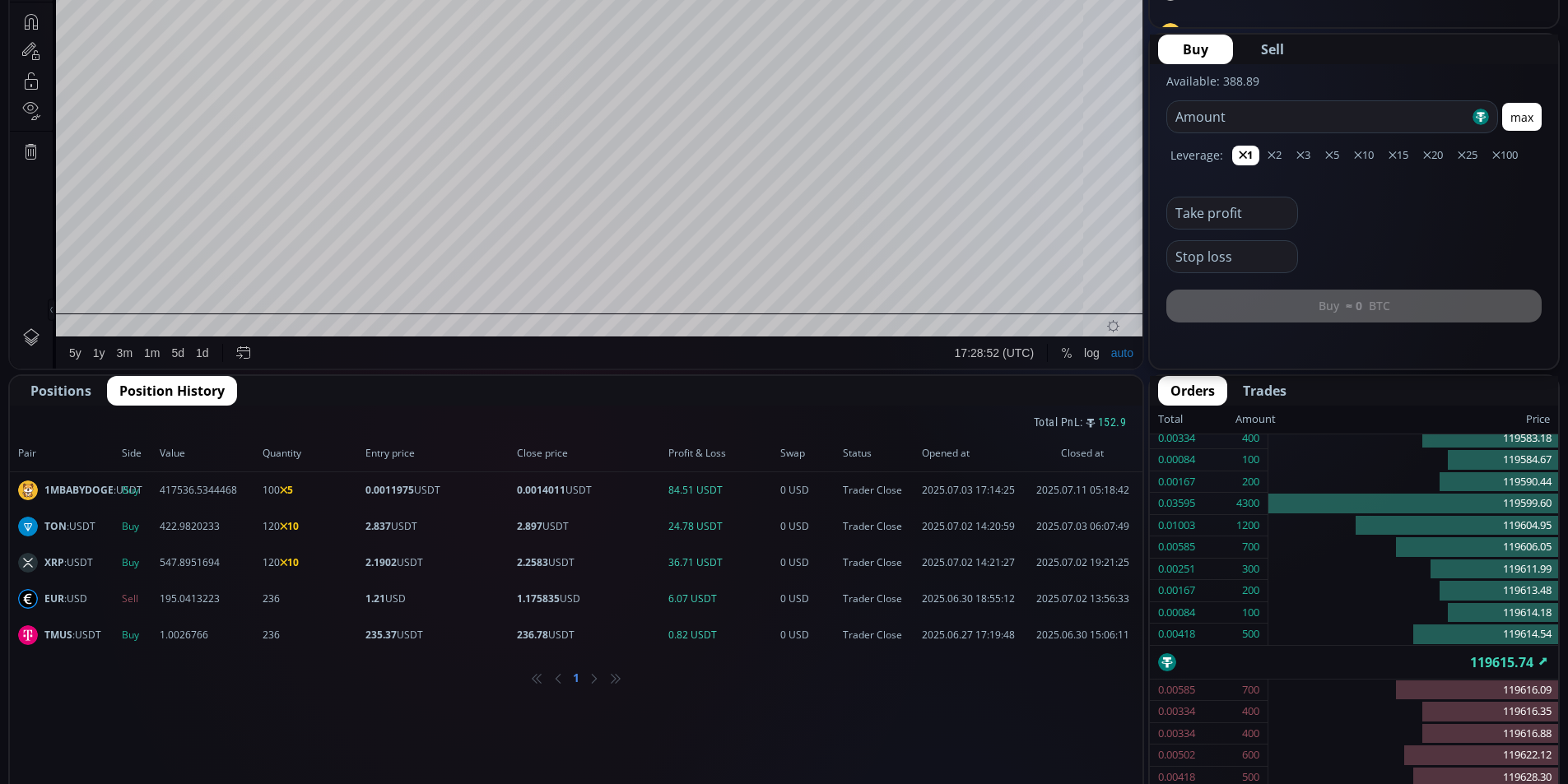 click on "Positions" 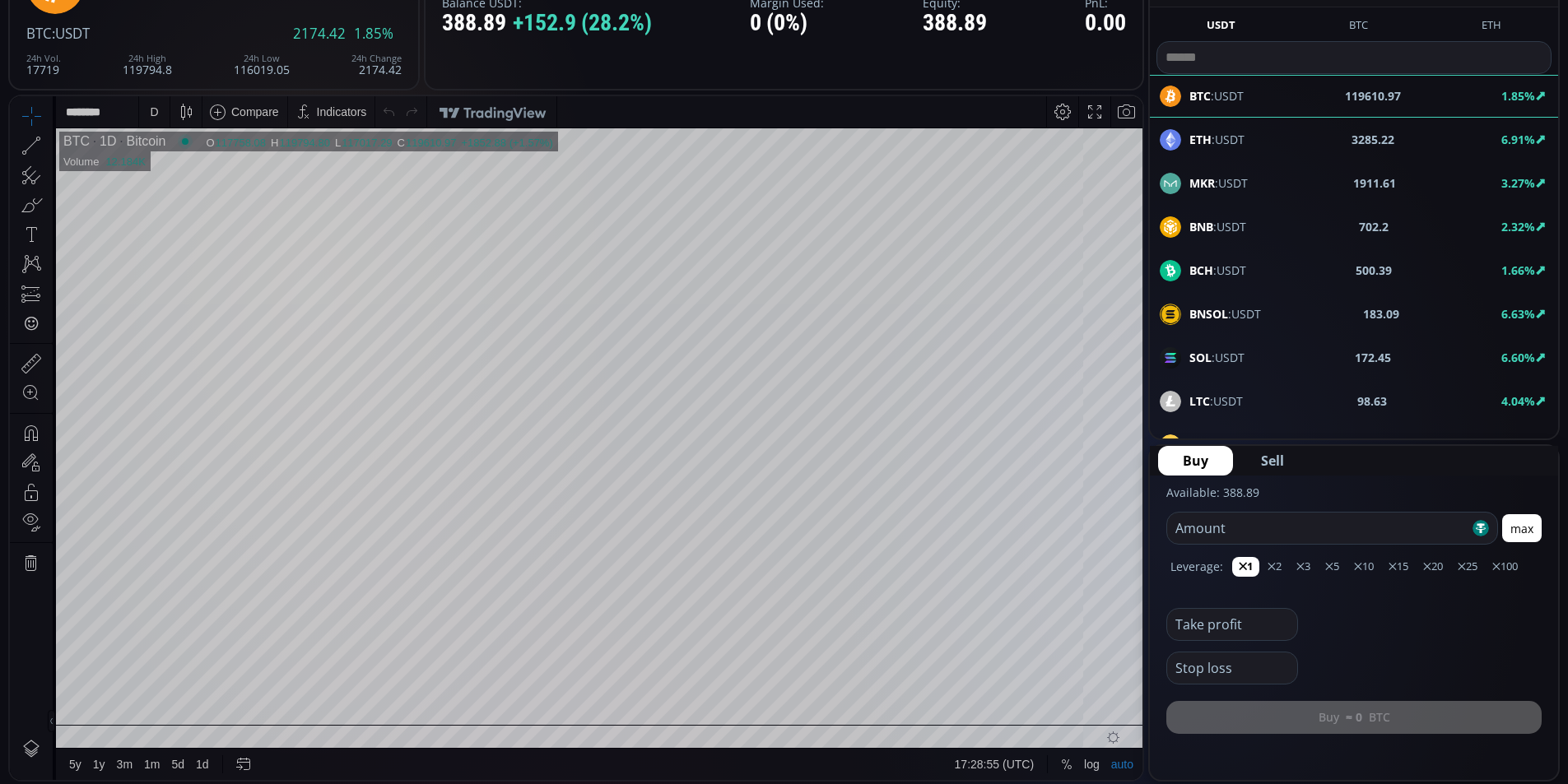 scroll, scrollTop: 0, scrollLeft: 0, axis: both 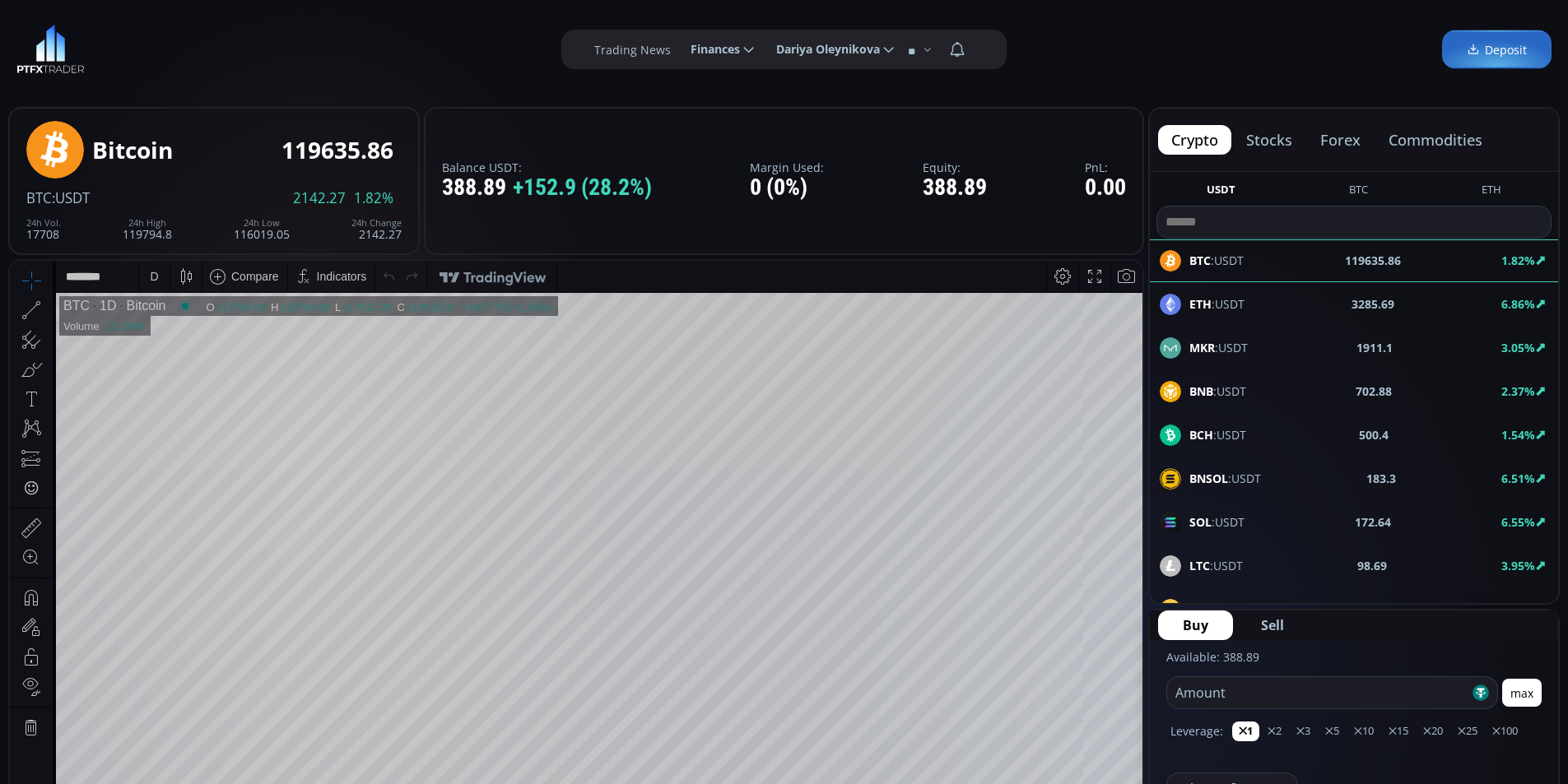 click on "Dariya Oleynikova" 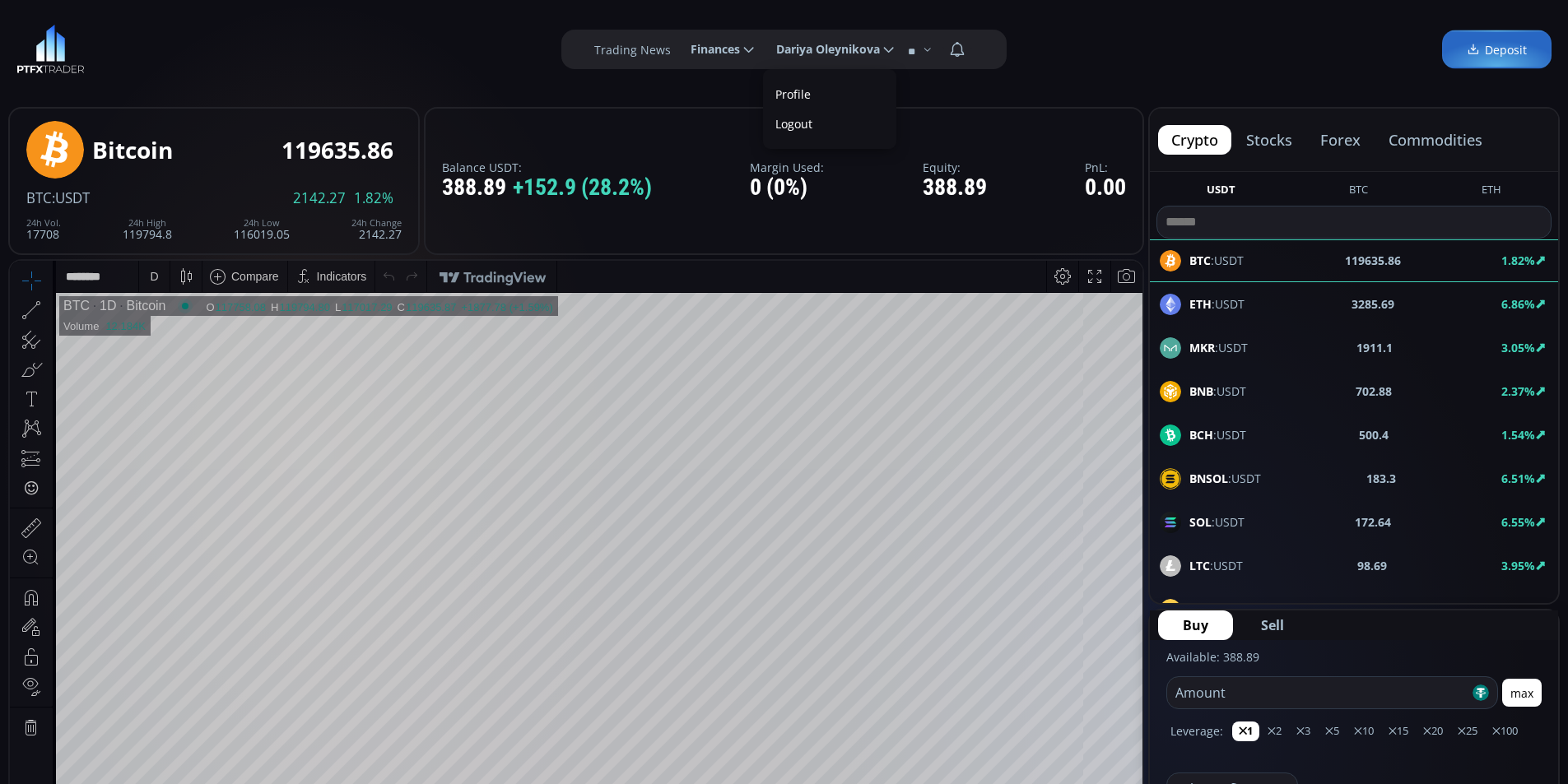 scroll, scrollTop: 0, scrollLeft: 105, axis: horizontal 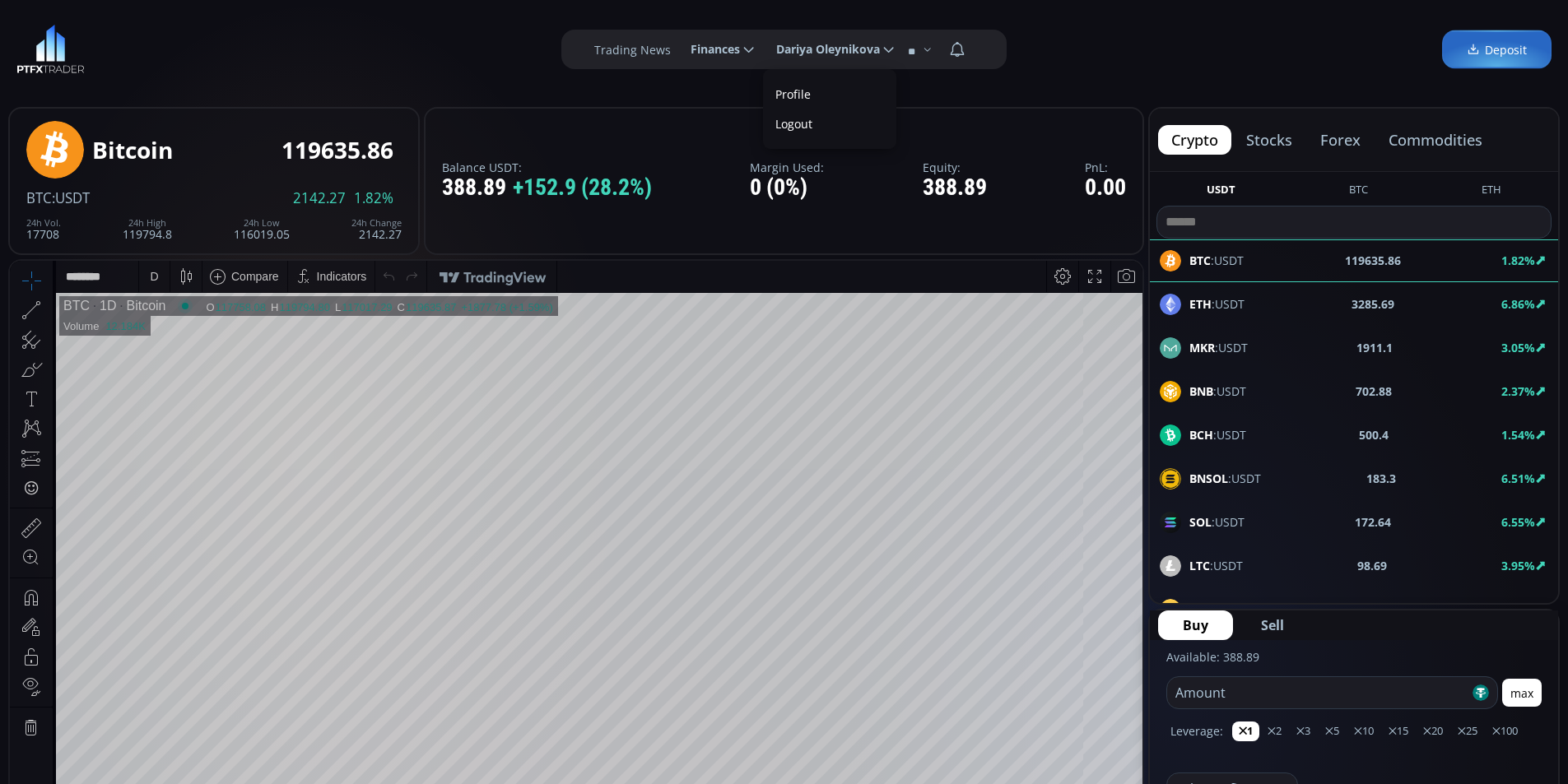 click on "**********" 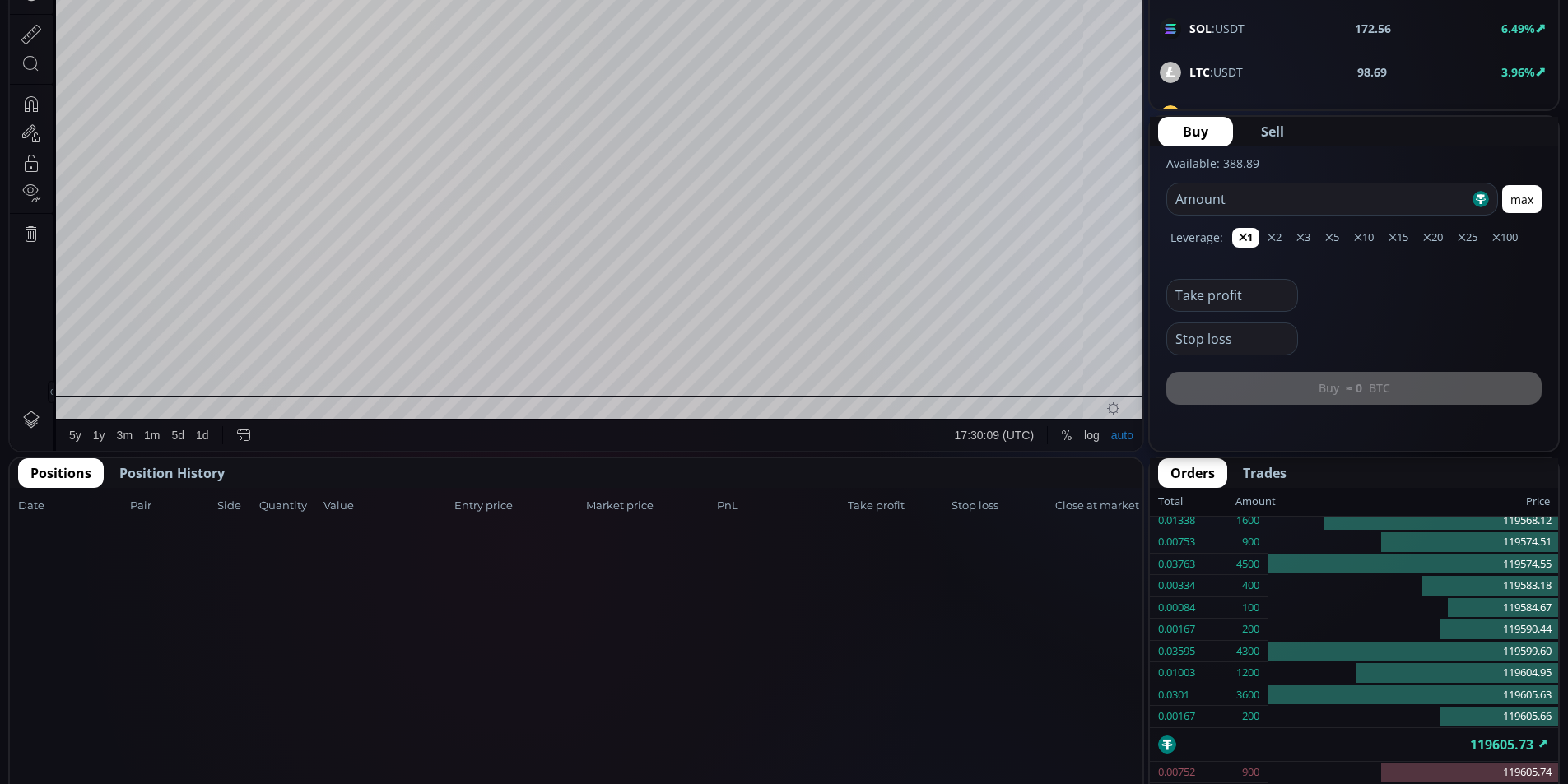 scroll, scrollTop: 0, scrollLeft: 0, axis: both 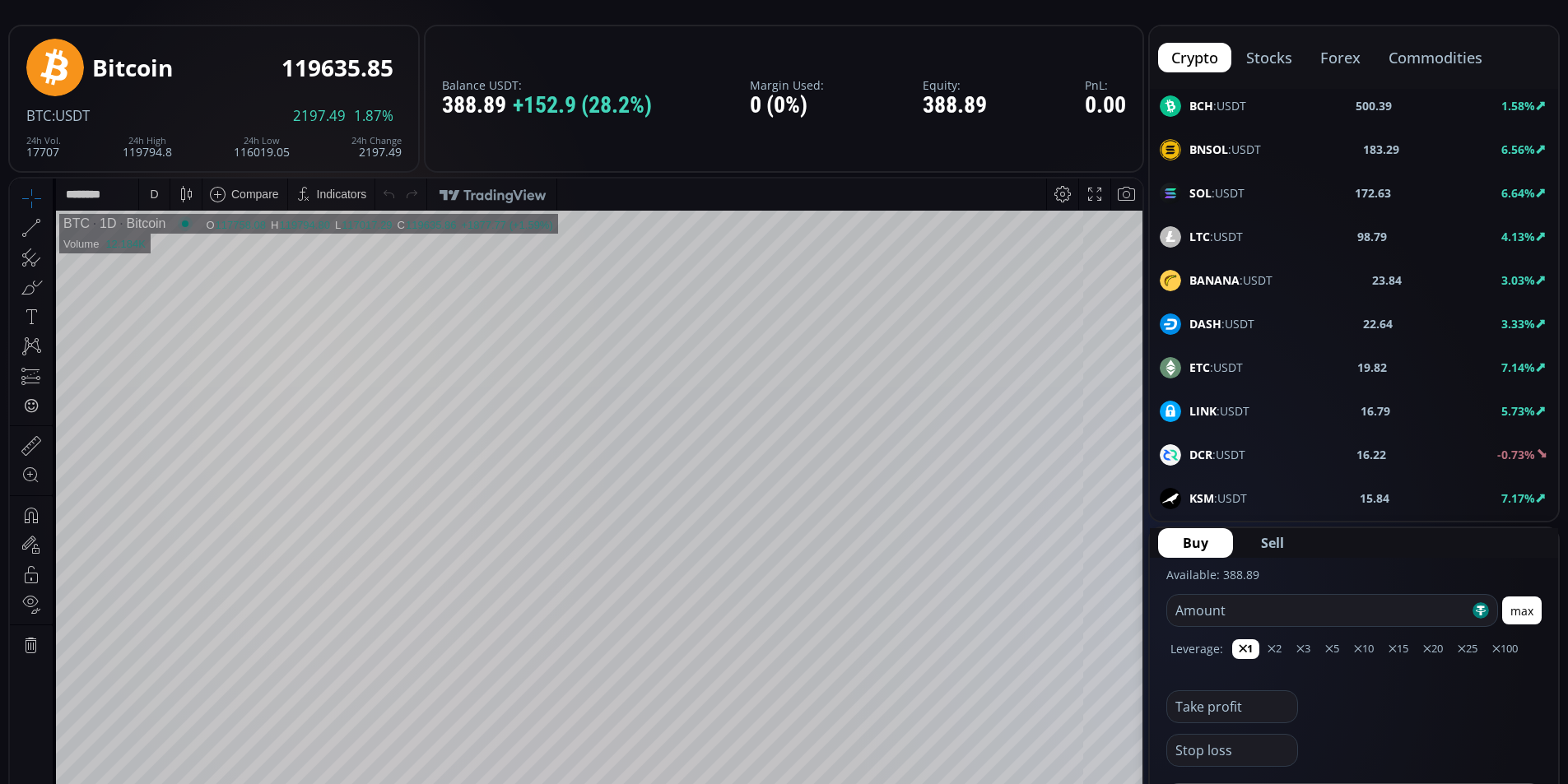 click on "D" at bounding box center [154, 194] 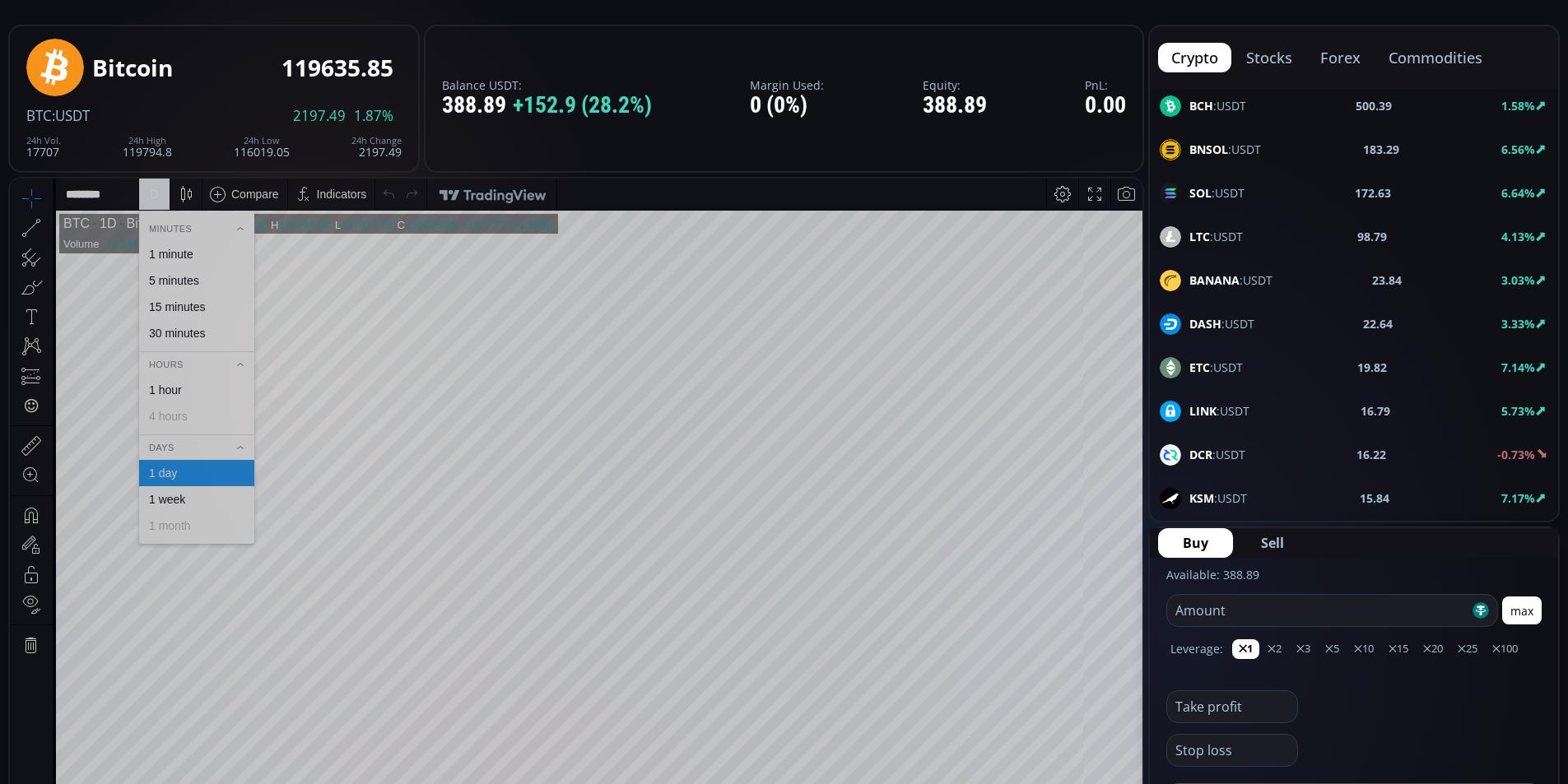 scroll, scrollTop: 0, scrollLeft: 0, axis: both 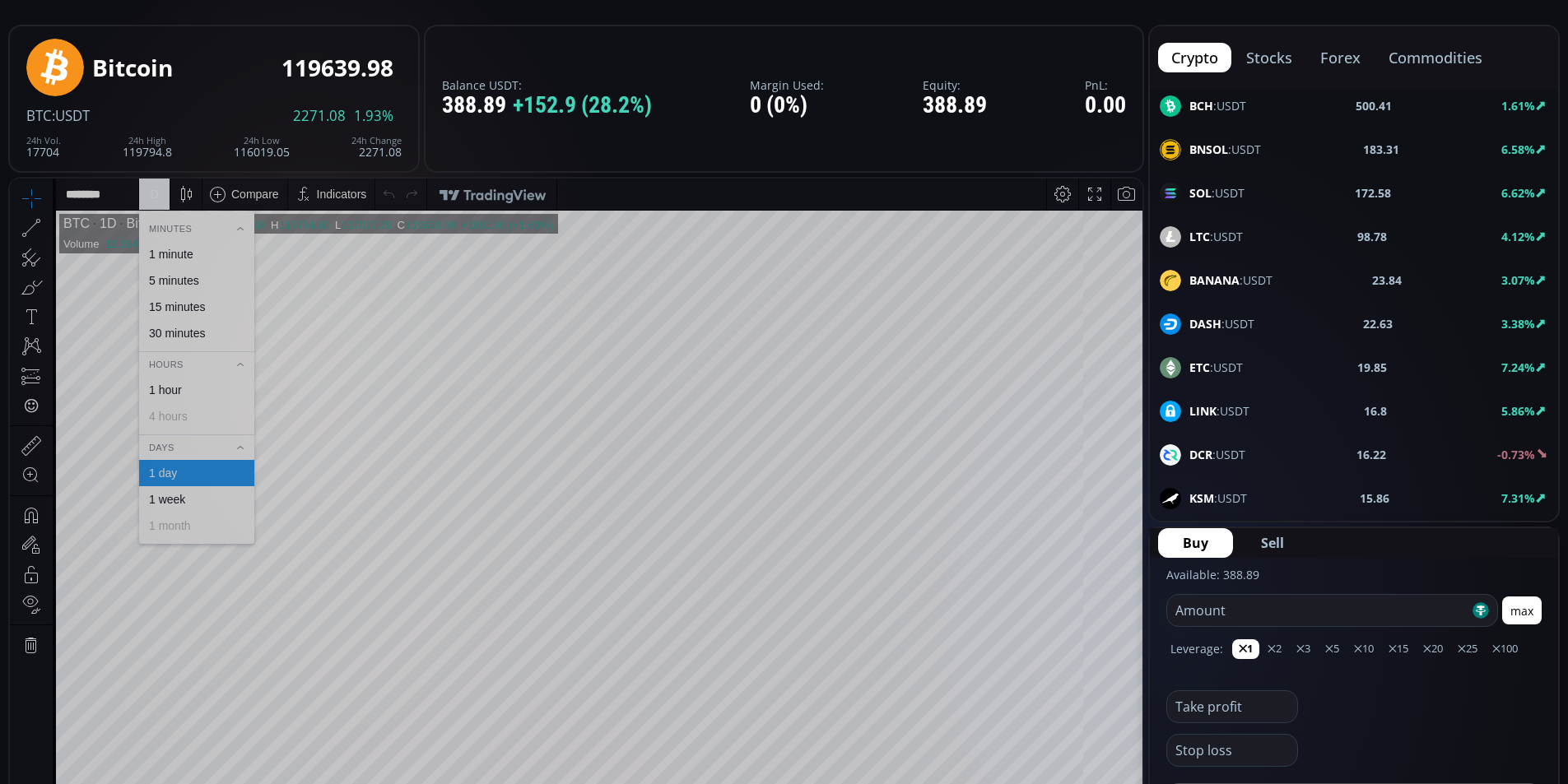click at bounding box center [802, 194] 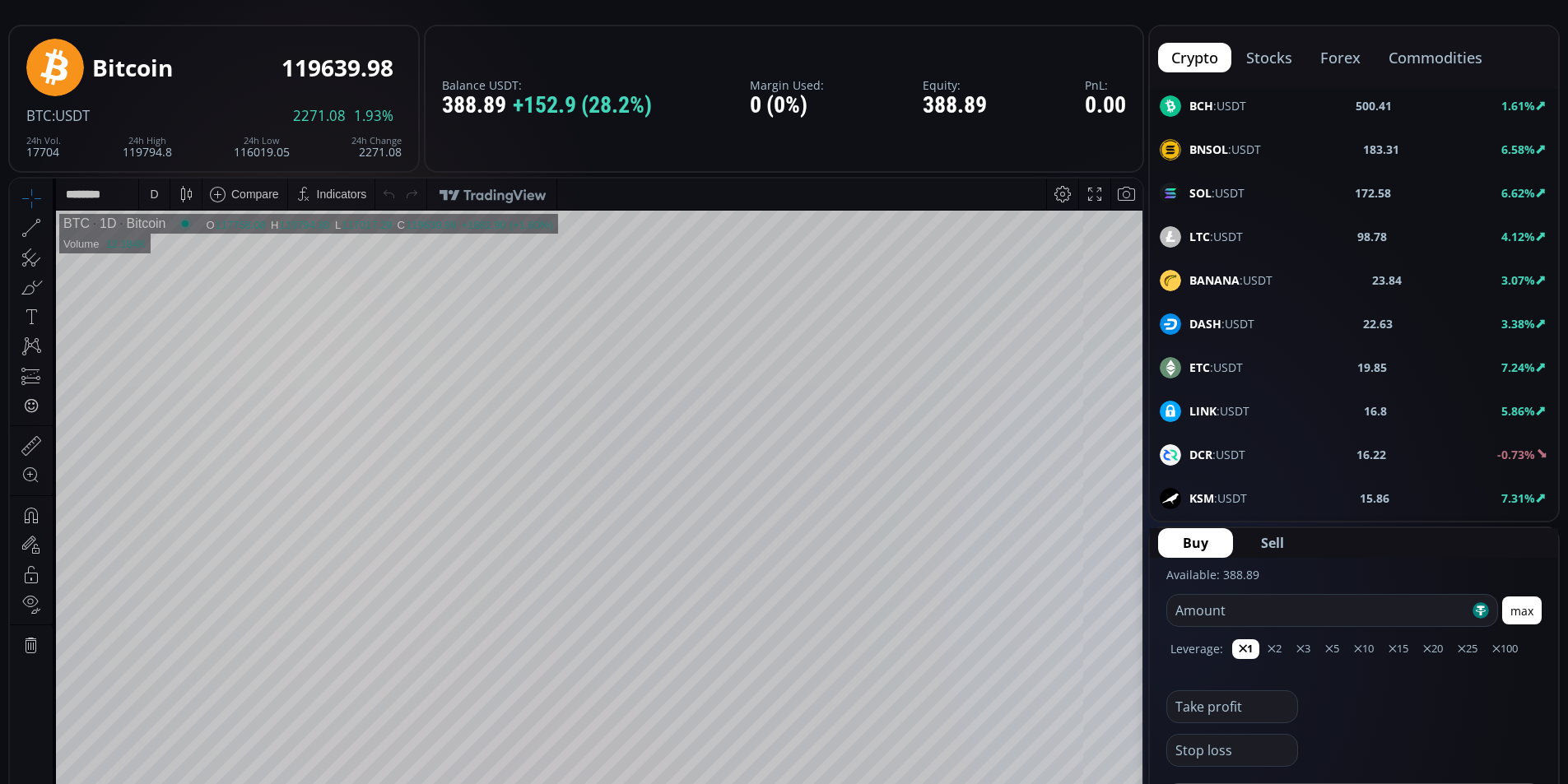 click on "D" at bounding box center [154, 194] 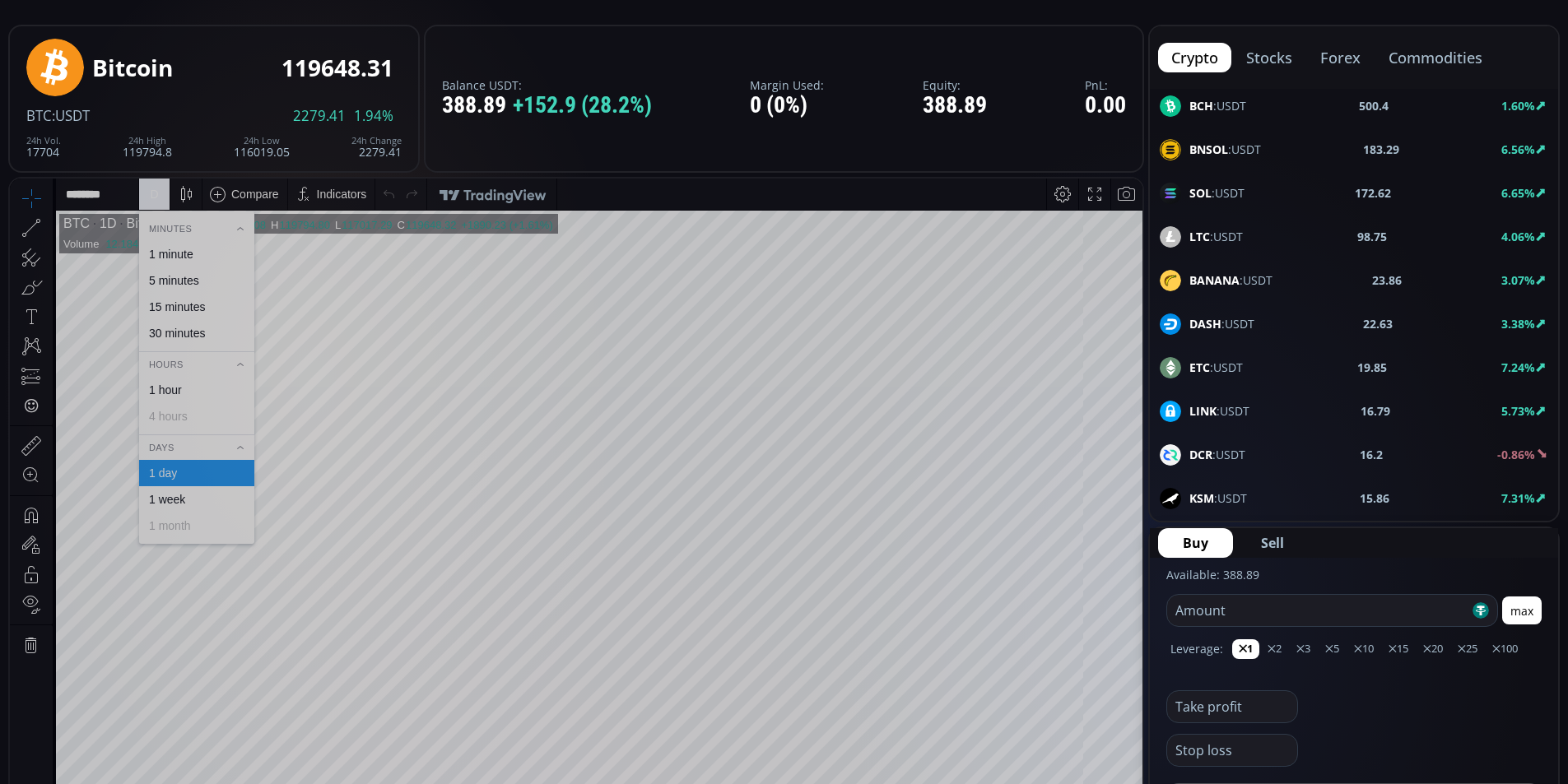 click on "1 hour" at bounding box center [165, 390] 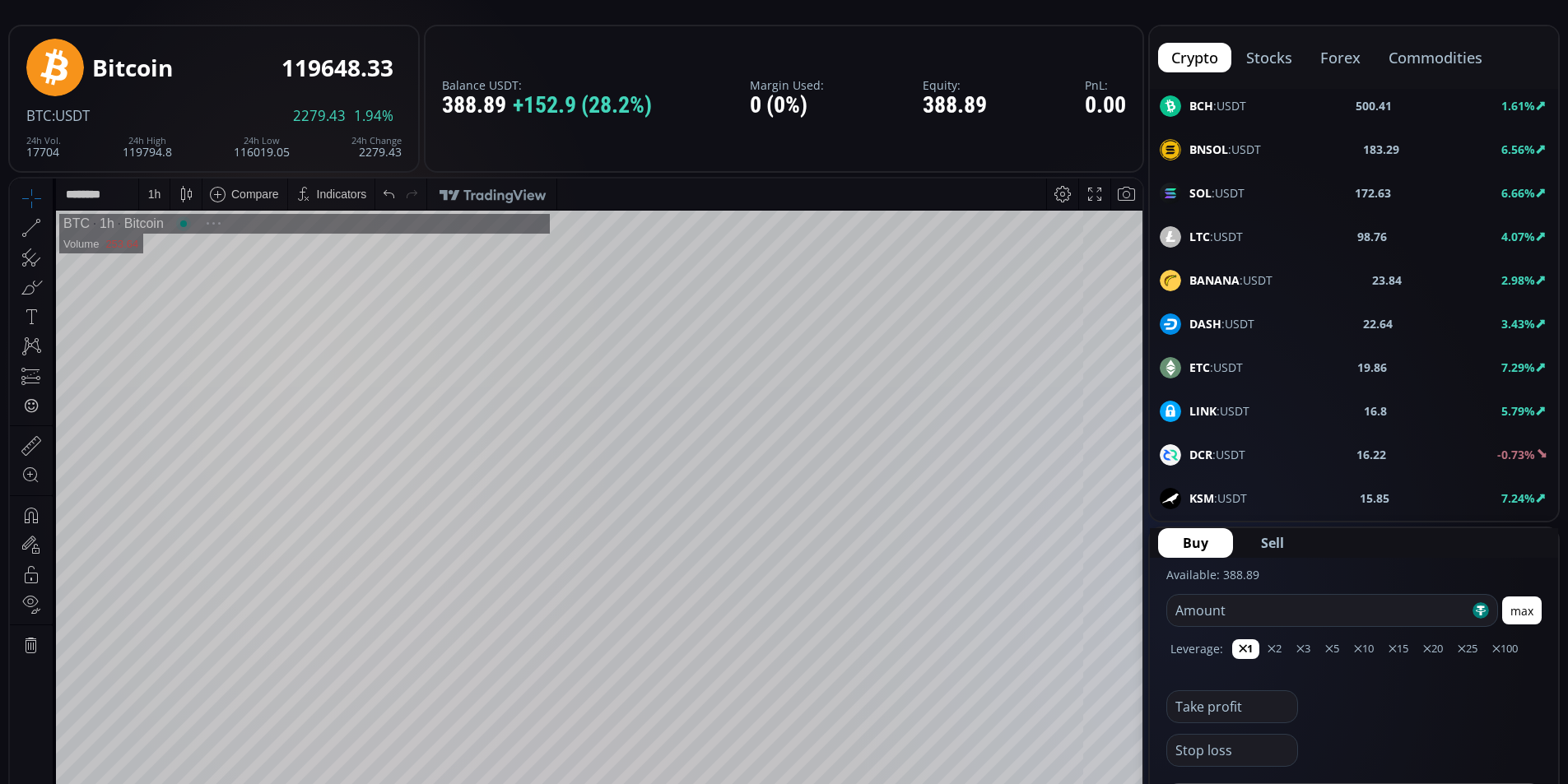scroll, scrollTop: 229, scrollLeft: 0, axis: vertical 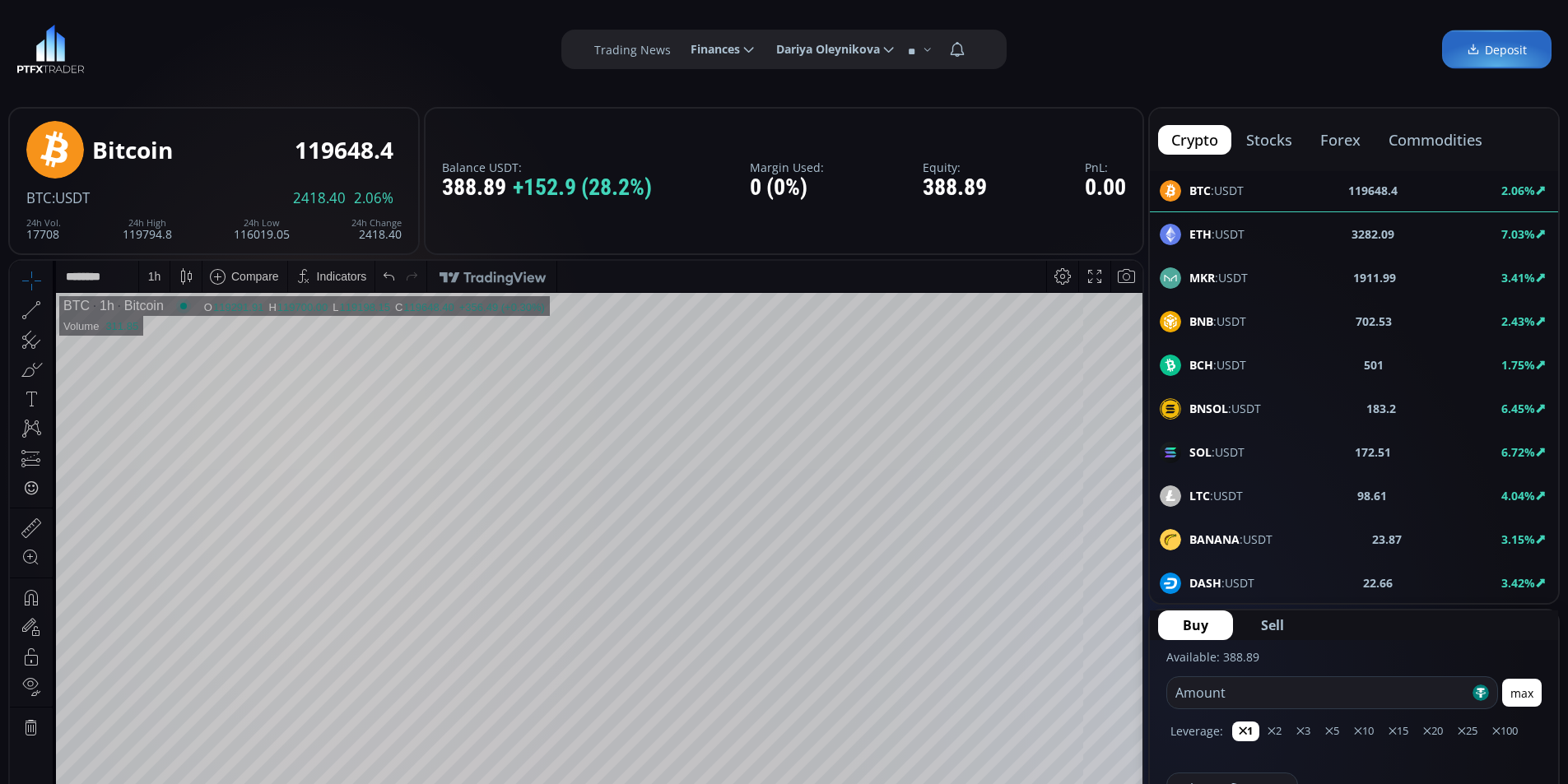 click on "stocks" 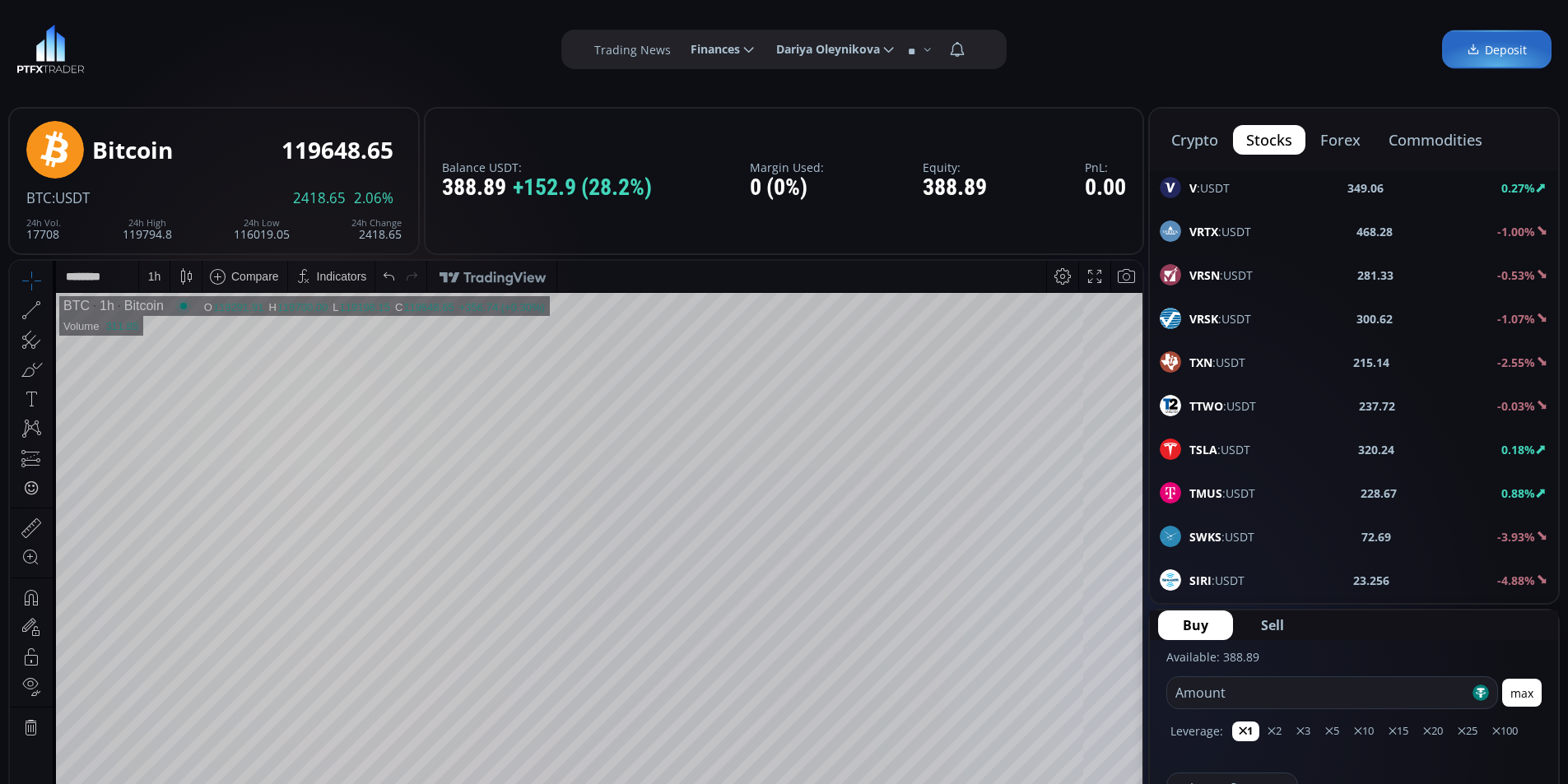 scroll, scrollTop: 0, scrollLeft: 0, axis: both 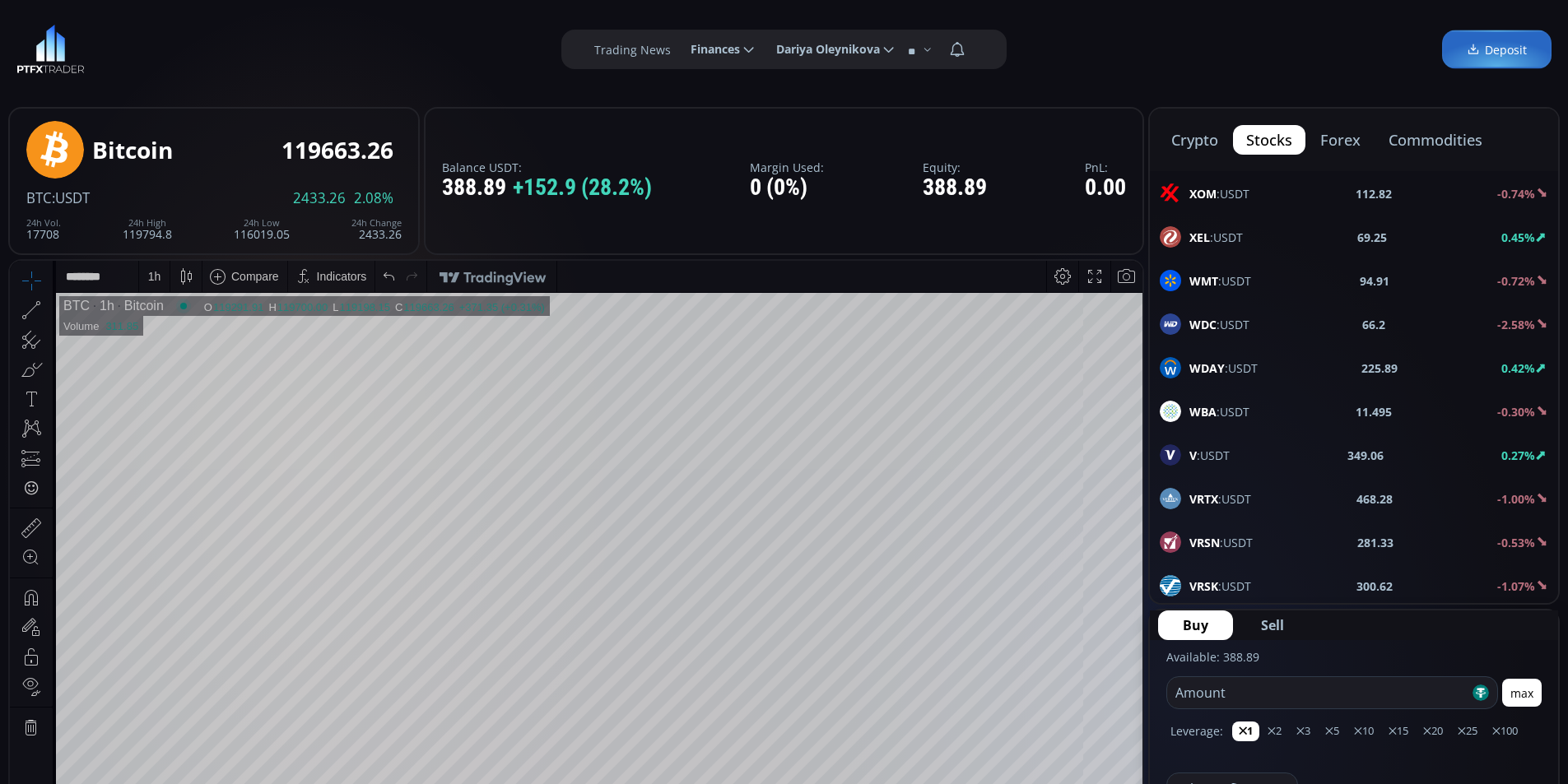 click on "forex" 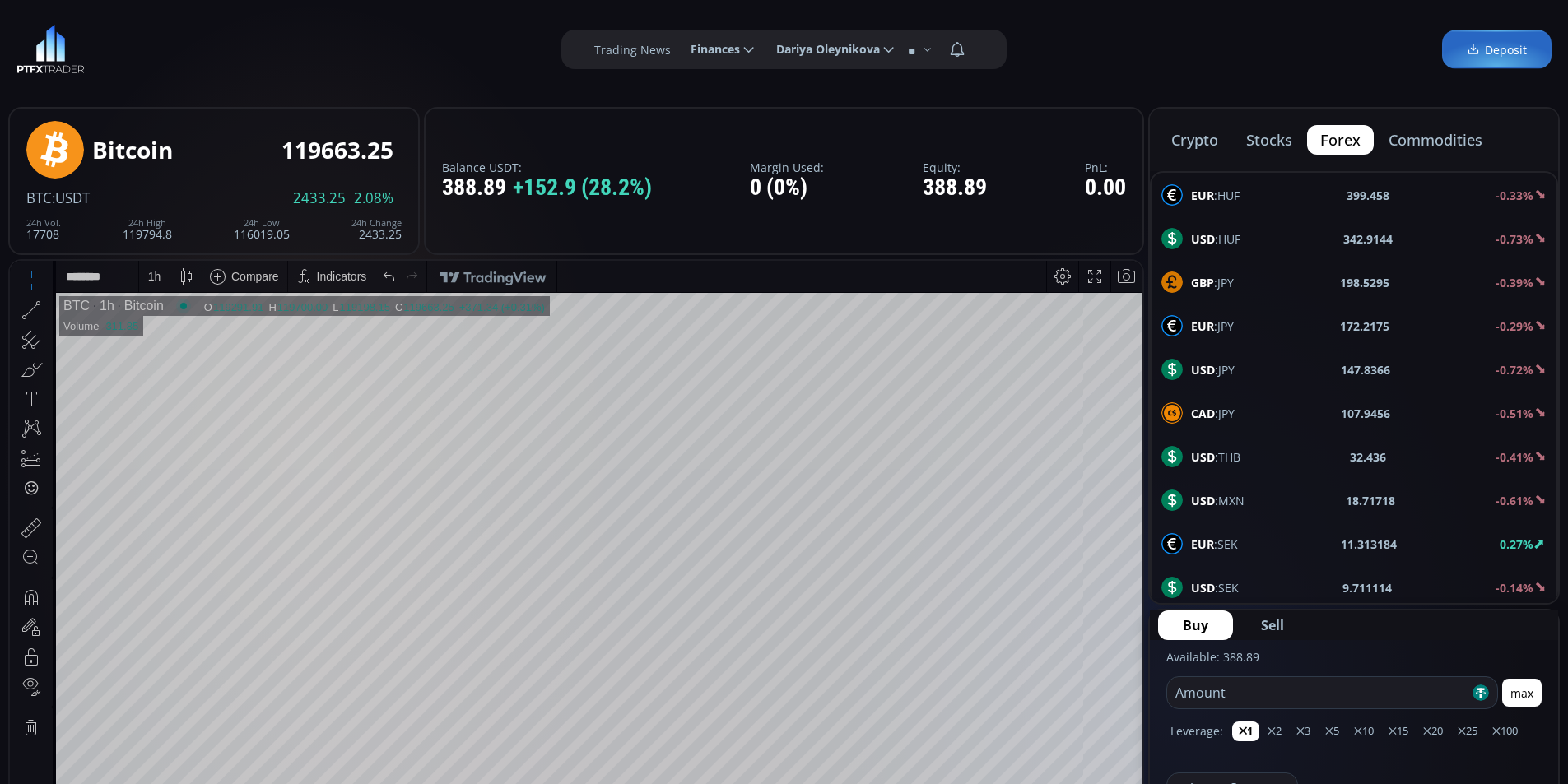 click on "stocks" 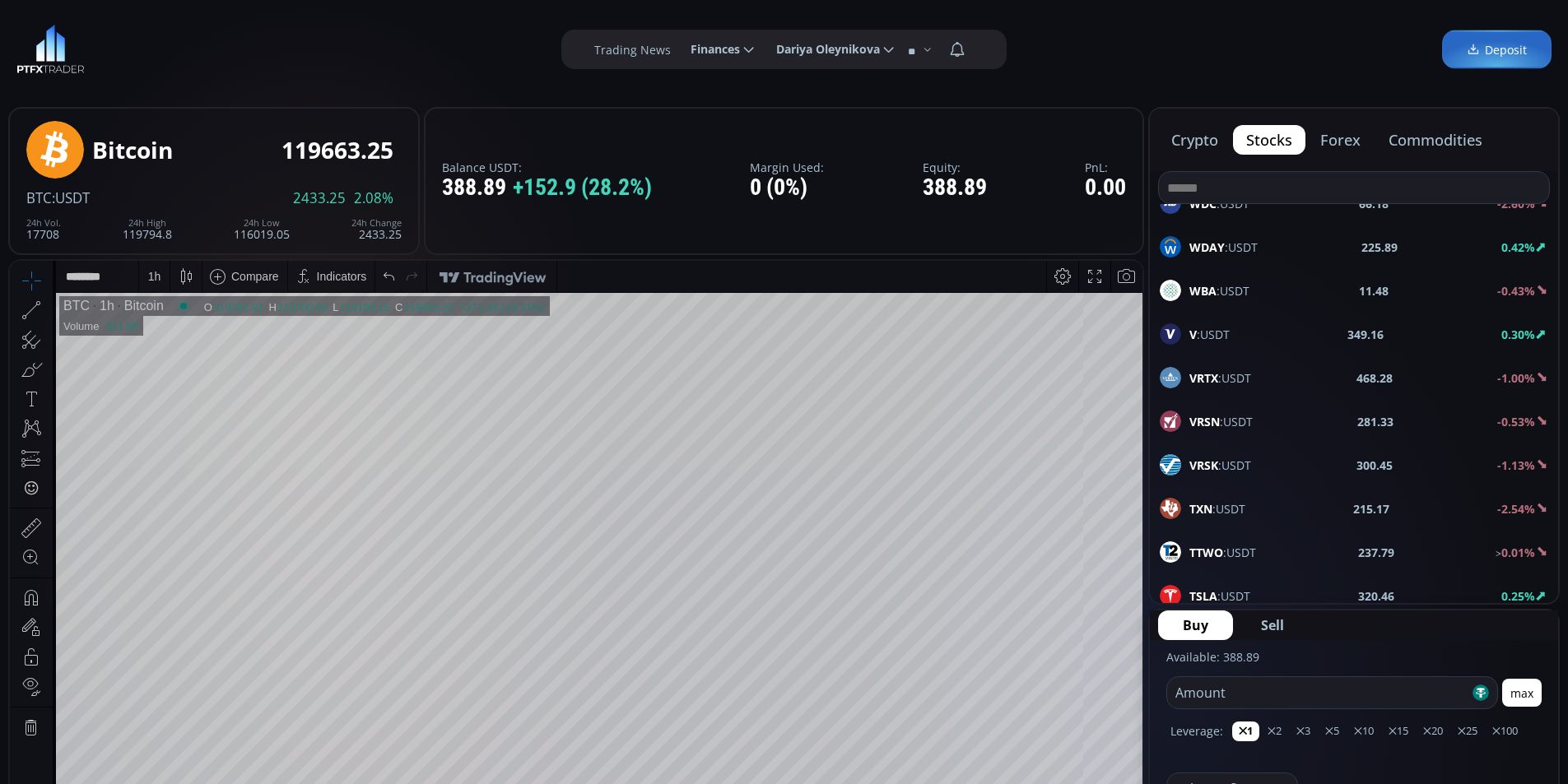 scroll, scrollTop: 0, scrollLeft: 0, axis: both 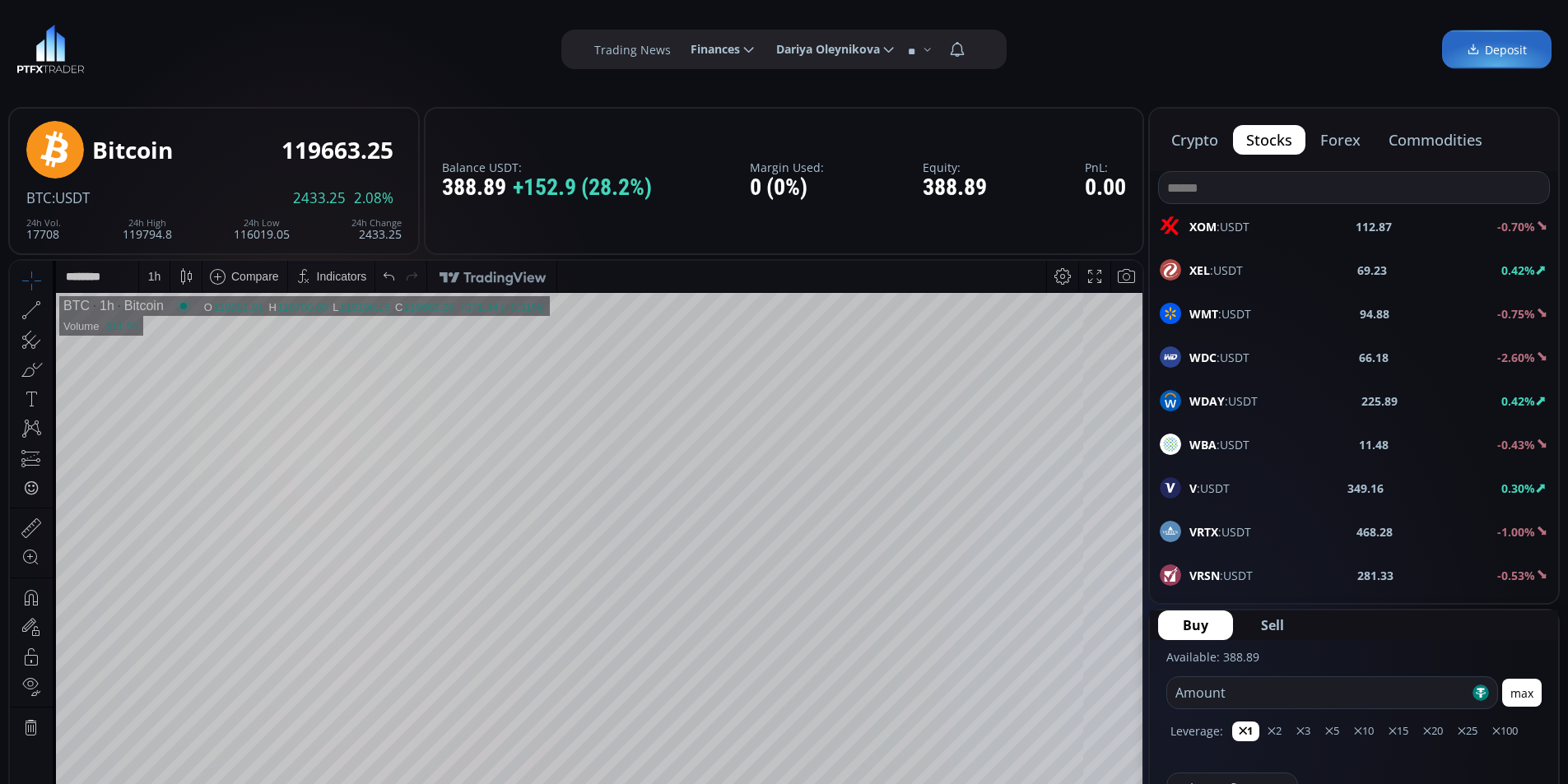 click on "forex" 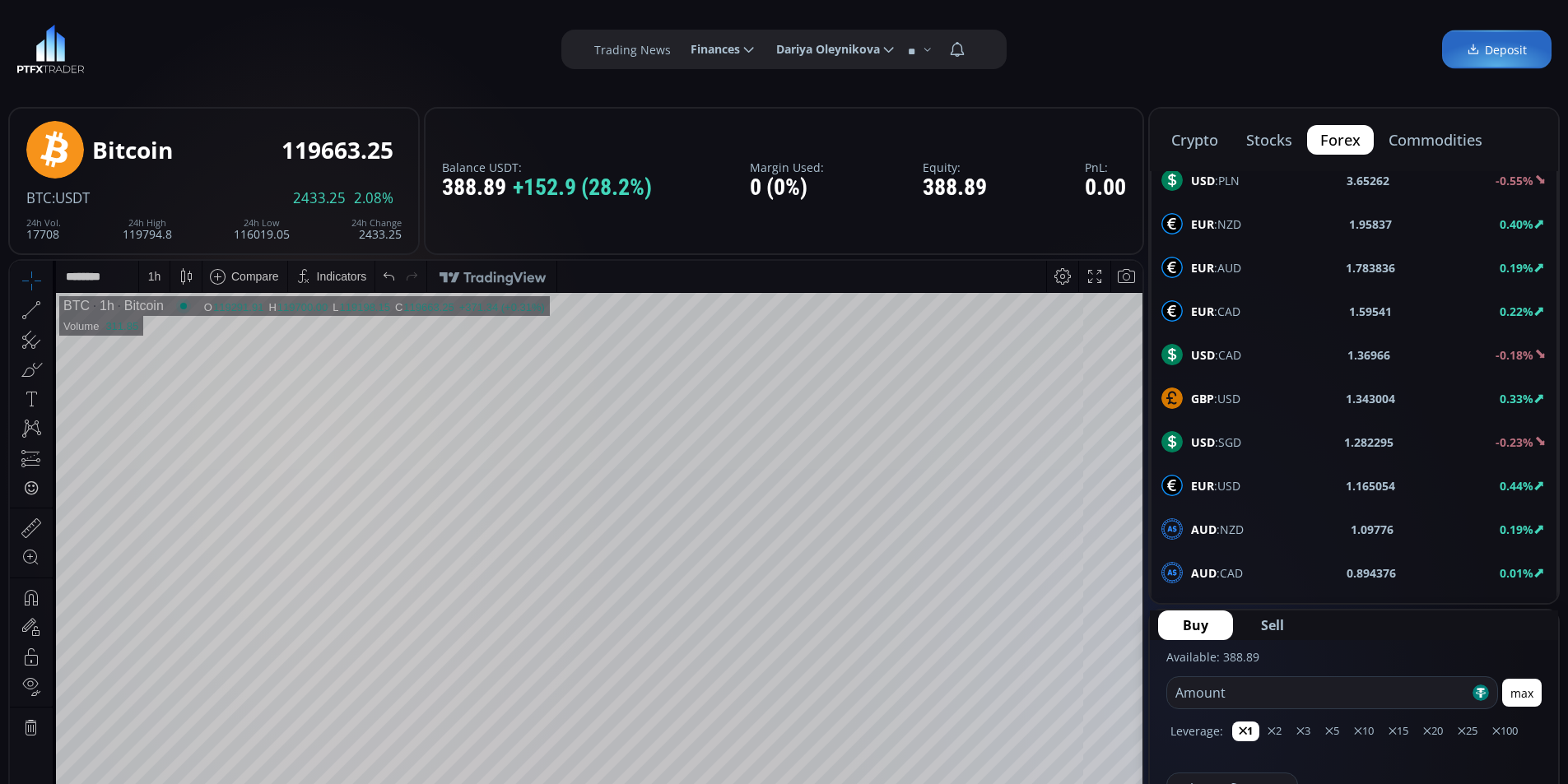 scroll, scrollTop: 880, scrollLeft: 0, axis: vertical 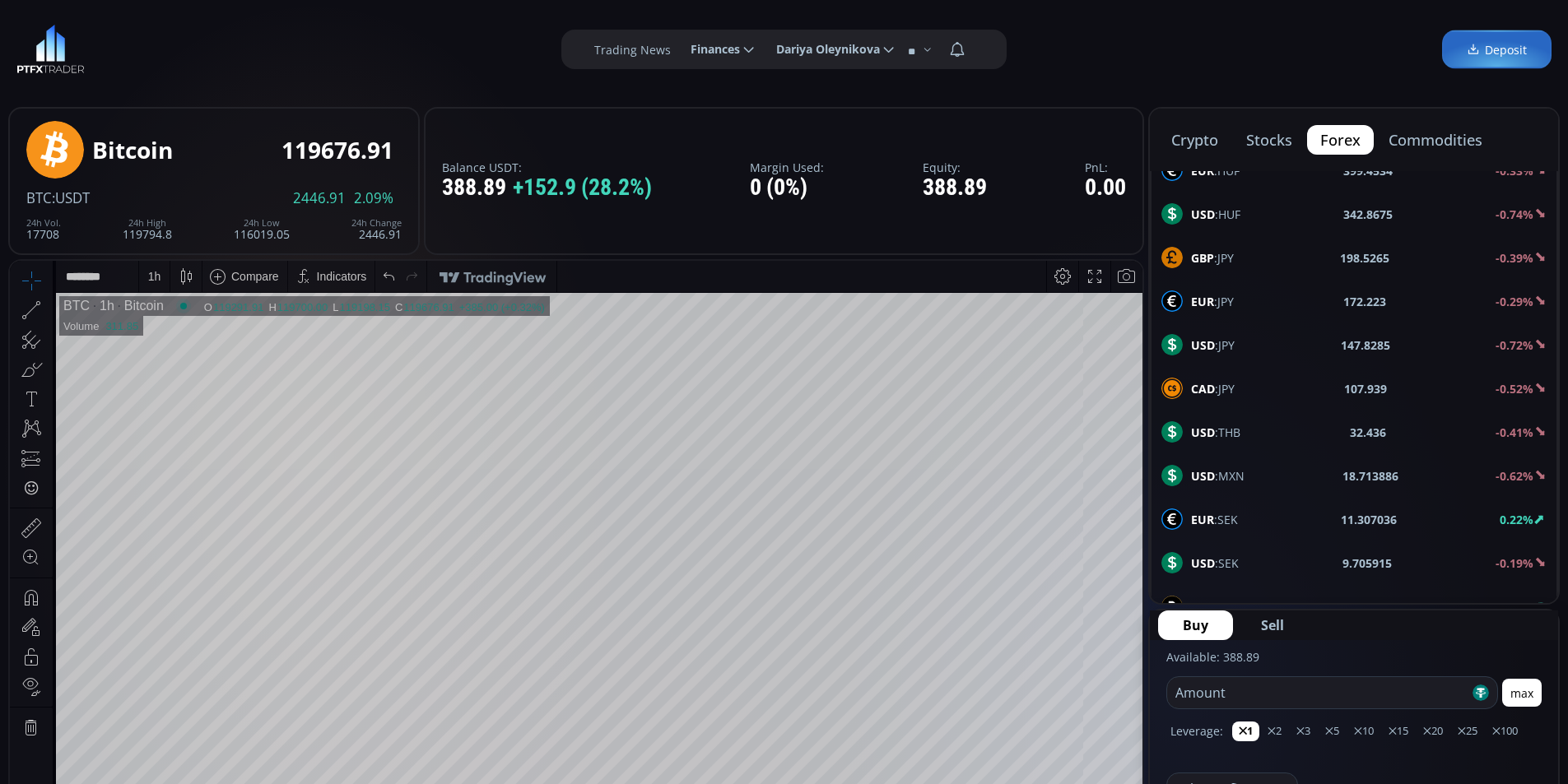 click on "commodities" 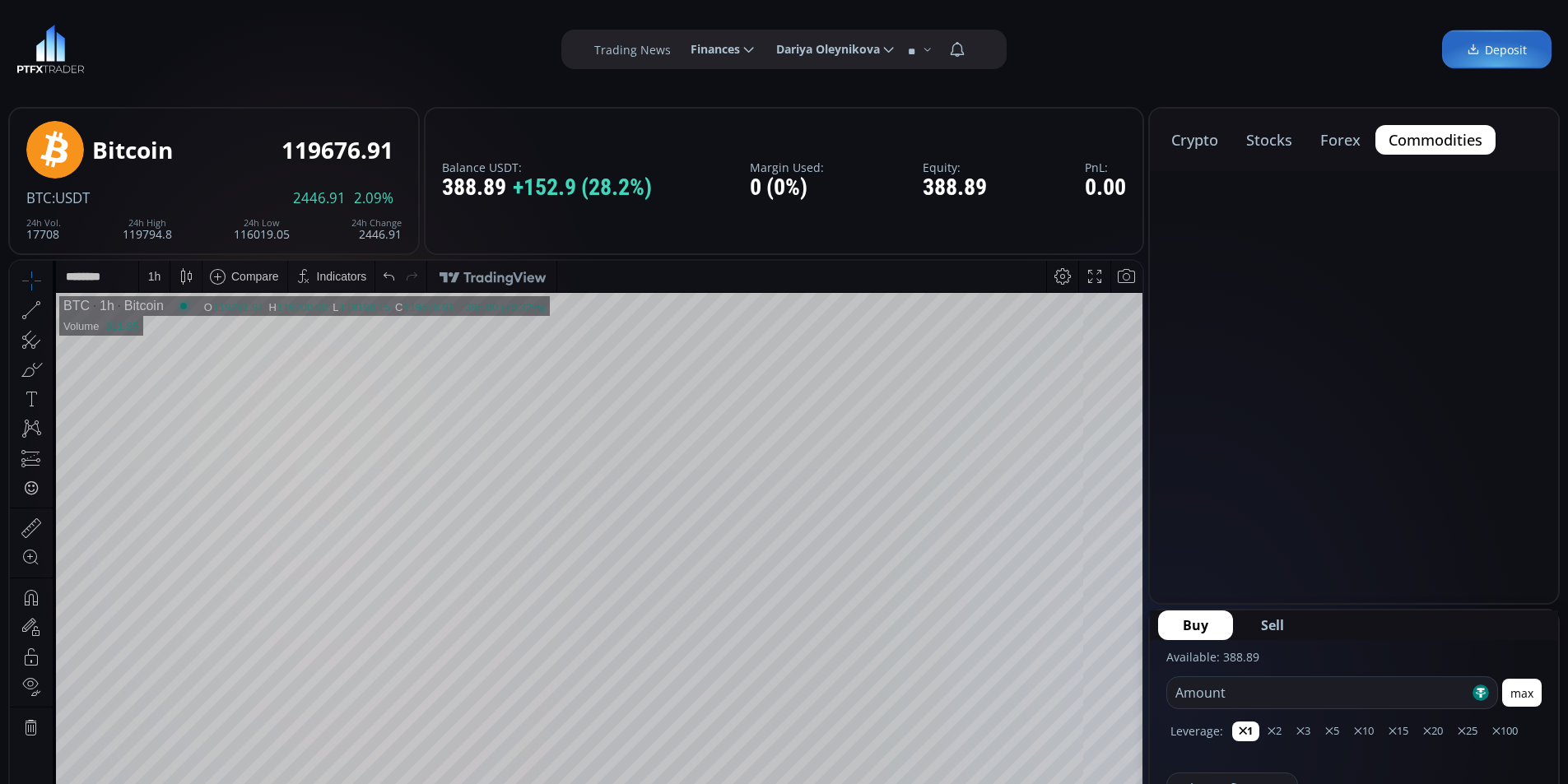 scroll, scrollTop: 0, scrollLeft: 0, axis: both 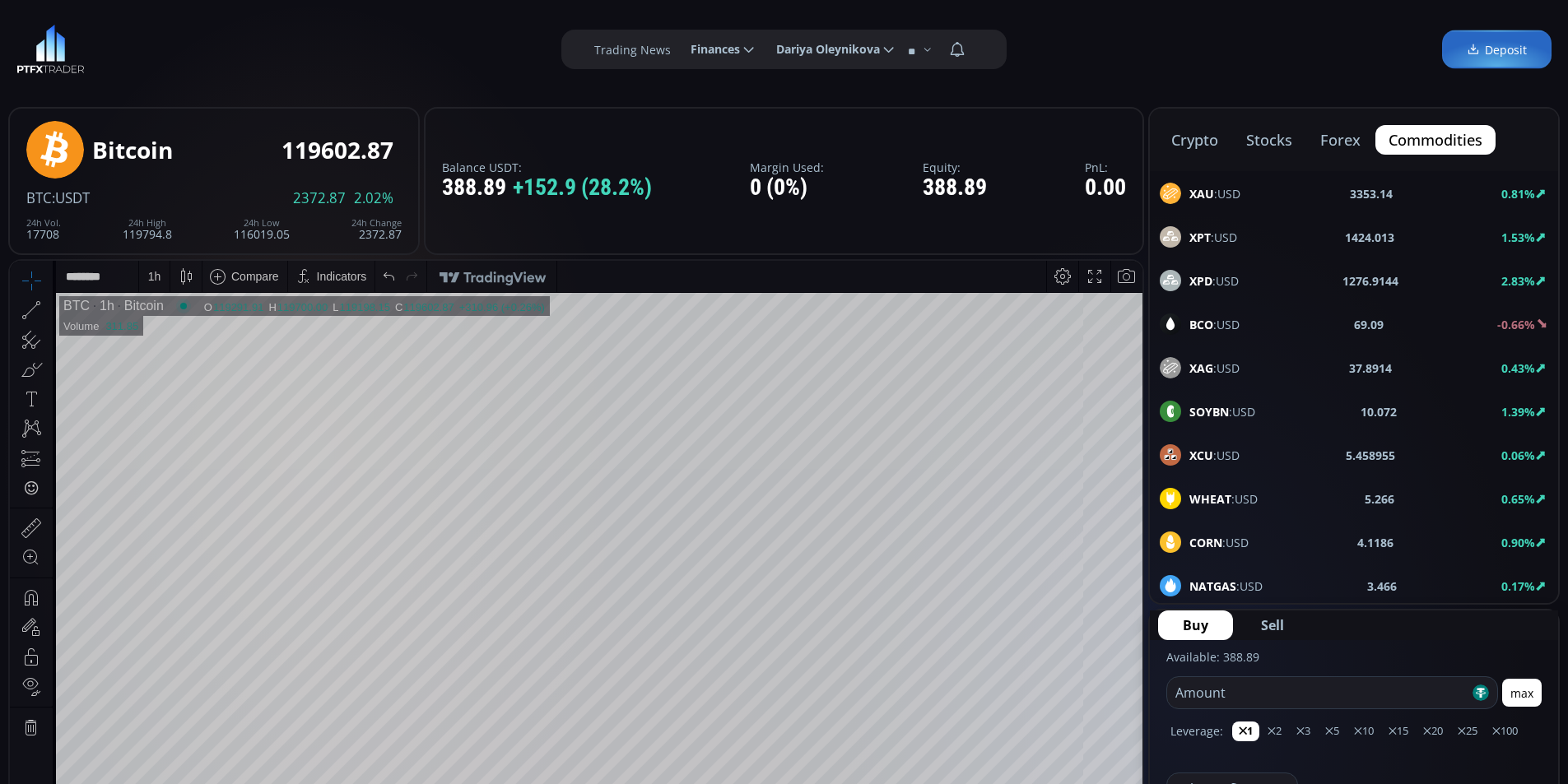 click on "crypto" 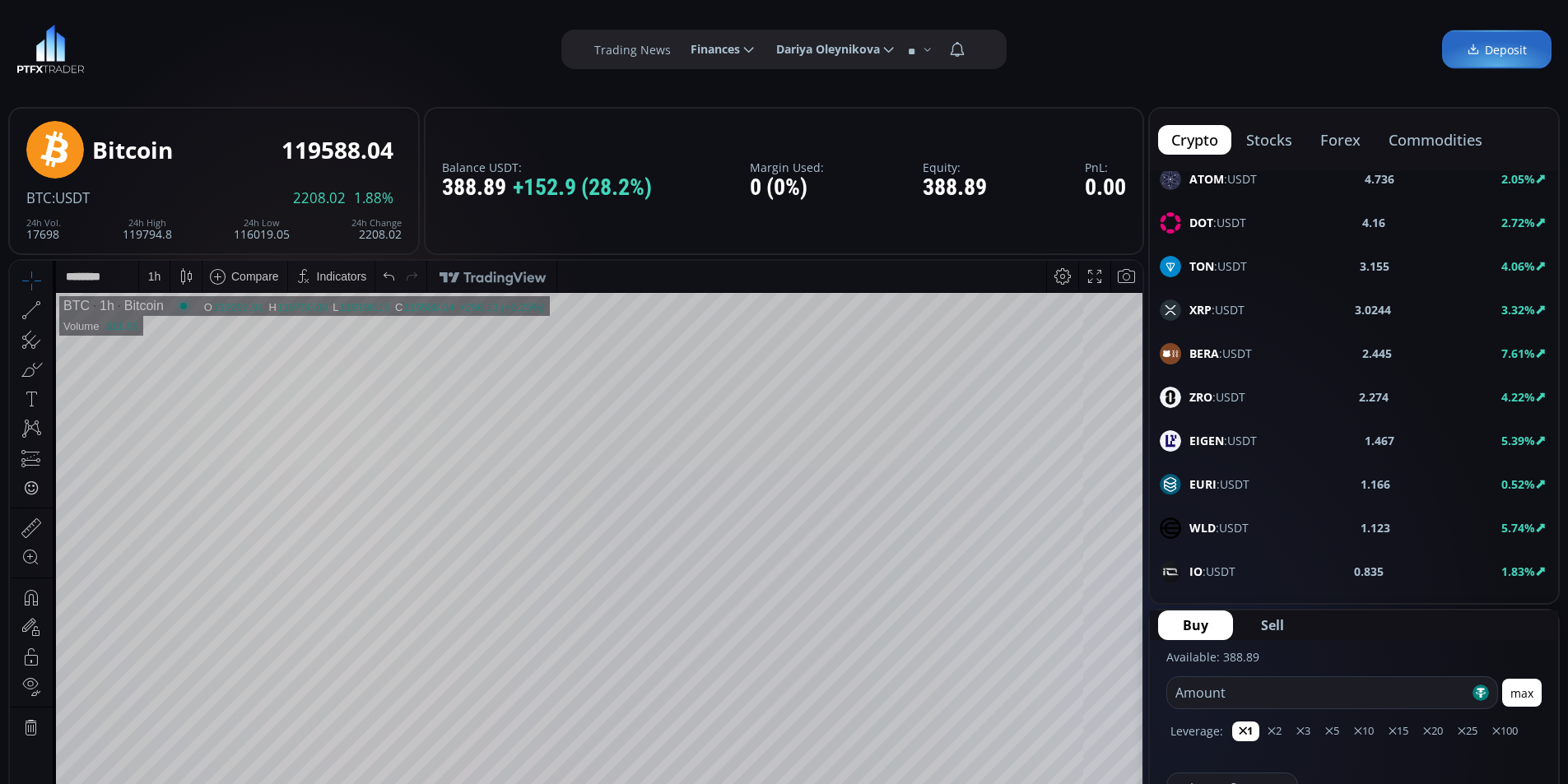scroll, scrollTop: 740, scrollLeft: 0, axis: vertical 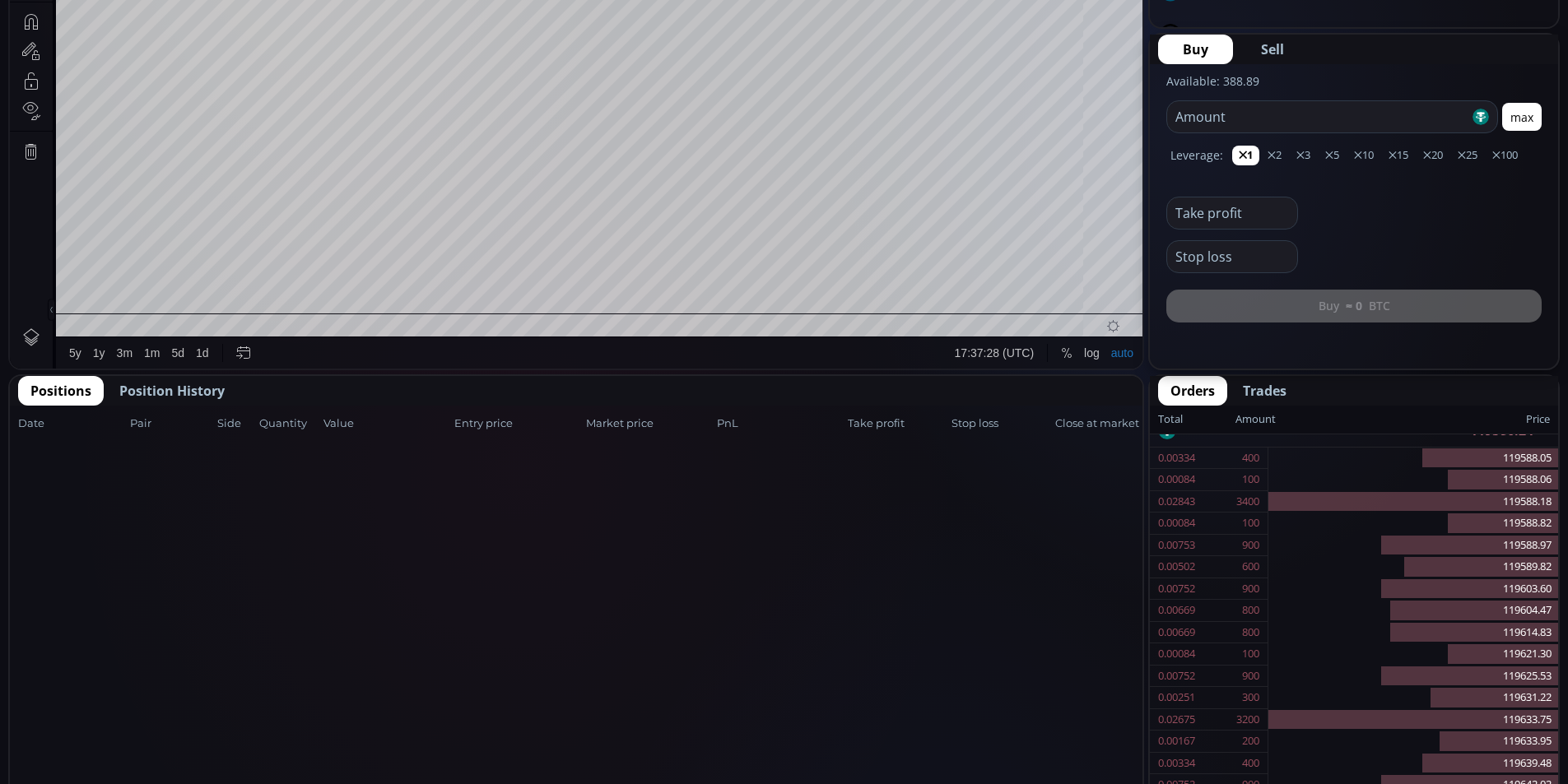 click on "Position History" at bounding box center (172, 391) 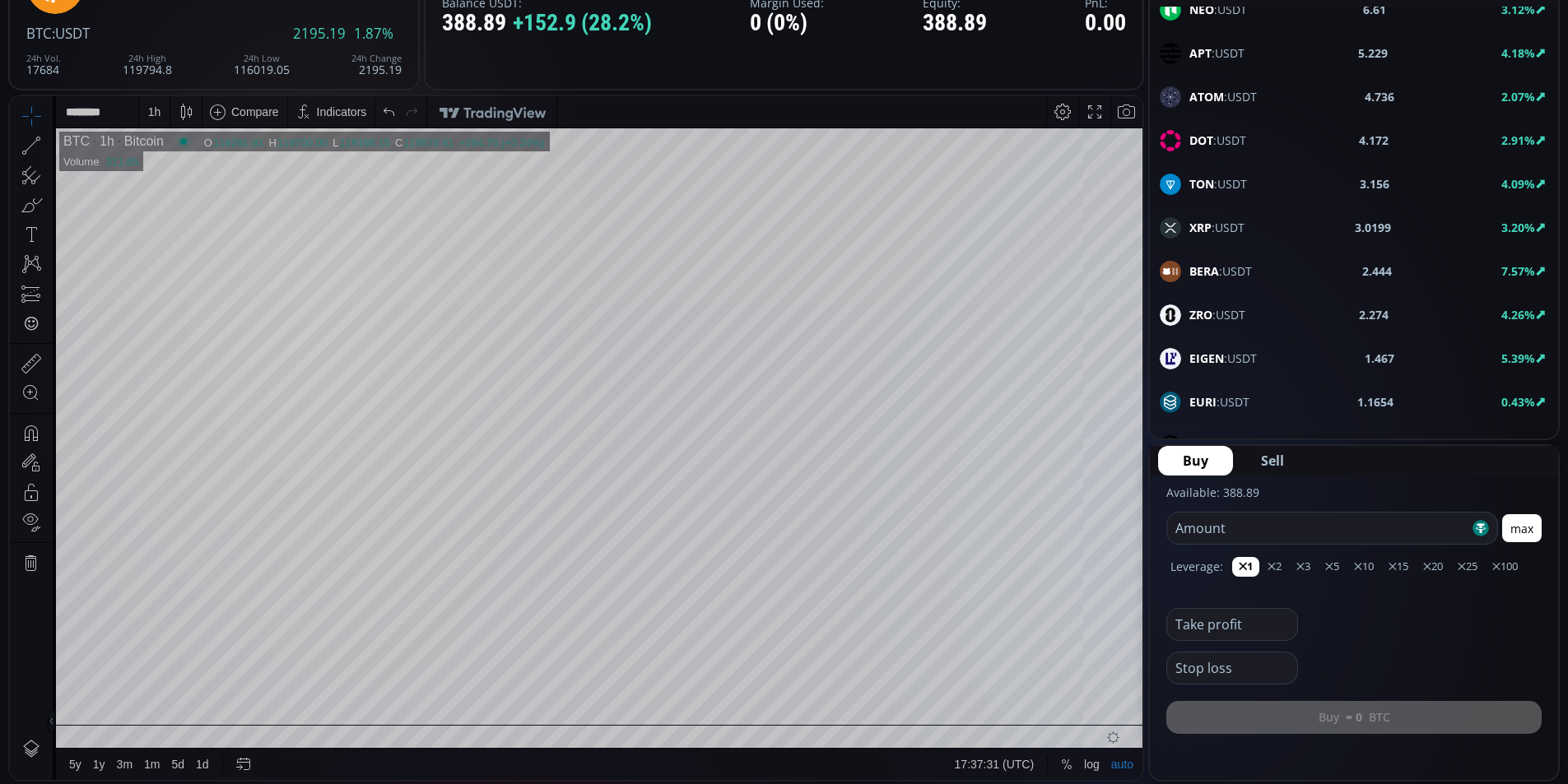 scroll, scrollTop: 82, scrollLeft: 0, axis: vertical 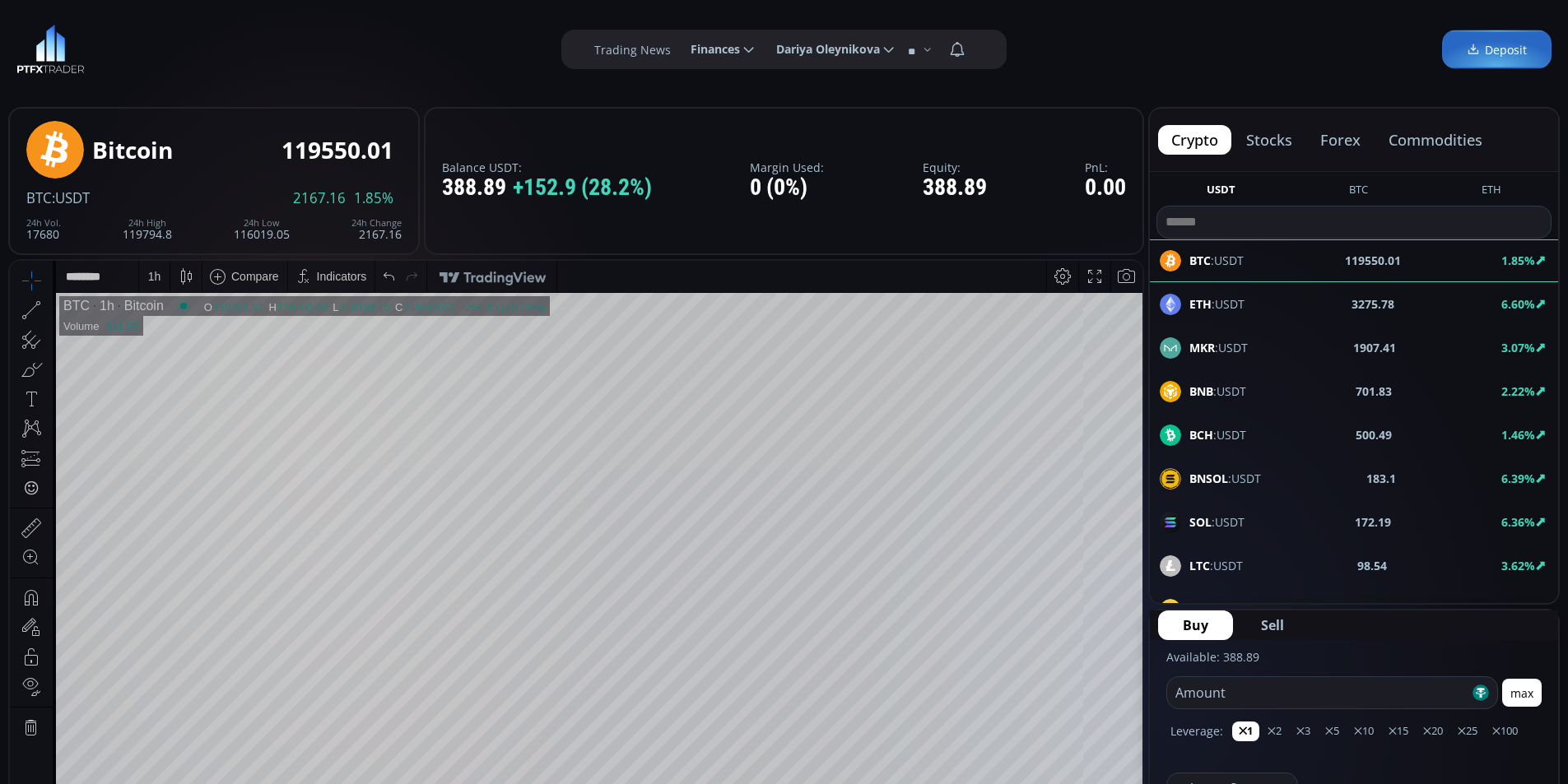 click at bounding box center [1354, 222] 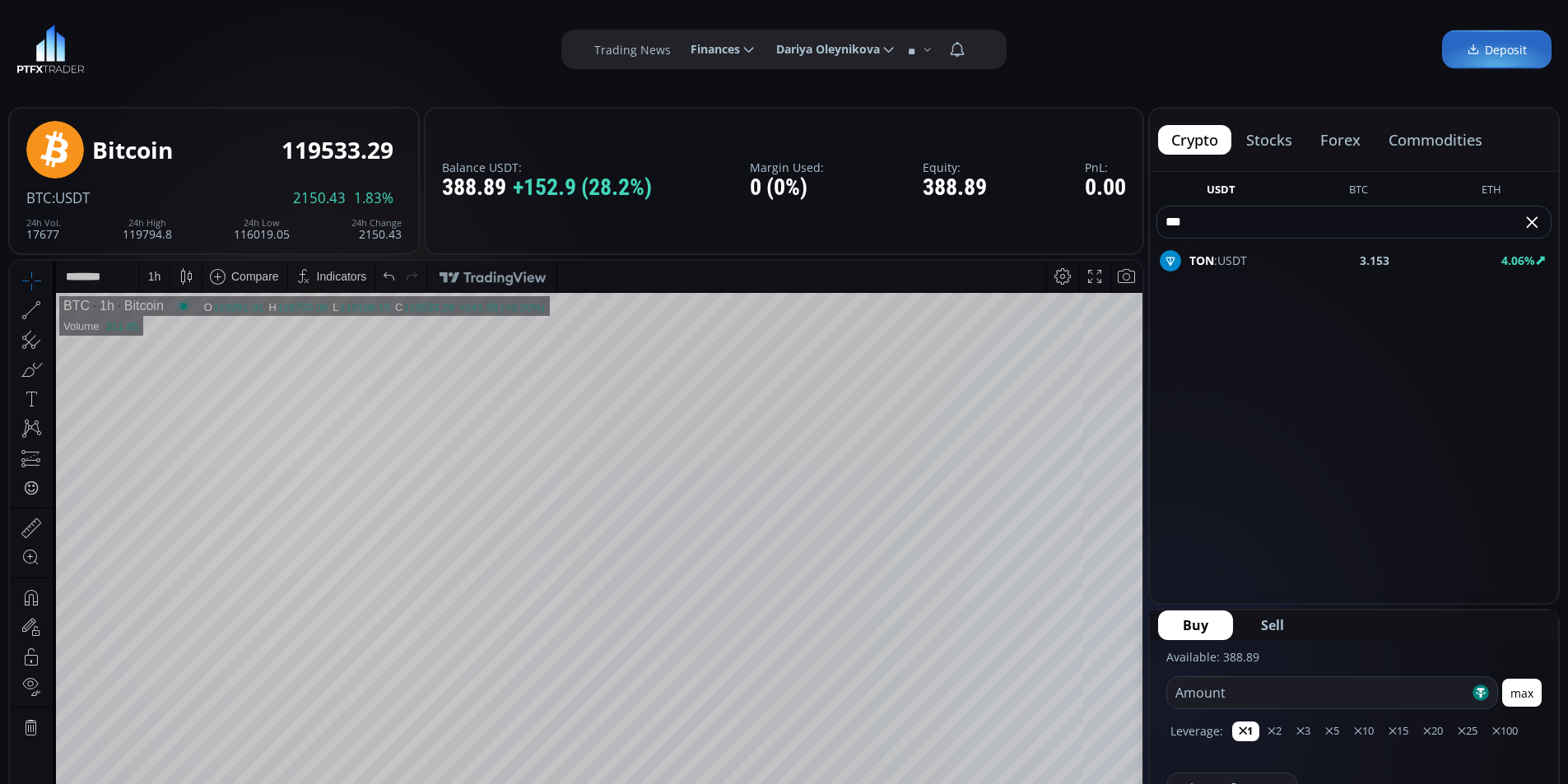 type on "***" 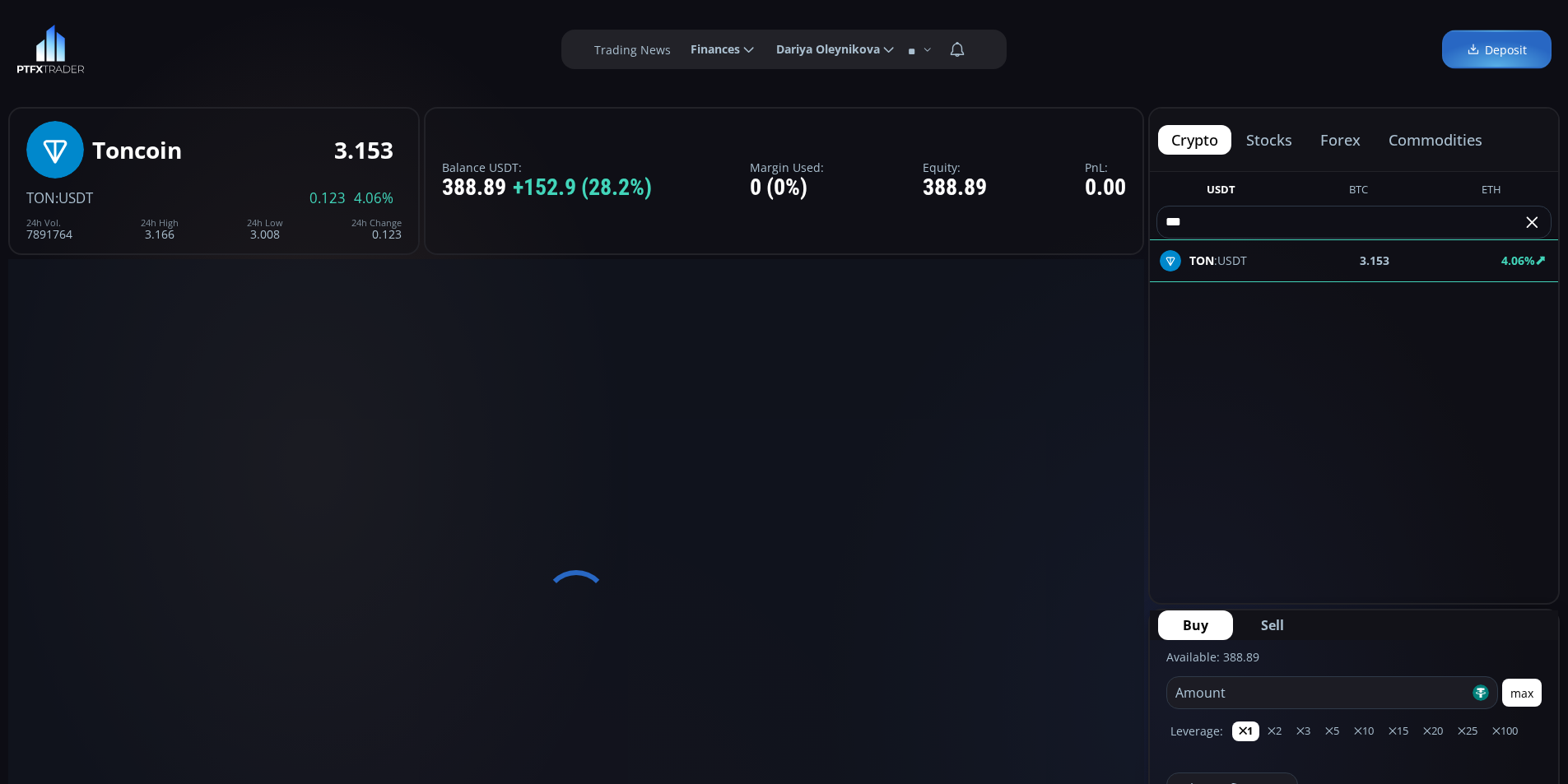 scroll, scrollTop: 455, scrollLeft: 0, axis: vertical 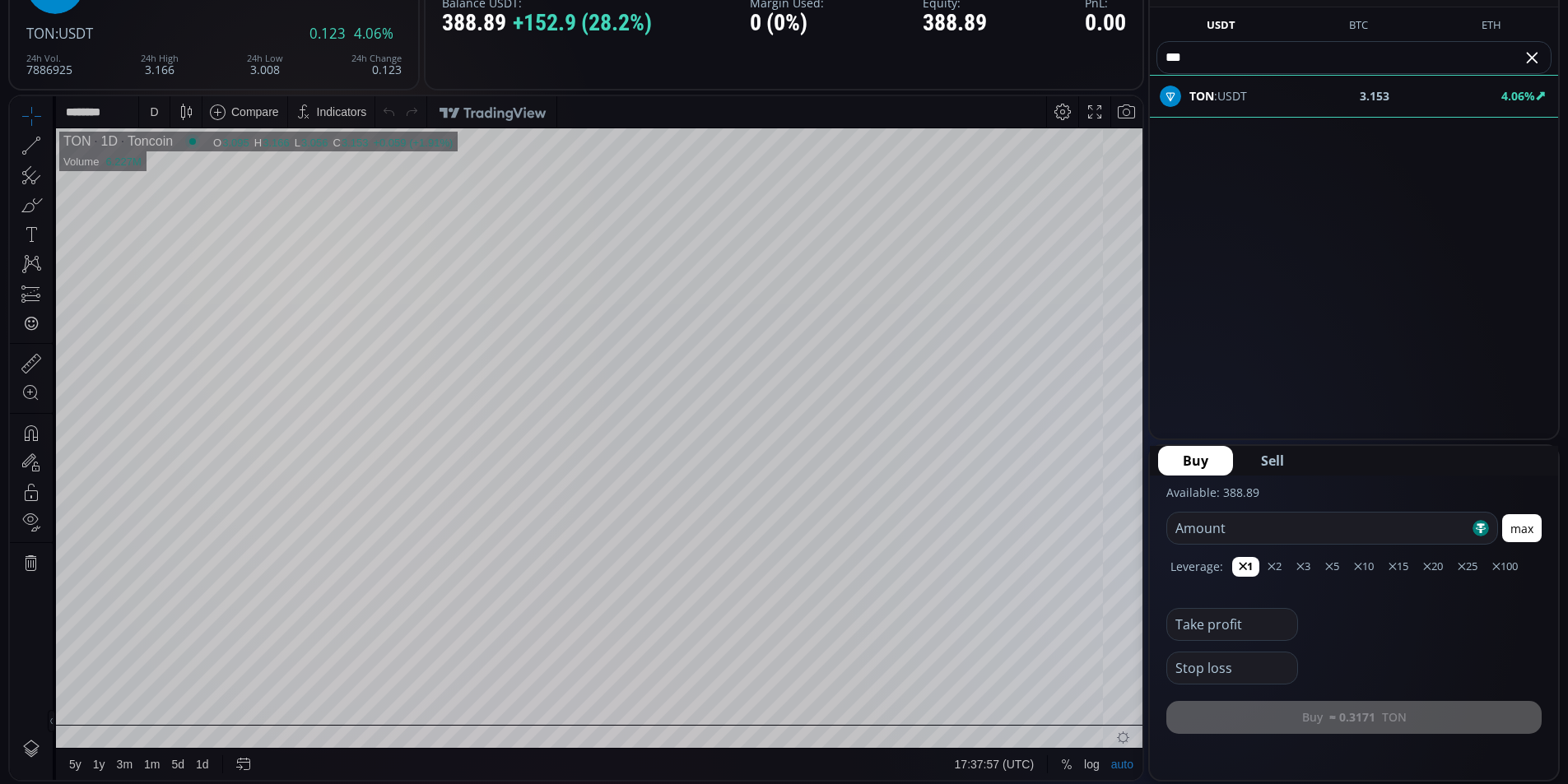 click at bounding box center [186, 112] 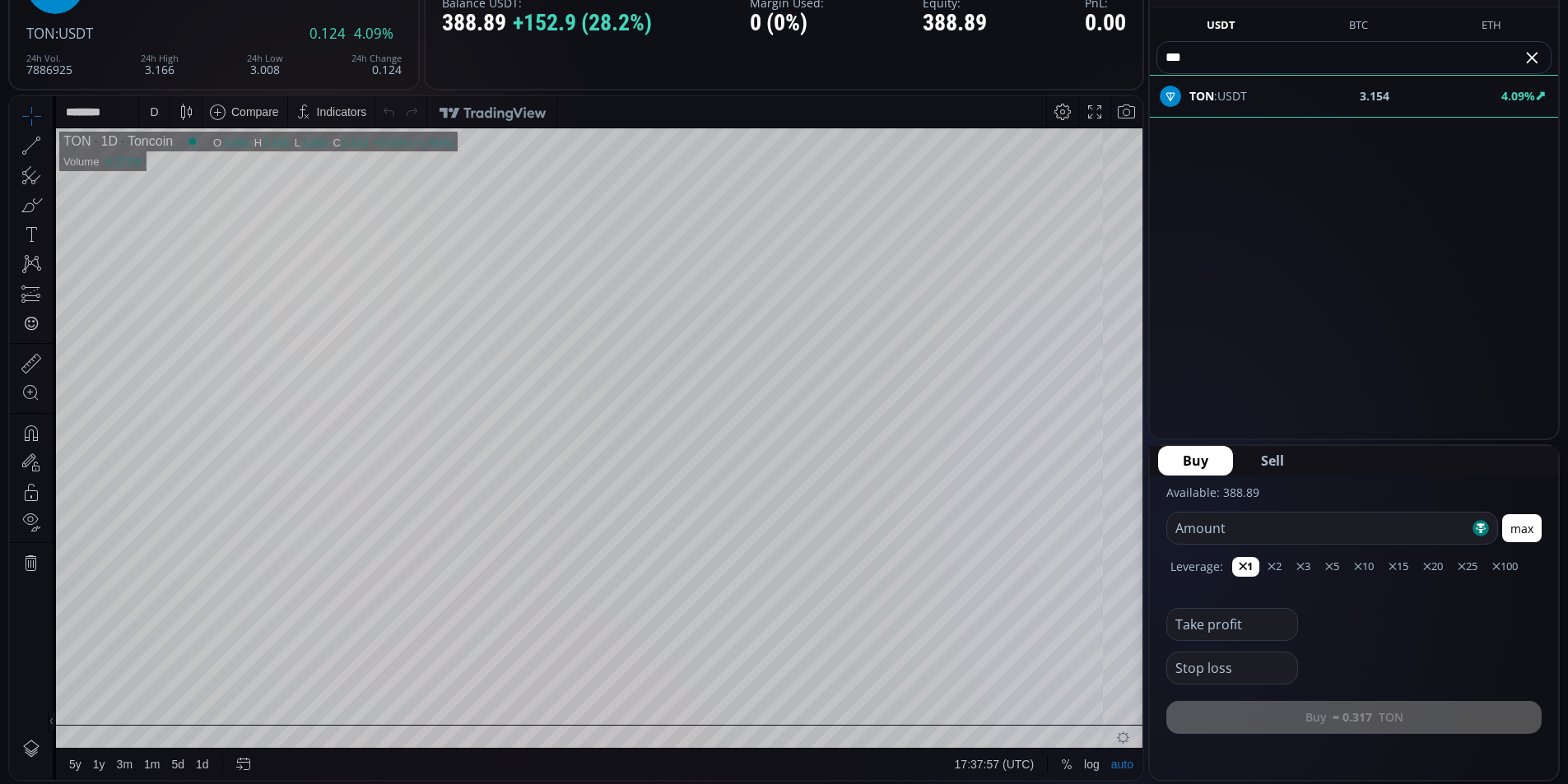click on "D" at bounding box center [154, 112] 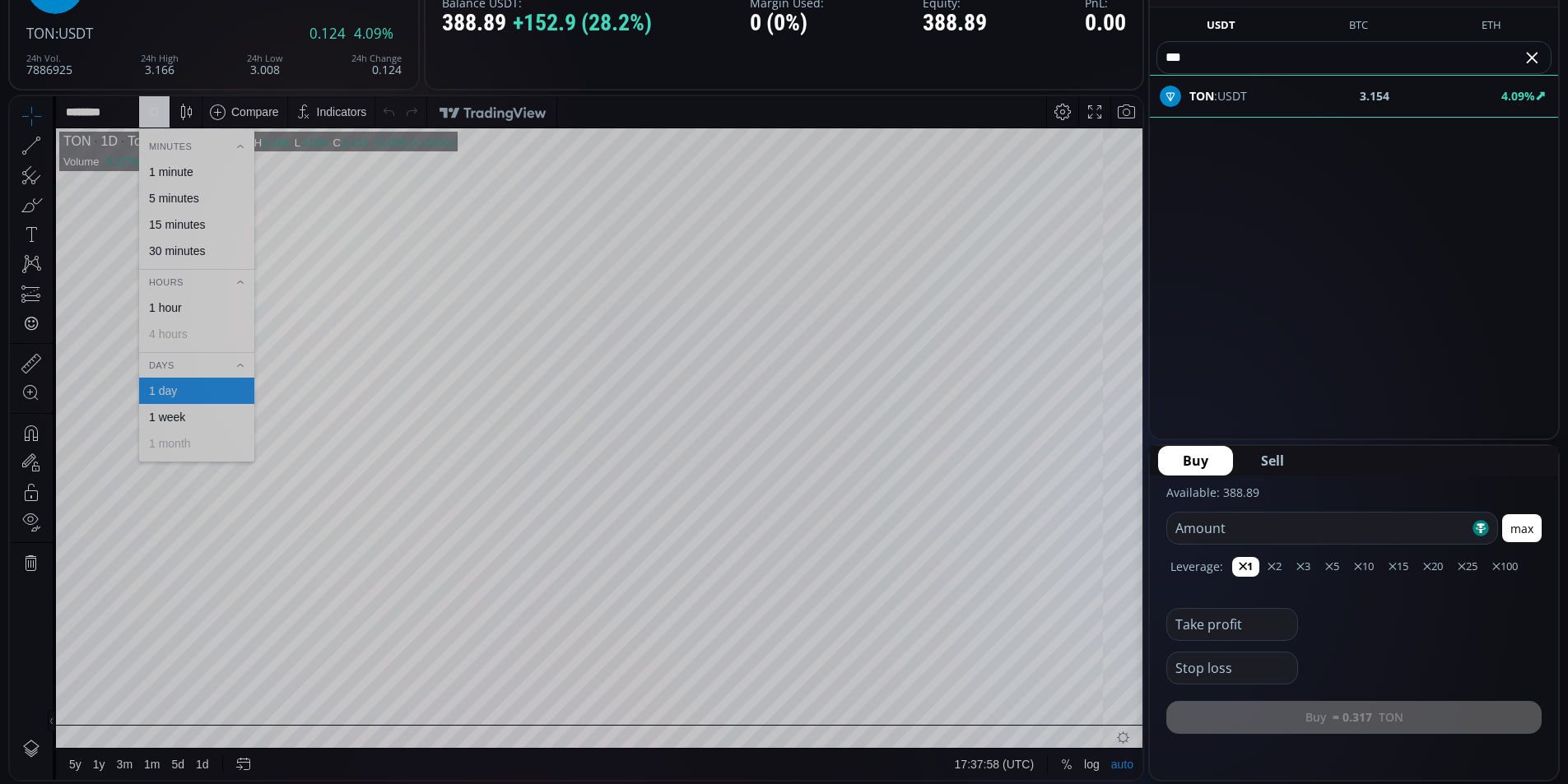 click on "1 hour" at bounding box center (197, 308) 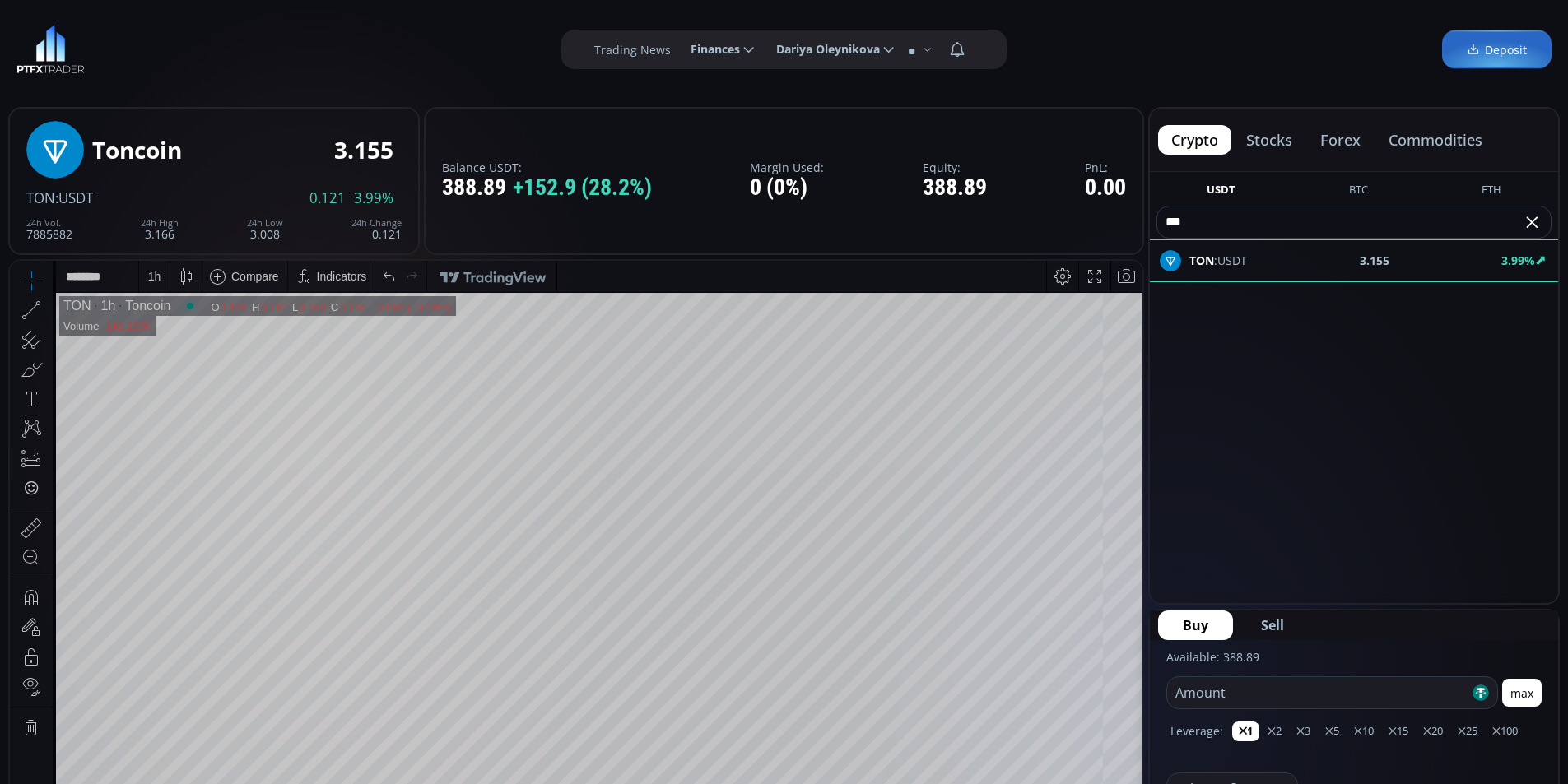scroll, scrollTop: 165, scrollLeft: 0, axis: vertical 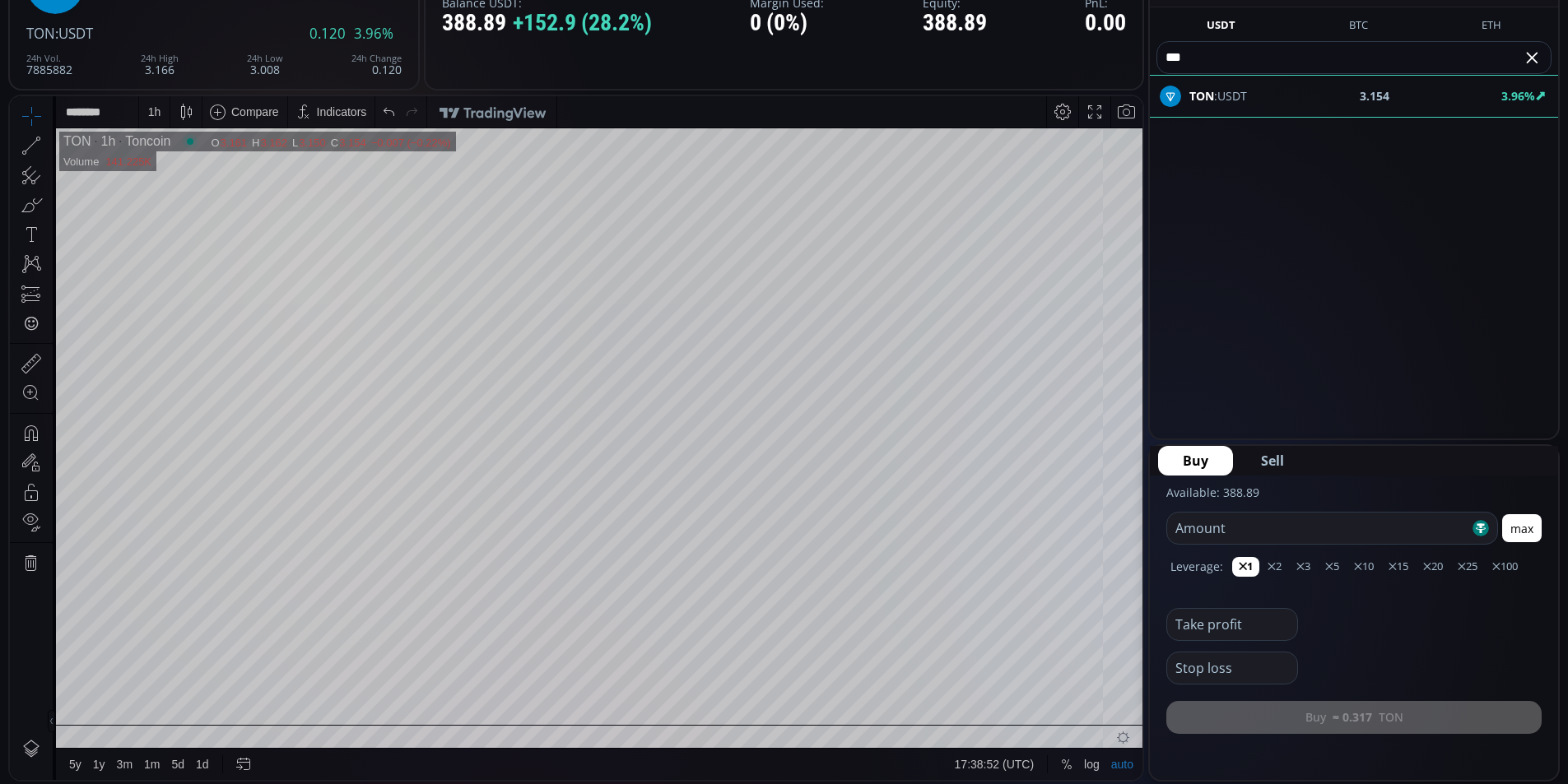 click at bounding box center [1318, 528] 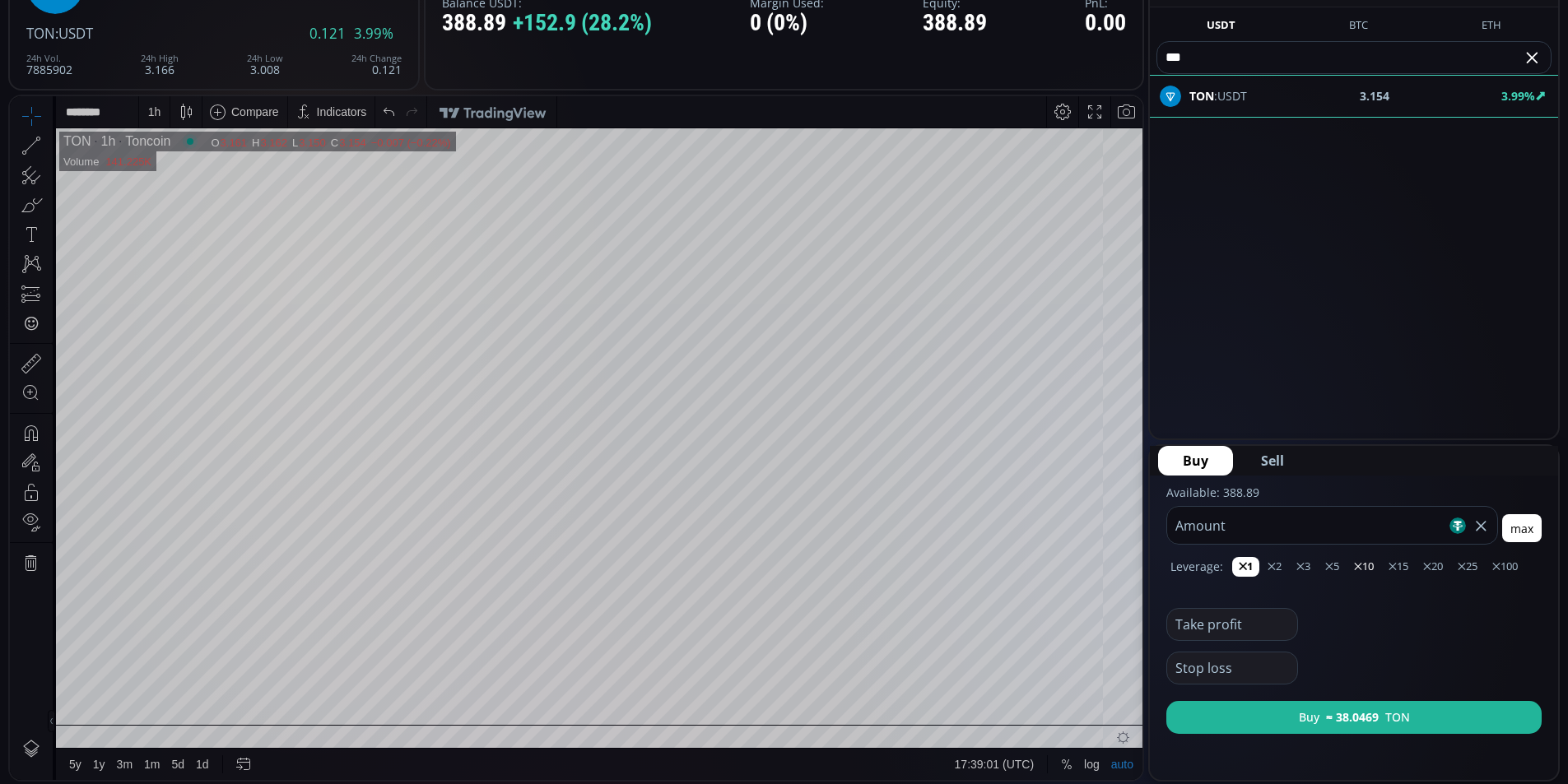 type on "***" 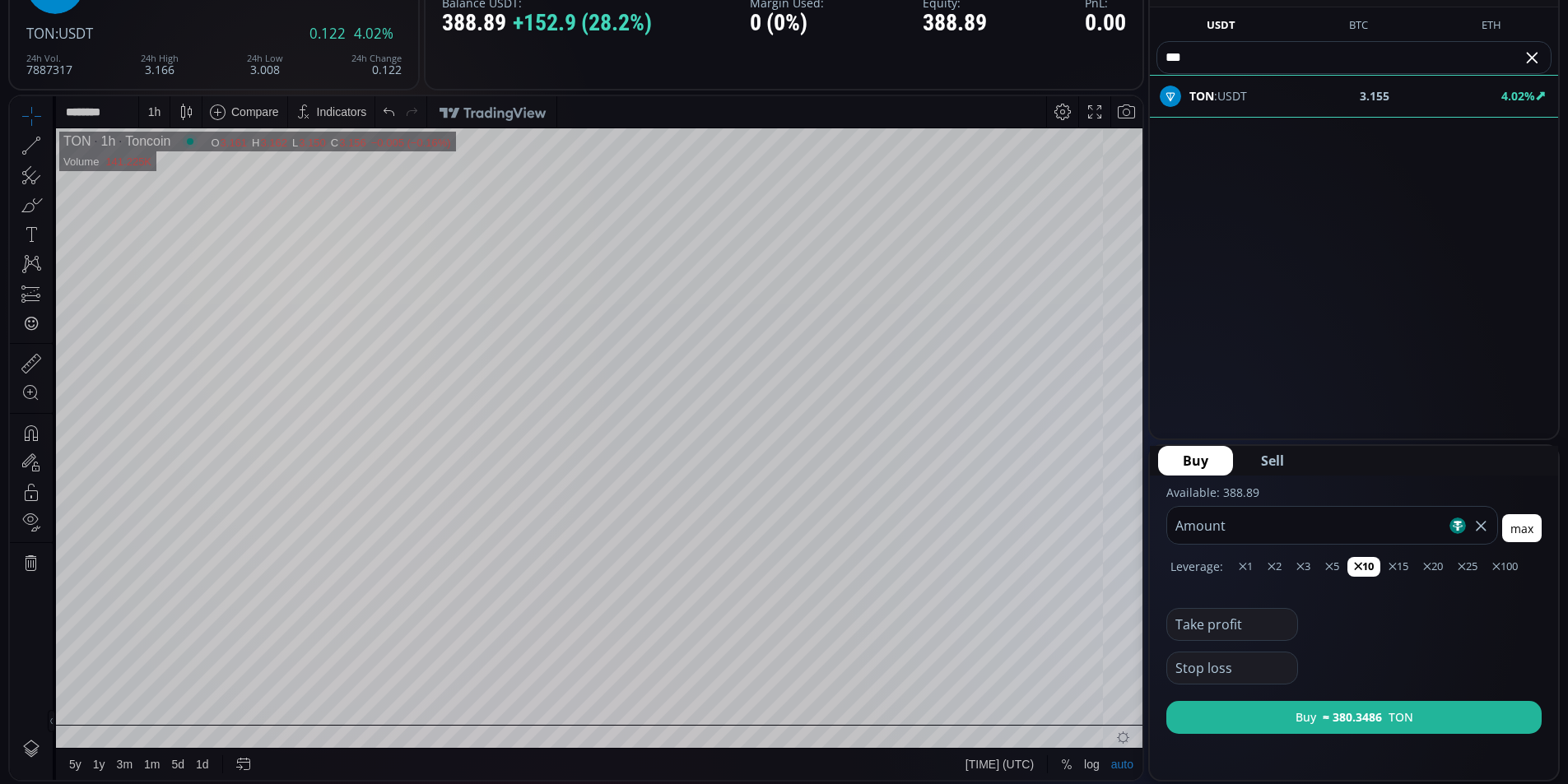 scroll, scrollTop: 247, scrollLeft: 0, axis: vertical 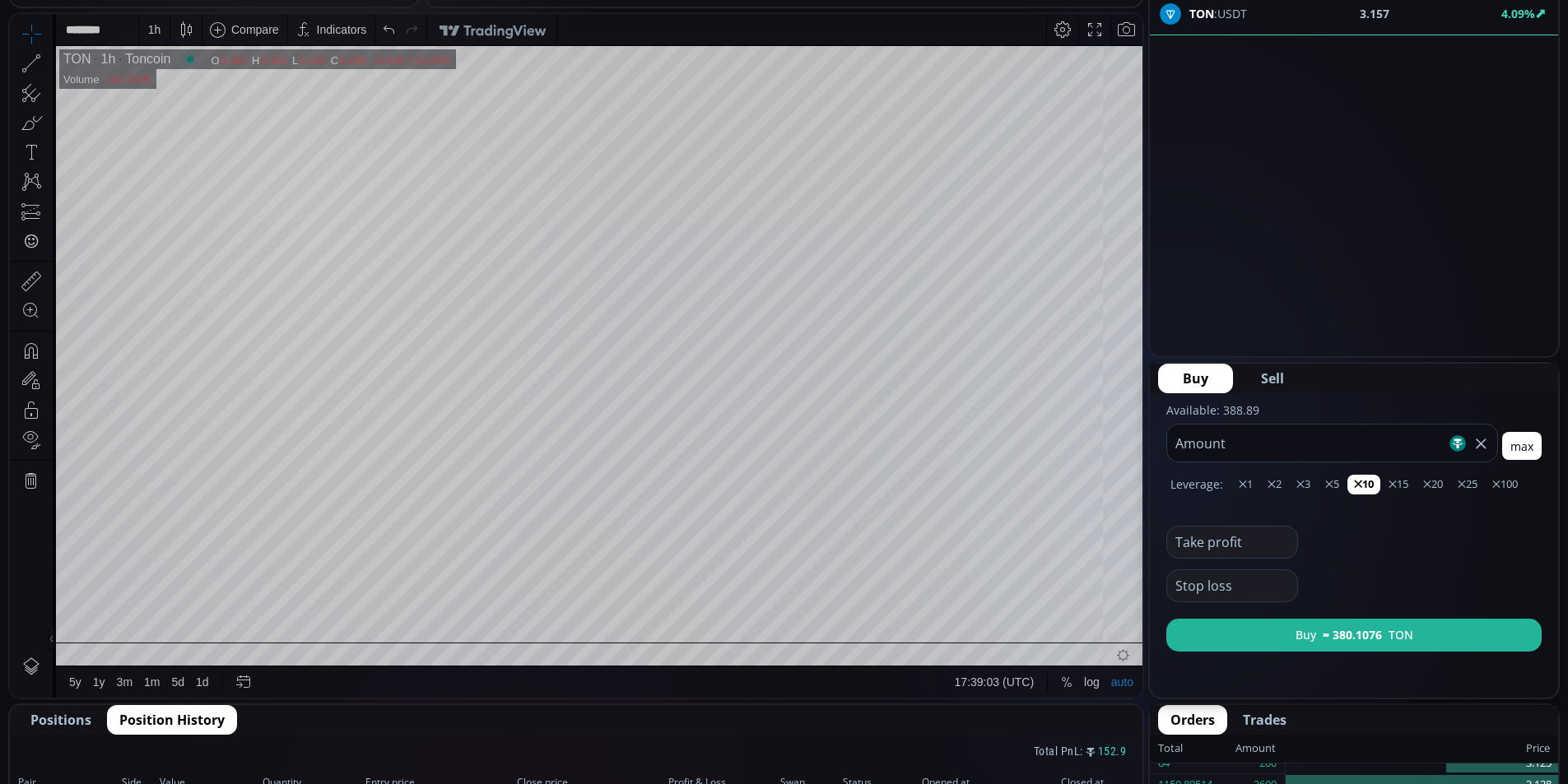 click at bounding box center (1228, 542) 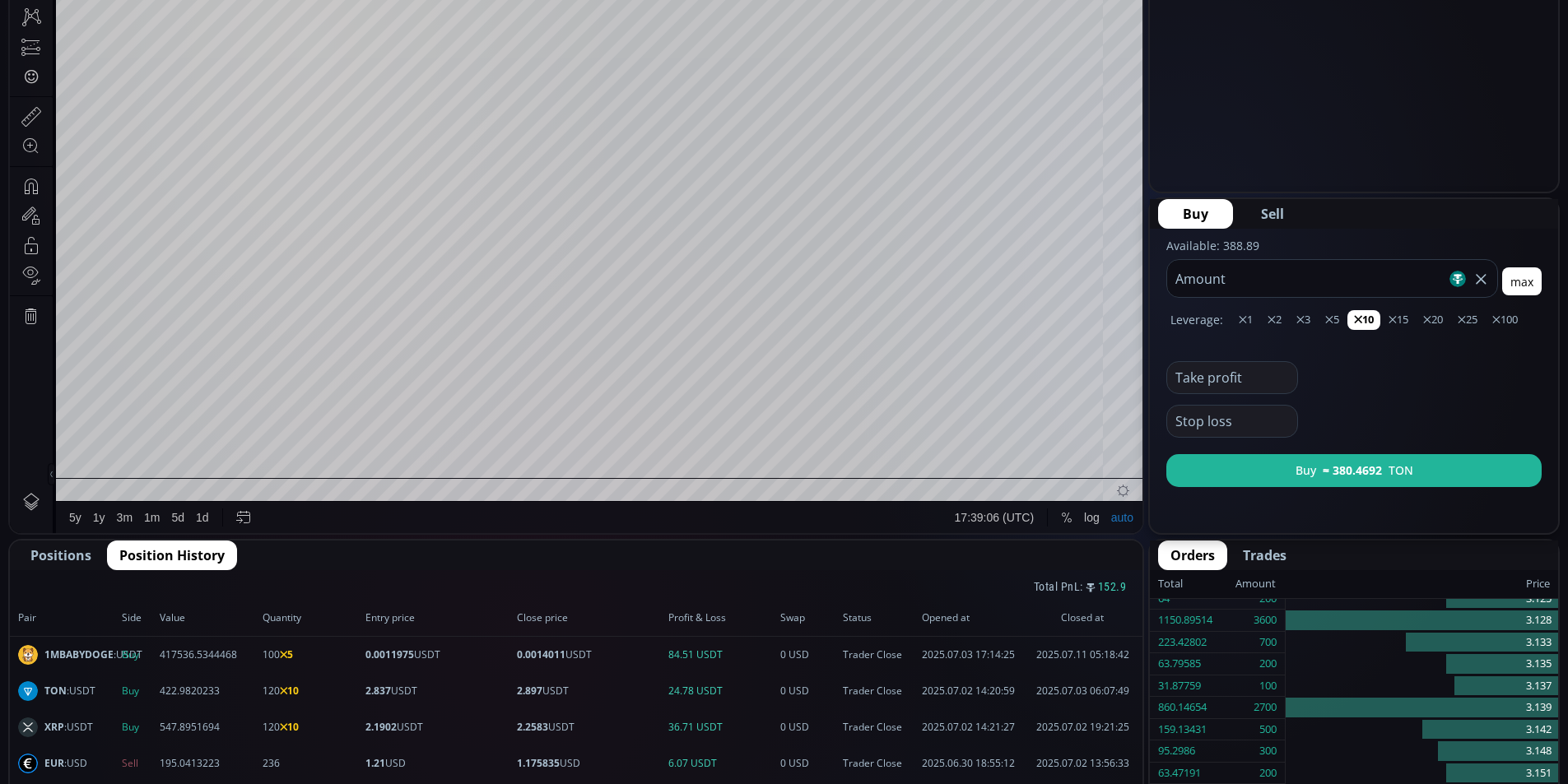 scroll, scrollTop: 329, scrollLeft: 0, axis: vertical 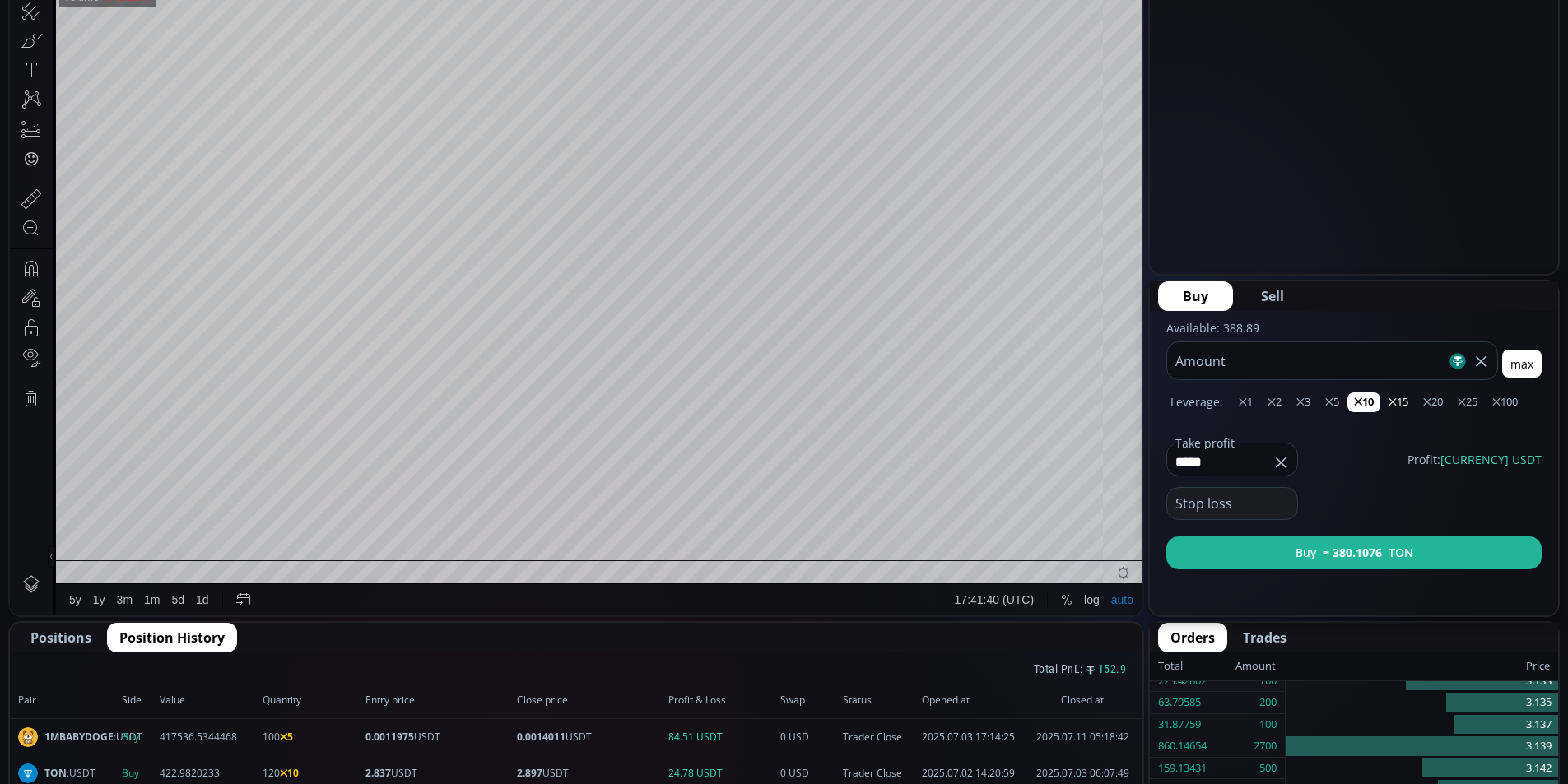 type on "*****" 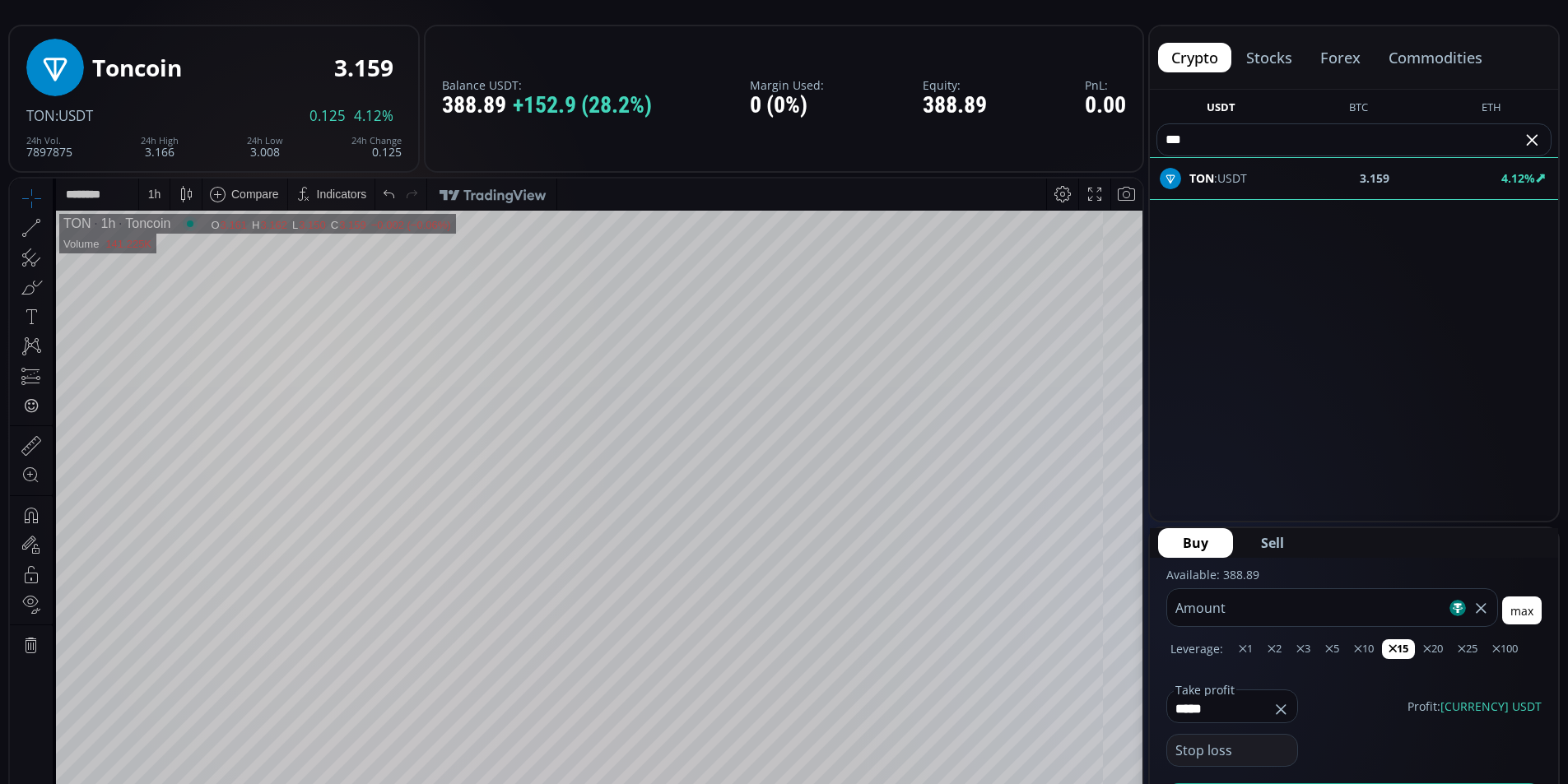 scroll, scrollTop: 0, scrollLeft: 0, axis: both 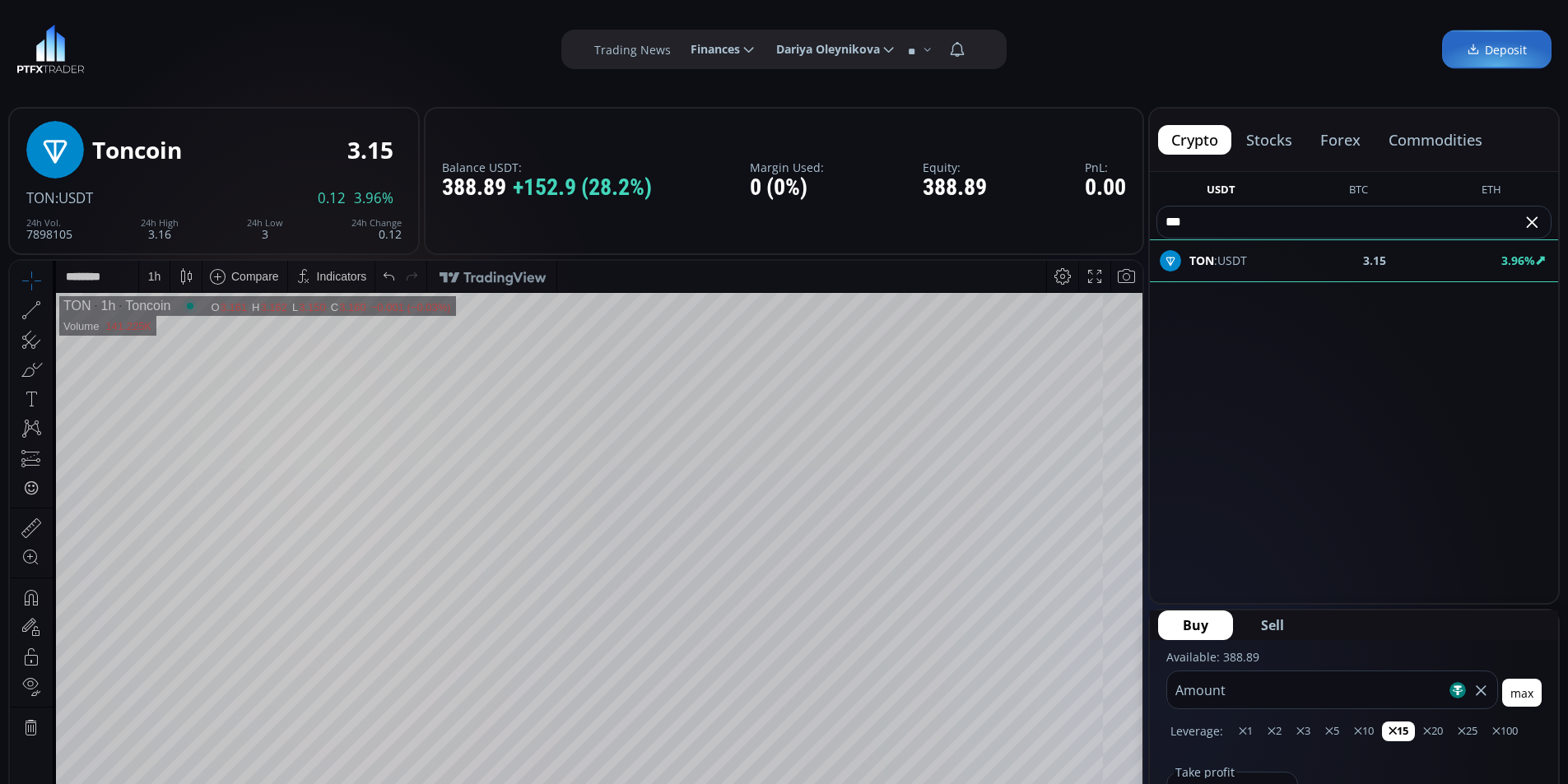 click at bounding box center (50, 49) 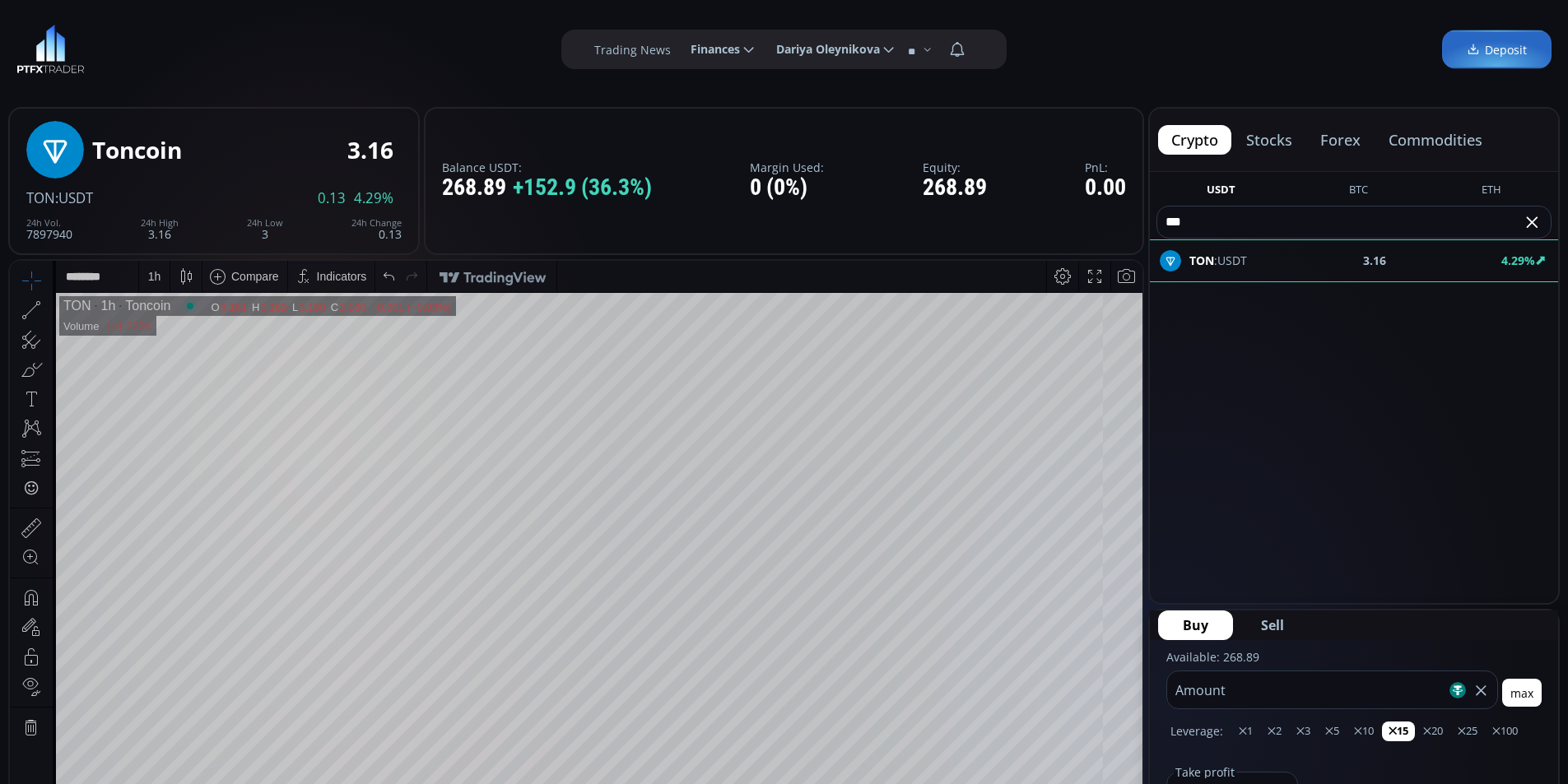 click at bounding box center [50, 49] 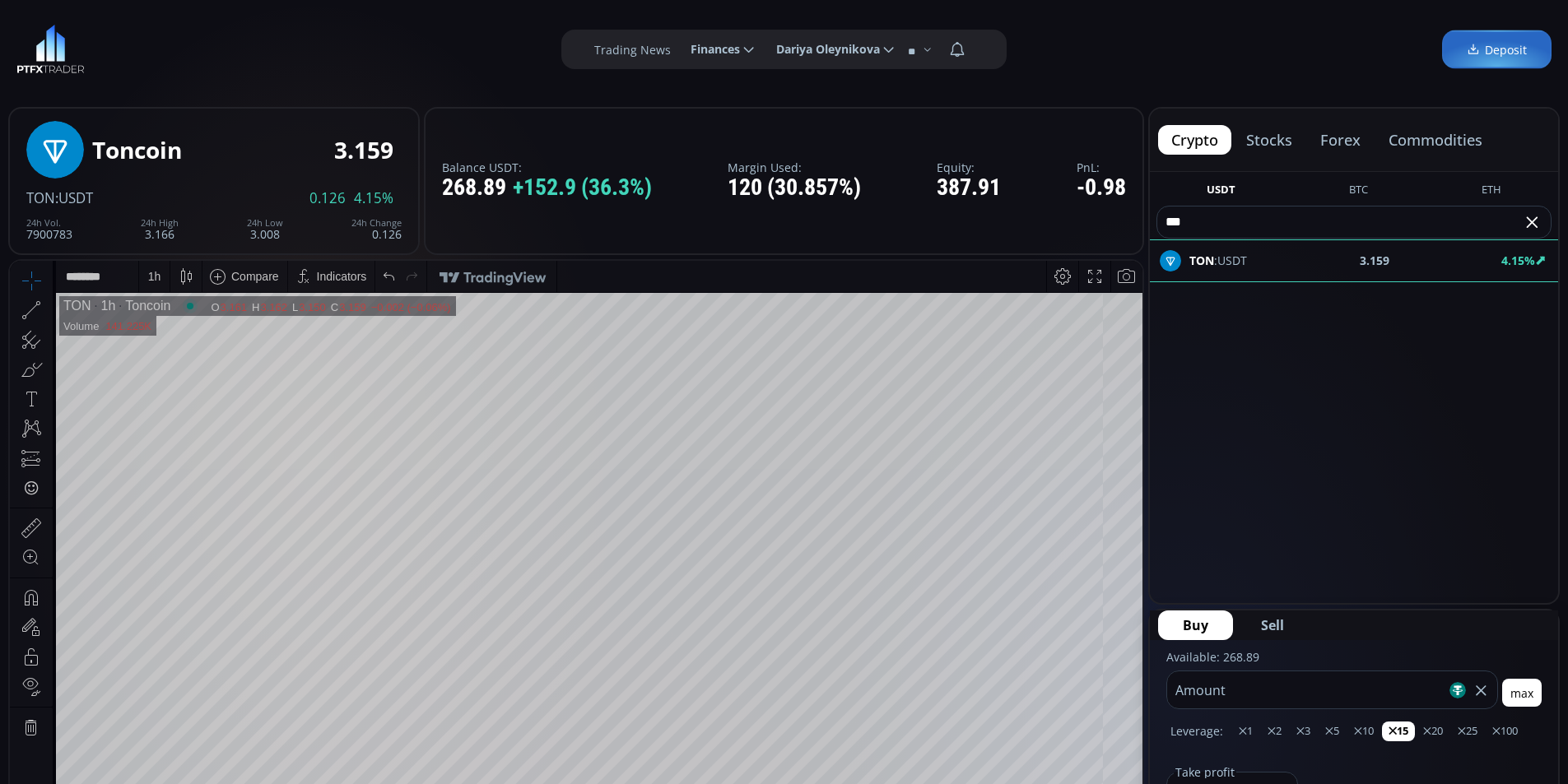 click 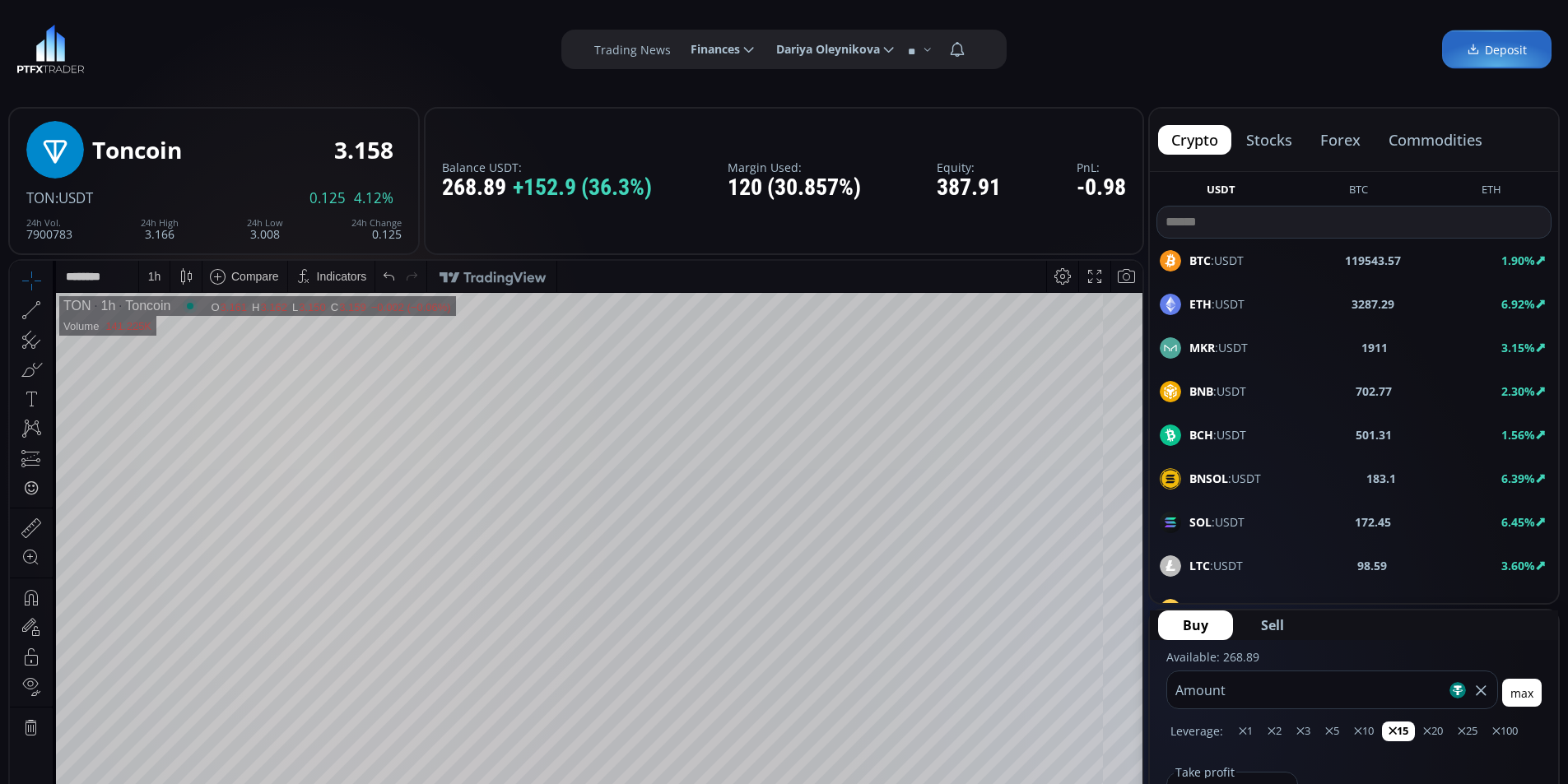 click on "stocks" 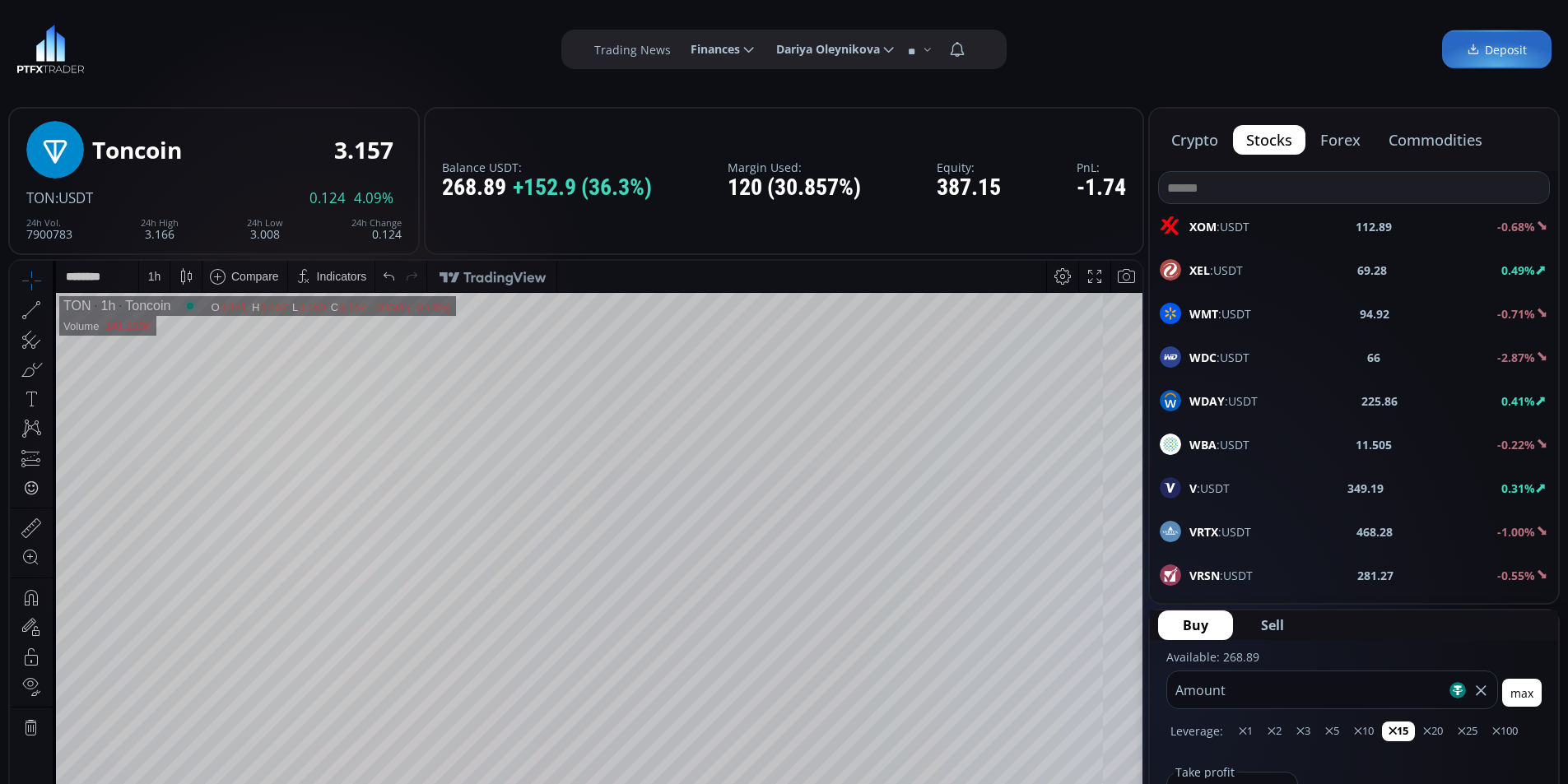 click on "crypto" 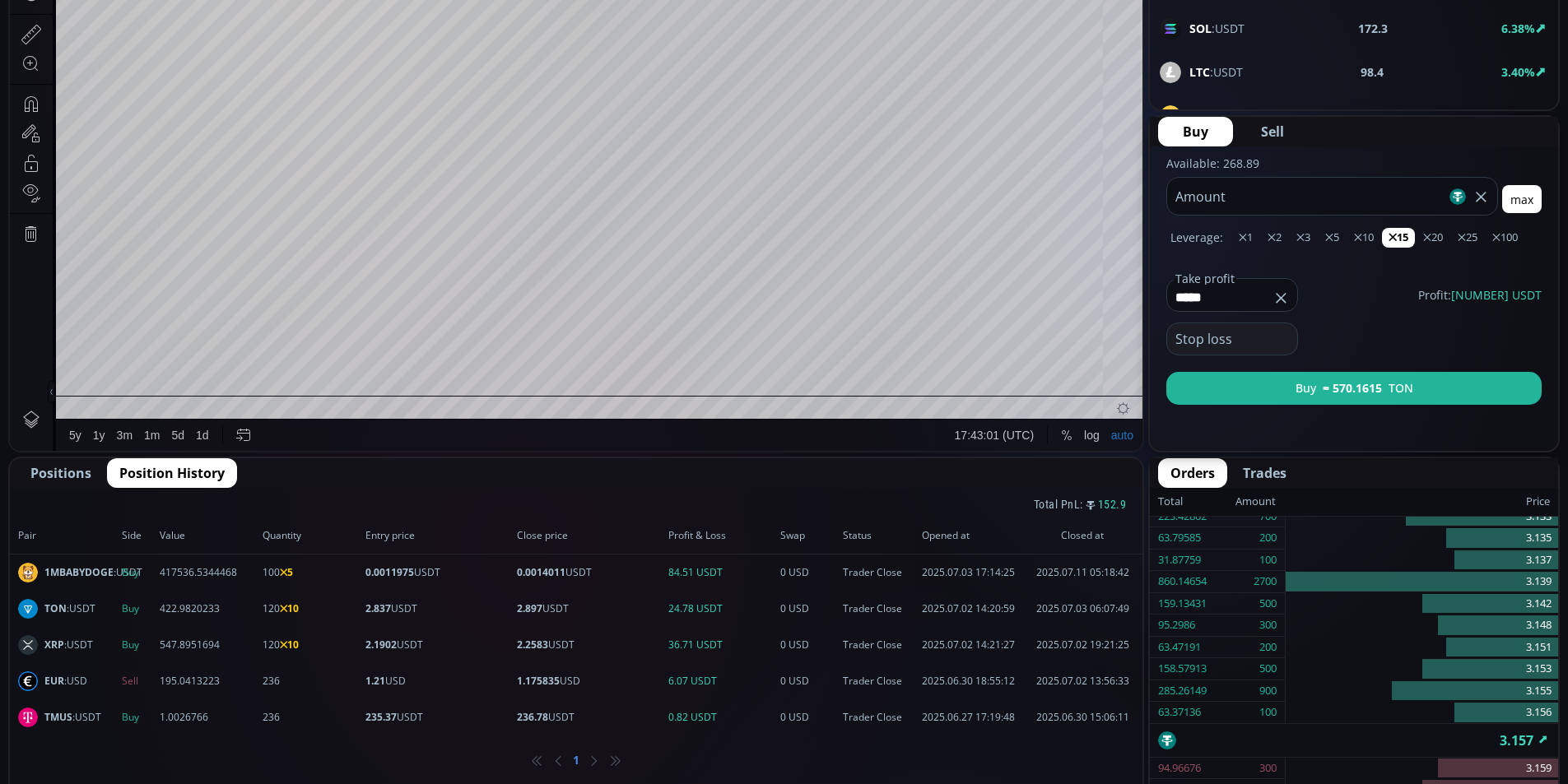 scroll, scrollTop: 658, scrollLeft: 0, axis: vertical 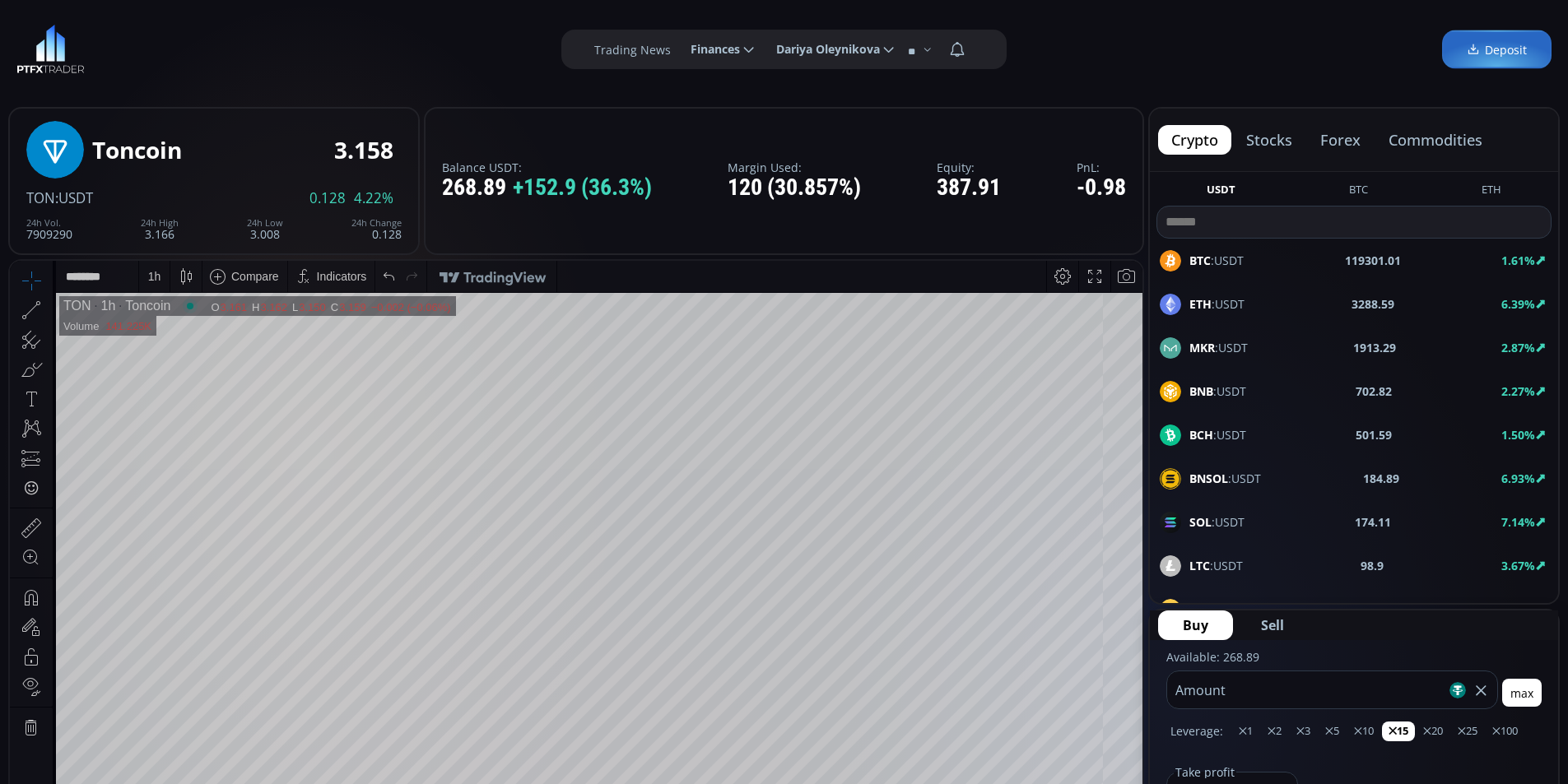 click on "ETH :USDT 3288.59 6.39%" at bounding box center [1354, 304] 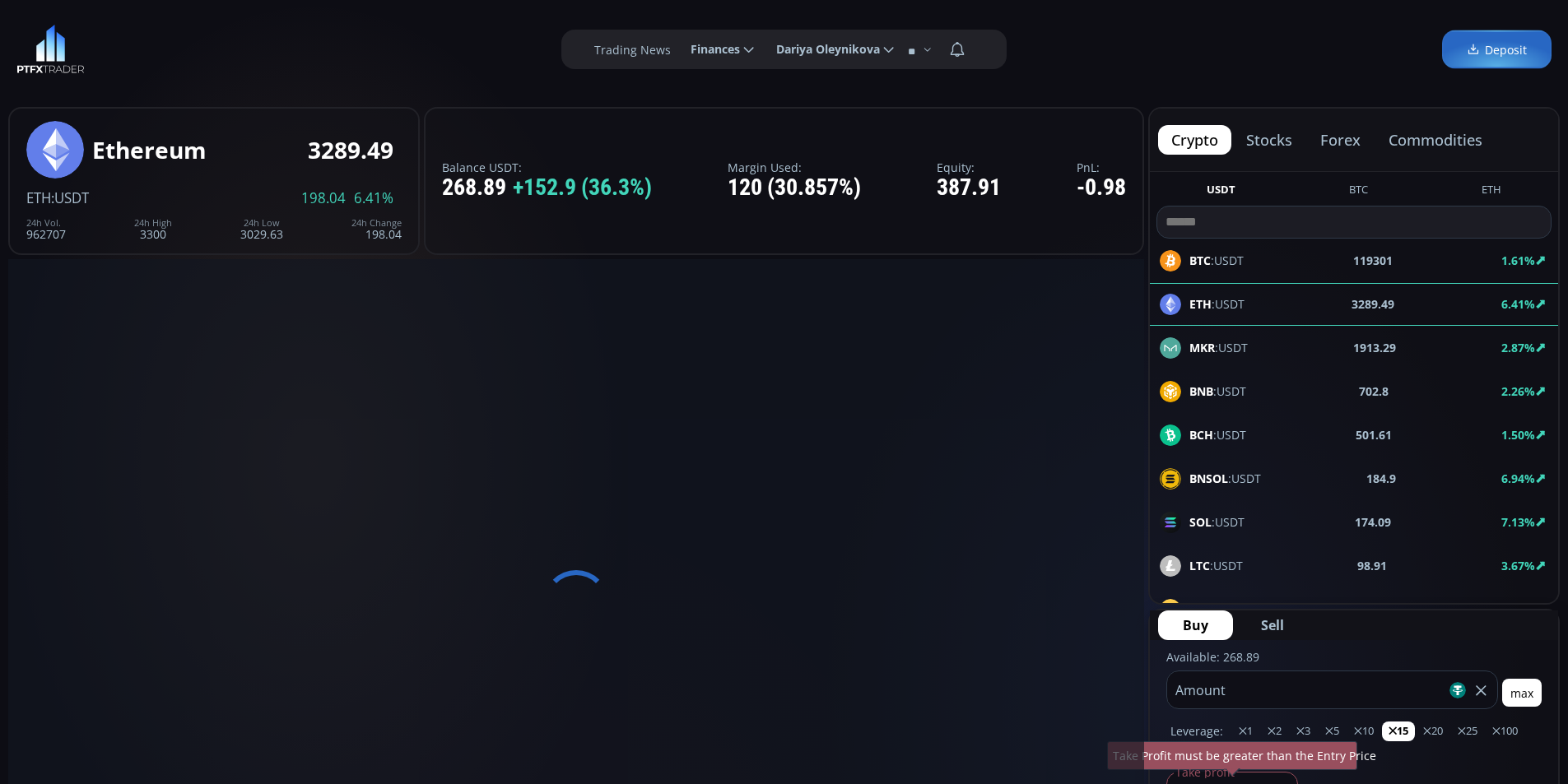 scroll, scrollTop: 0, scrollLeft: 0, axis: both 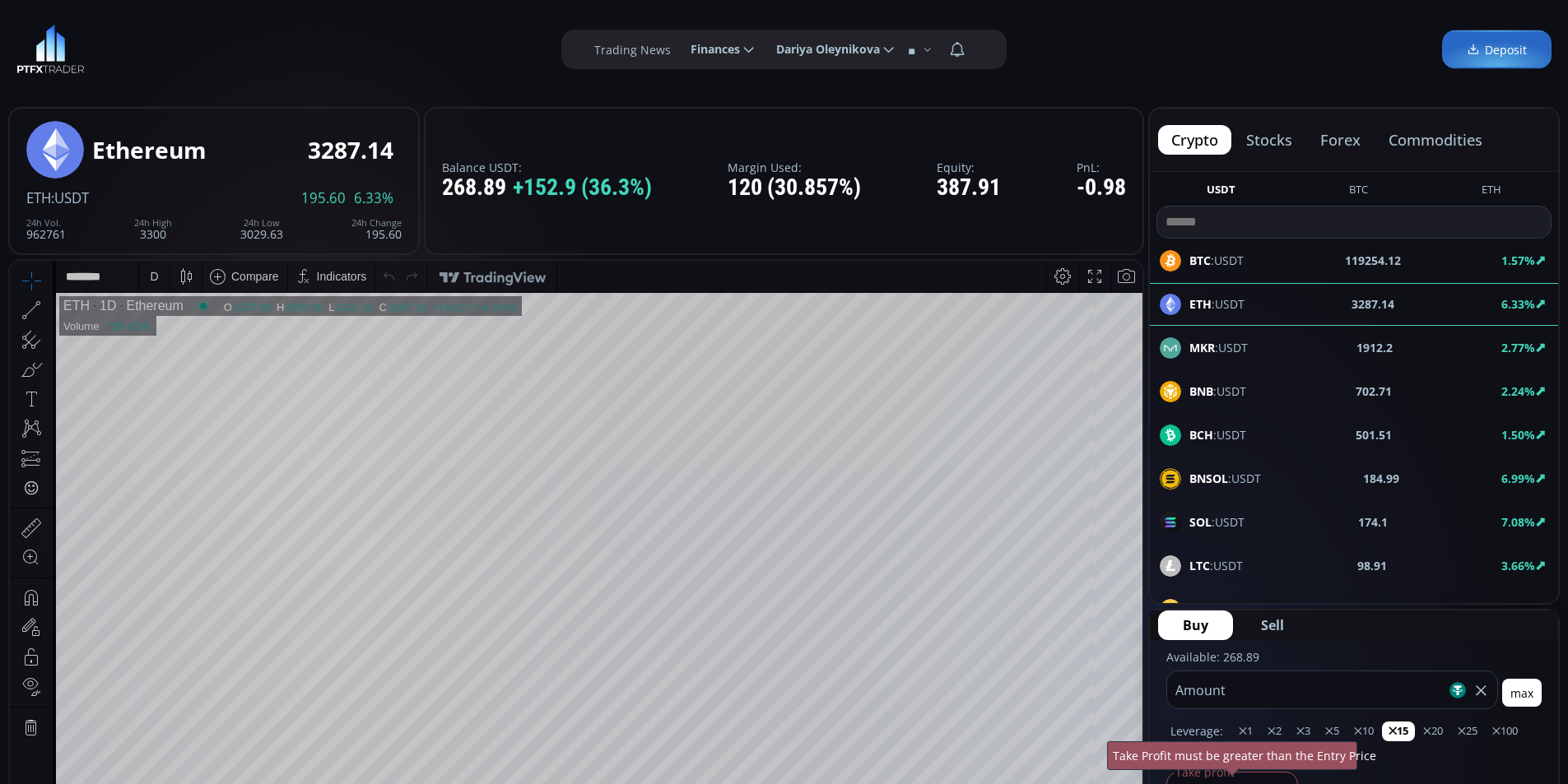 click on "BNB :USDT" 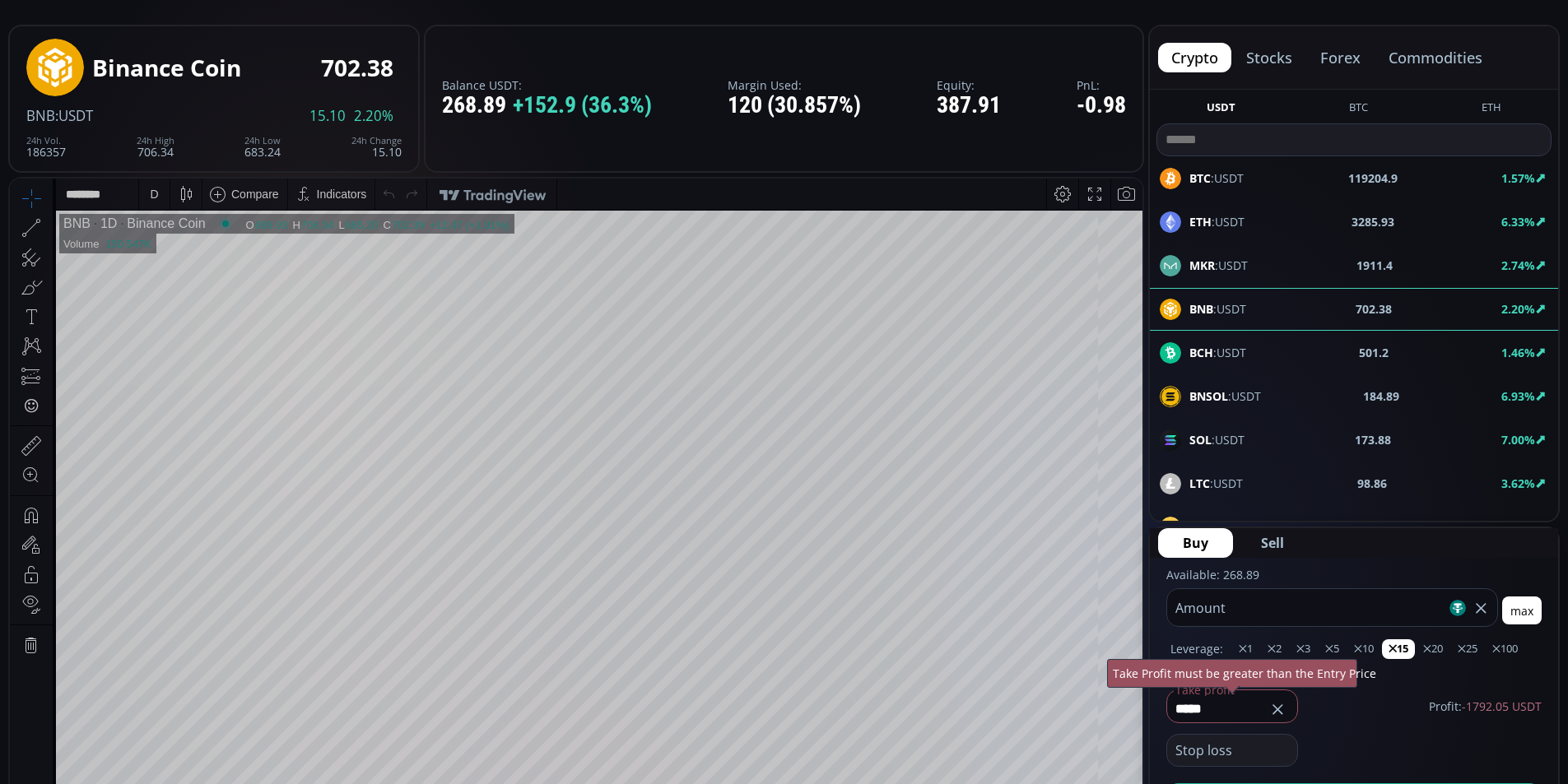 scroll, scrollTop: 165, scrollLeft: 0, axis: vertical 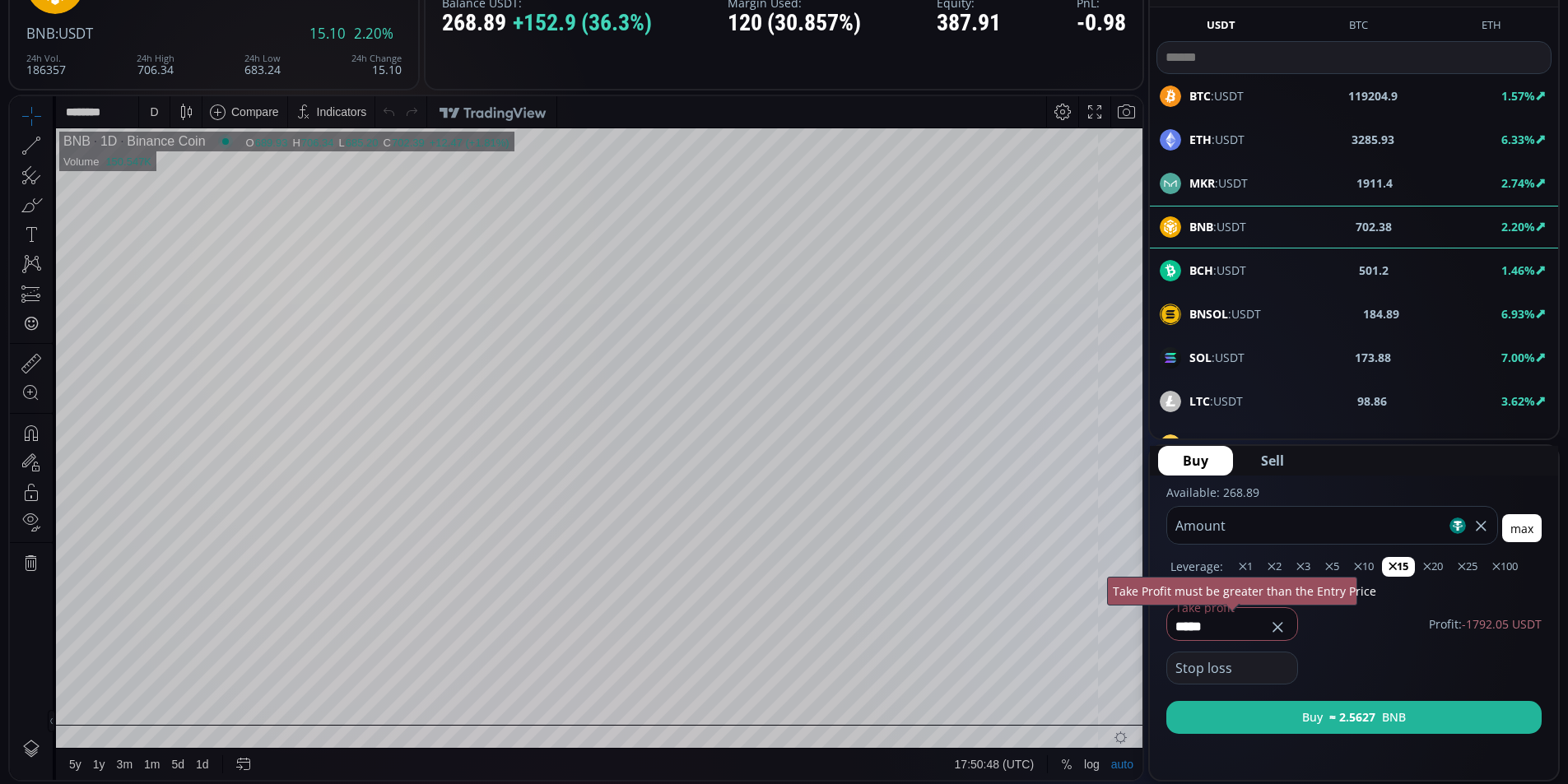 click 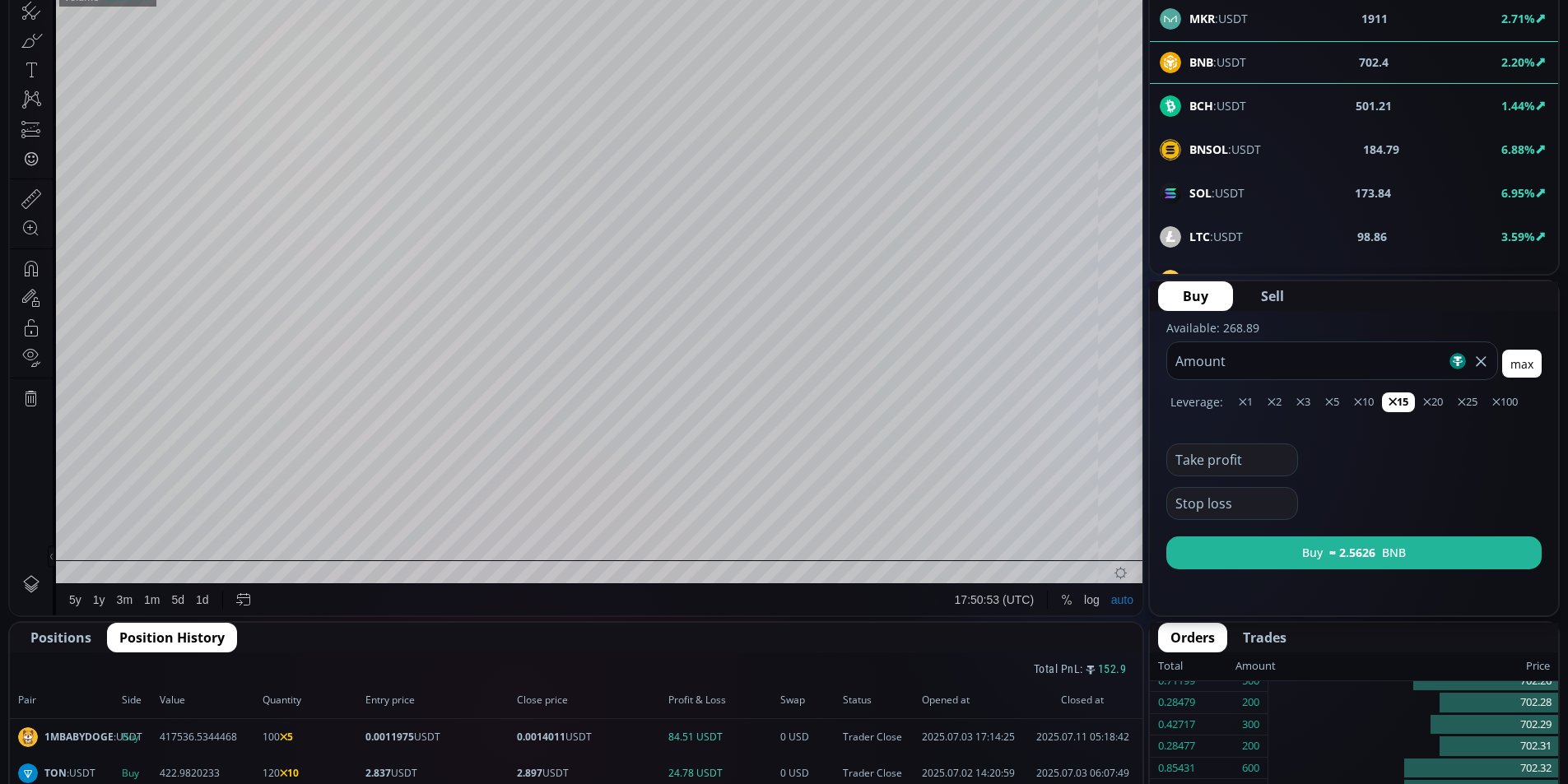 scroll, scrollTop: 576, scrollLeft: 0, axis: vertical 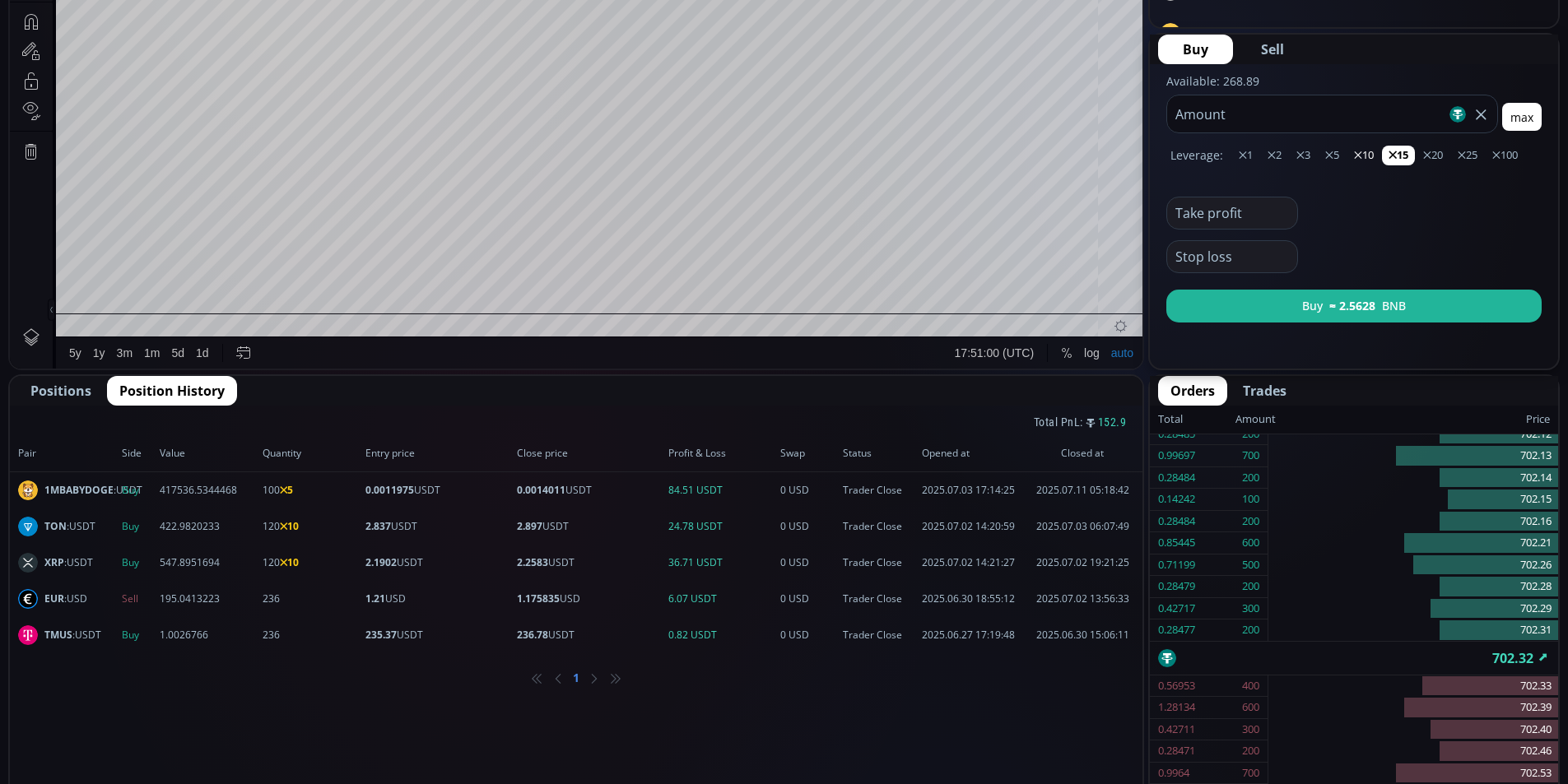 click on "✕10" 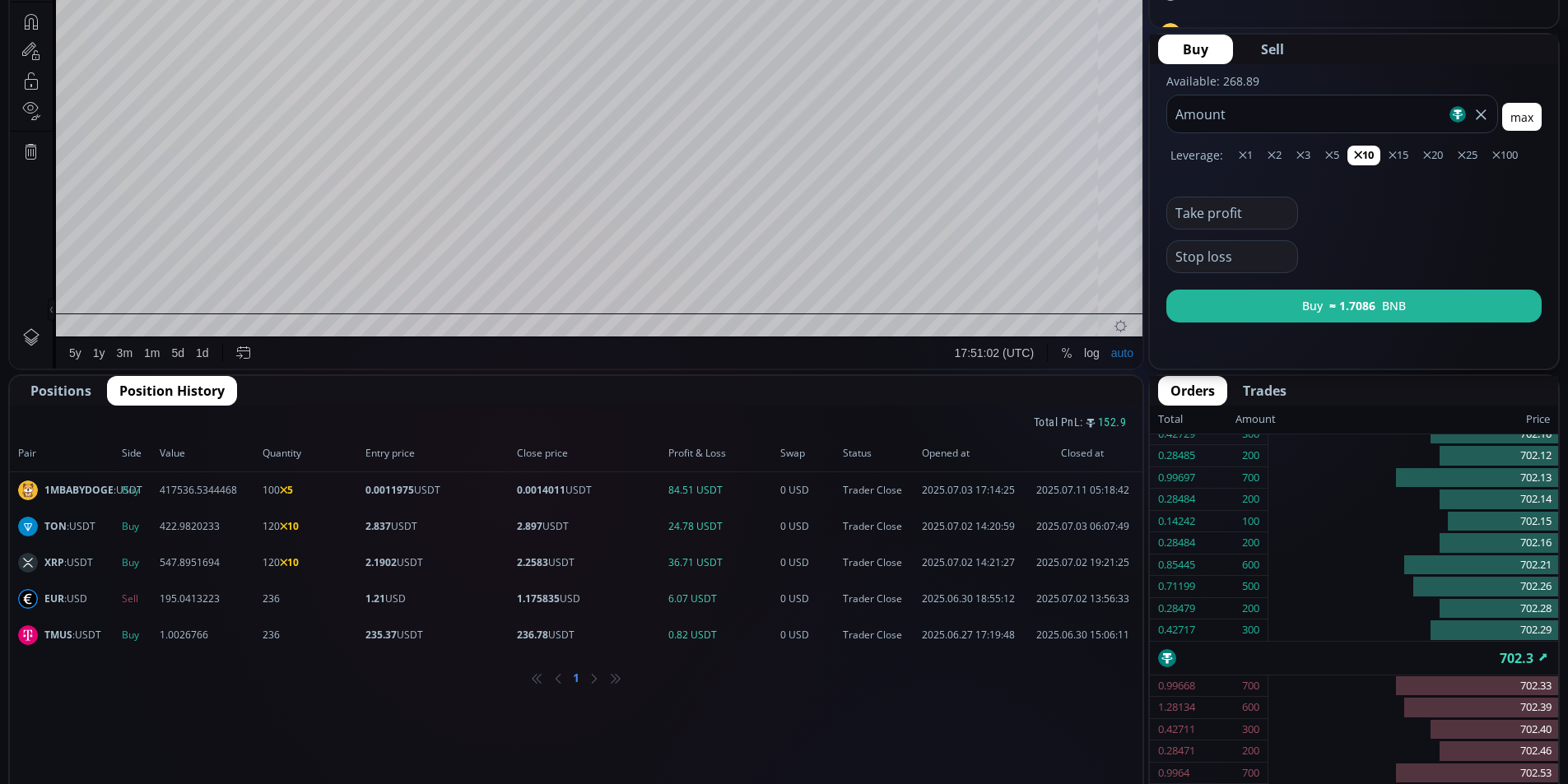click on "***" at bounding box center (1306, 114) 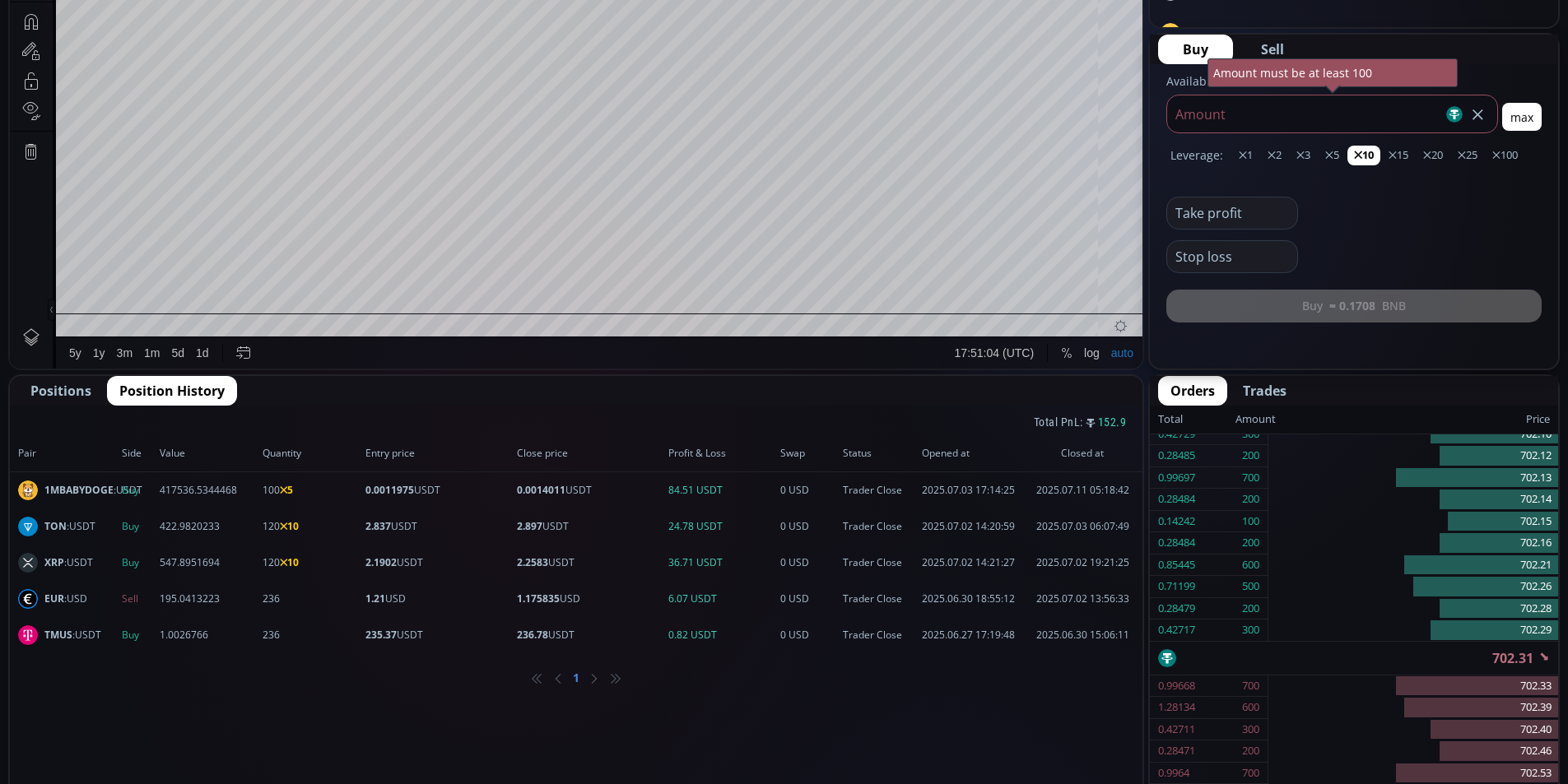 type on "*" 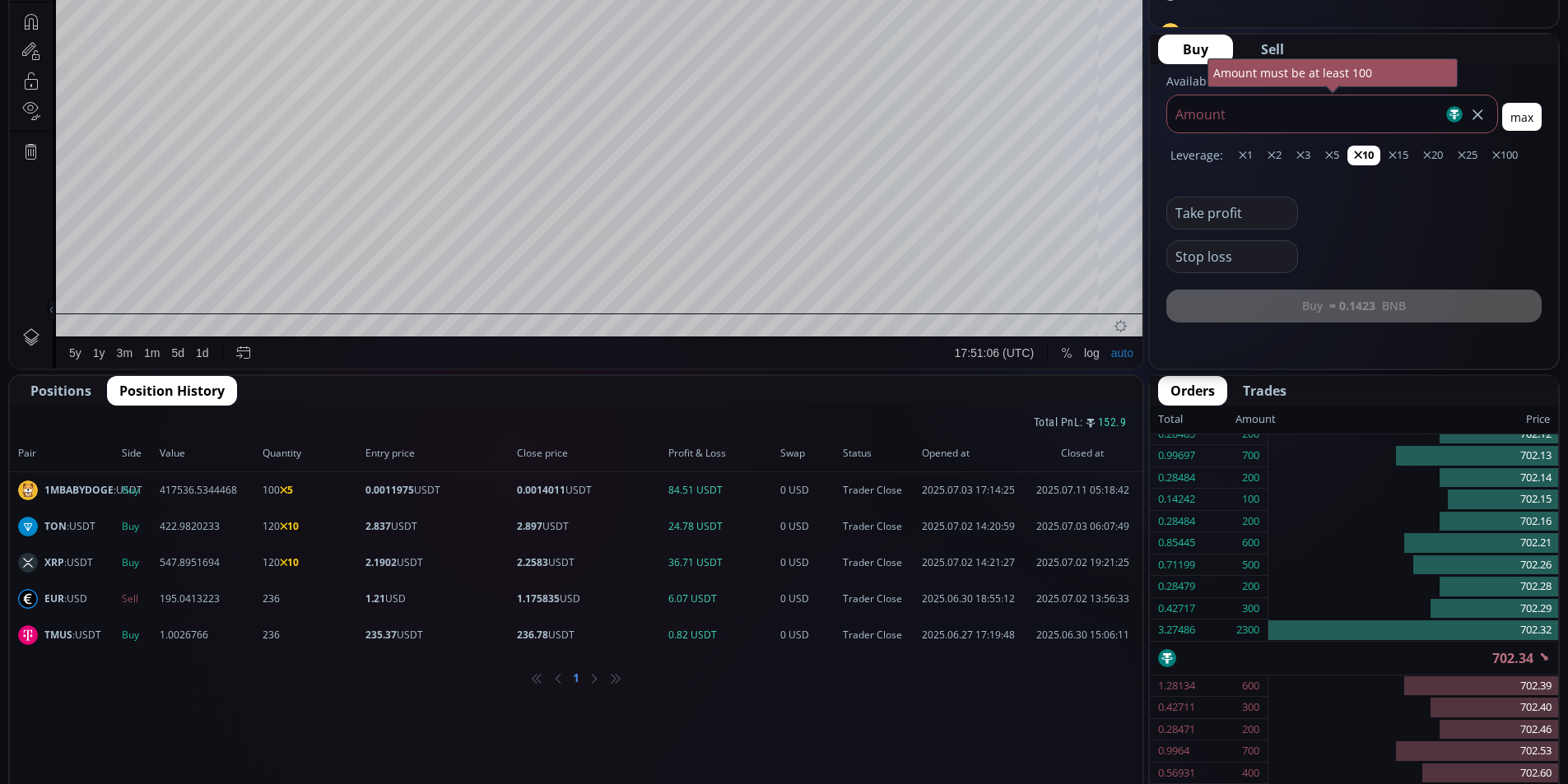 type on "***" 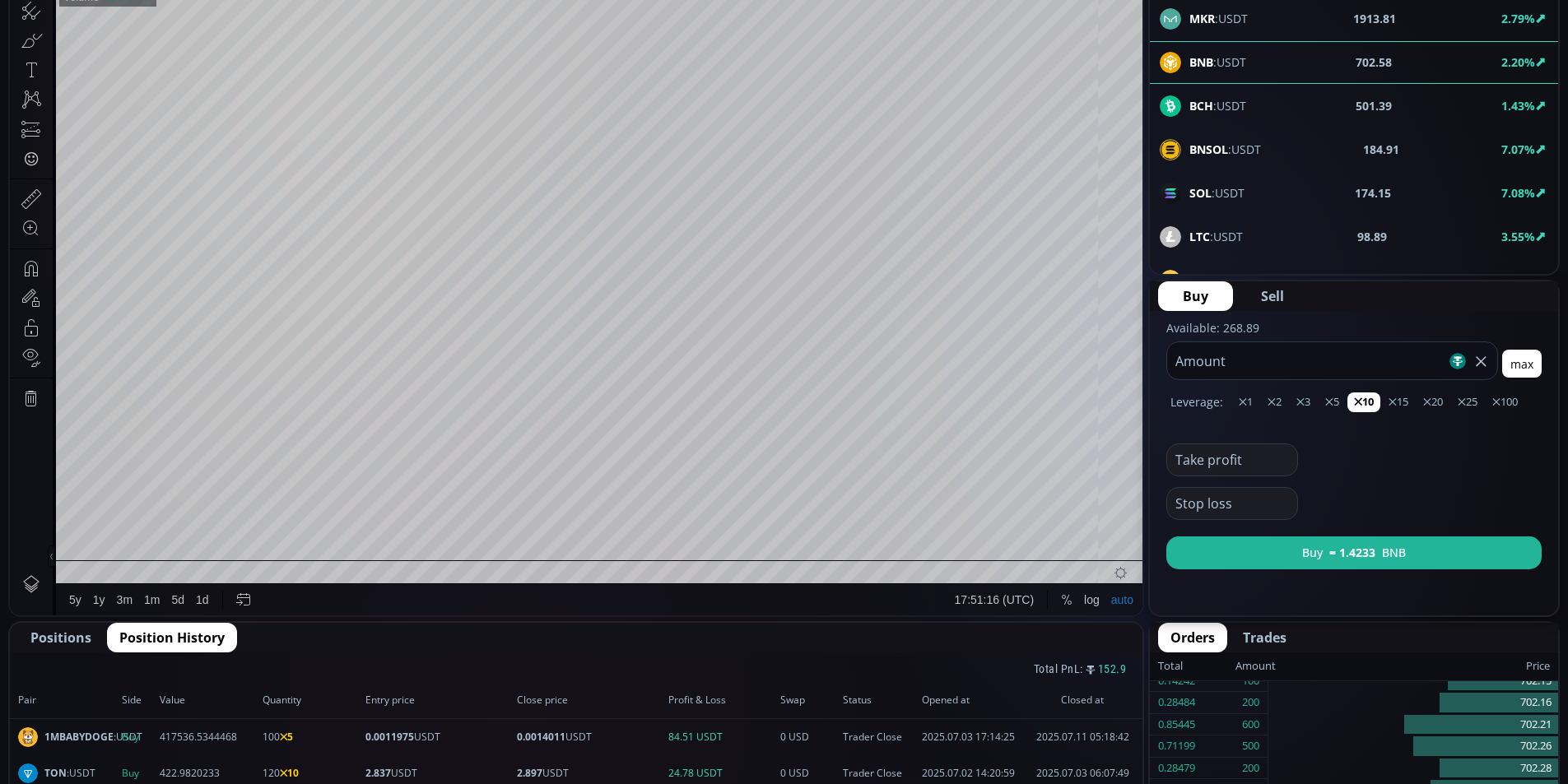 scroll, scrollTop: 165, scrollLeft: 0, axis: vertical 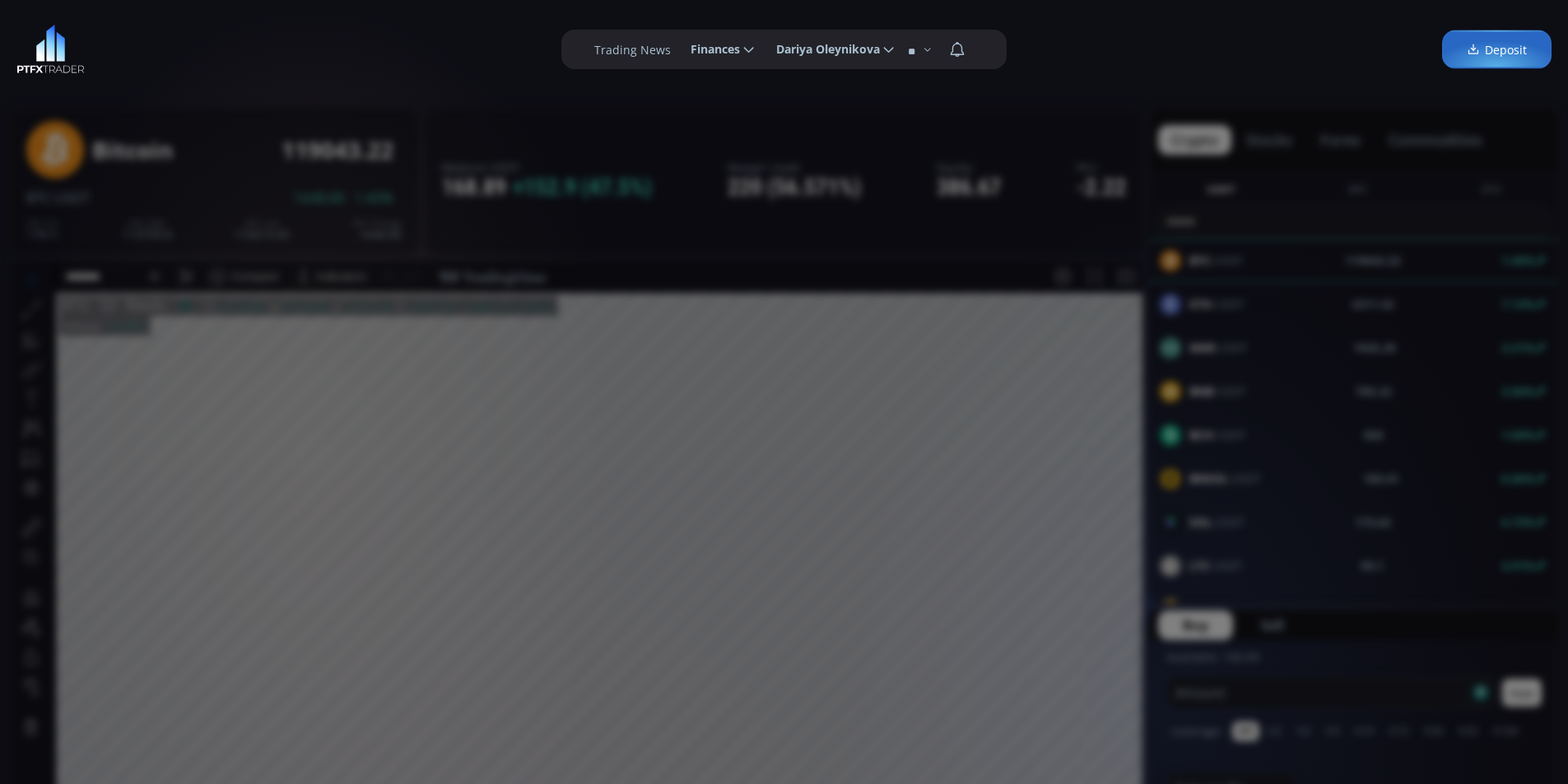 click 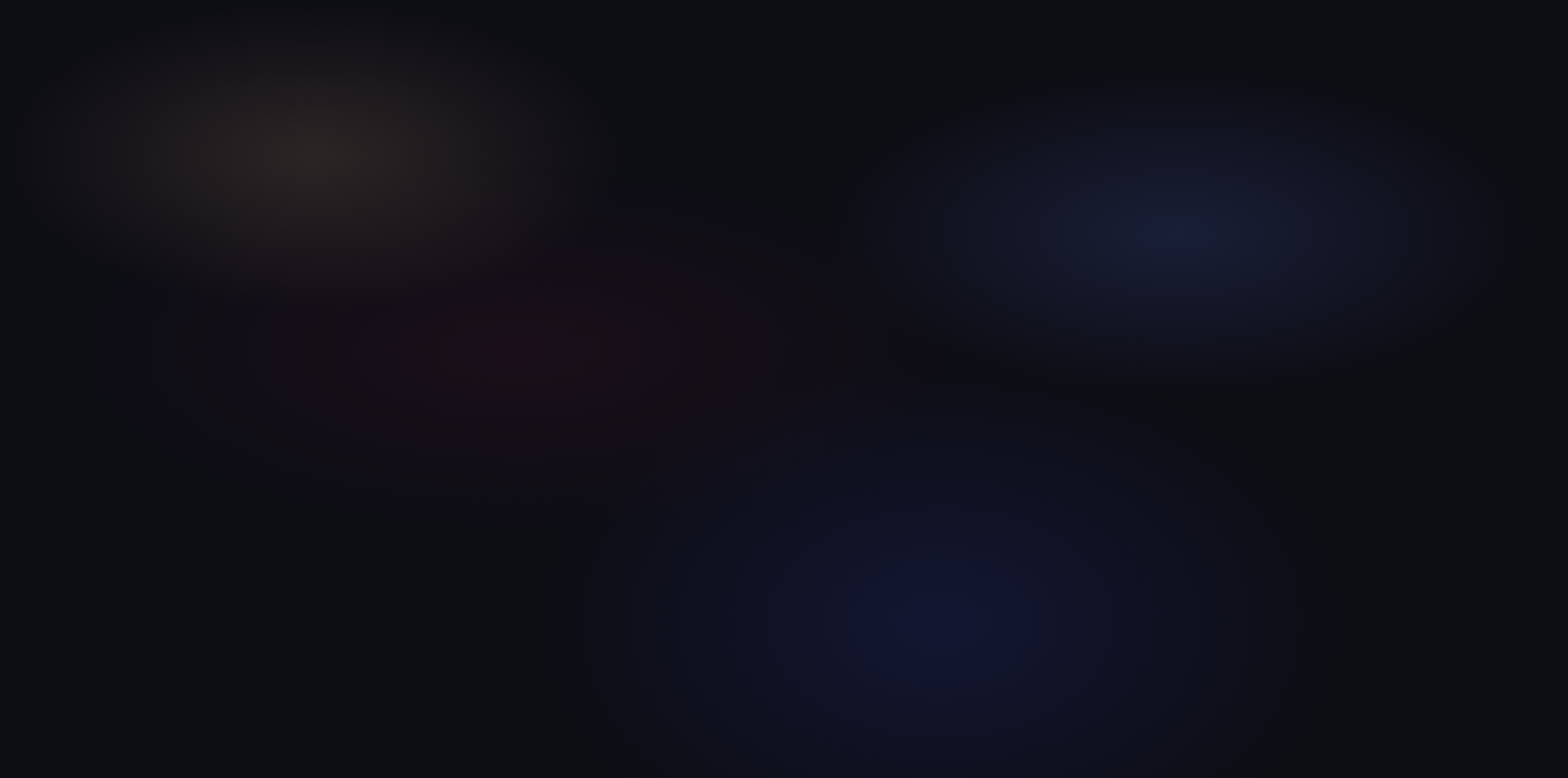 scroll, scrollTop: 0, scrollLeft: 0, axis: both 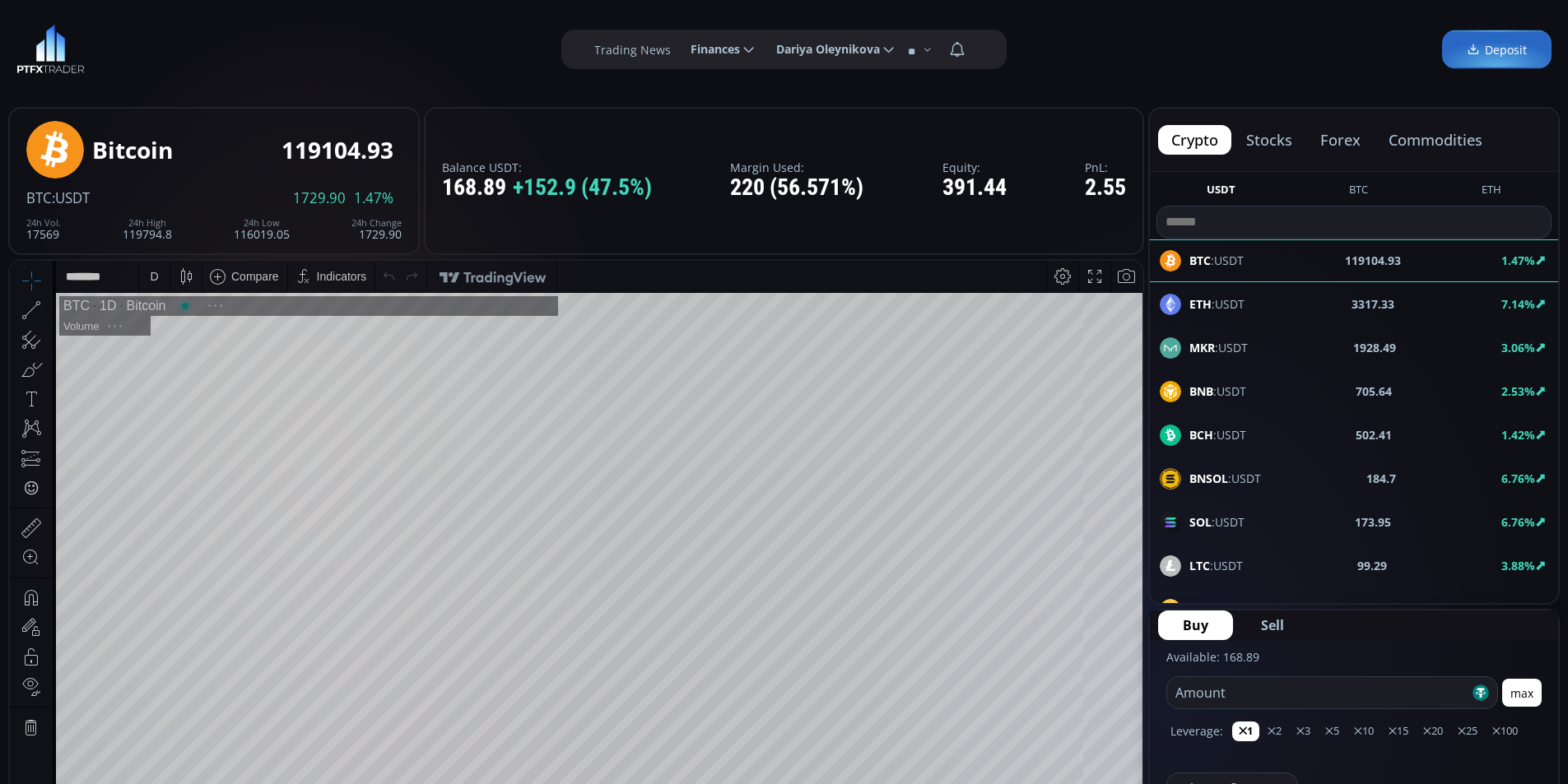 click on "Deposit" at bounding box center [1496, 49] 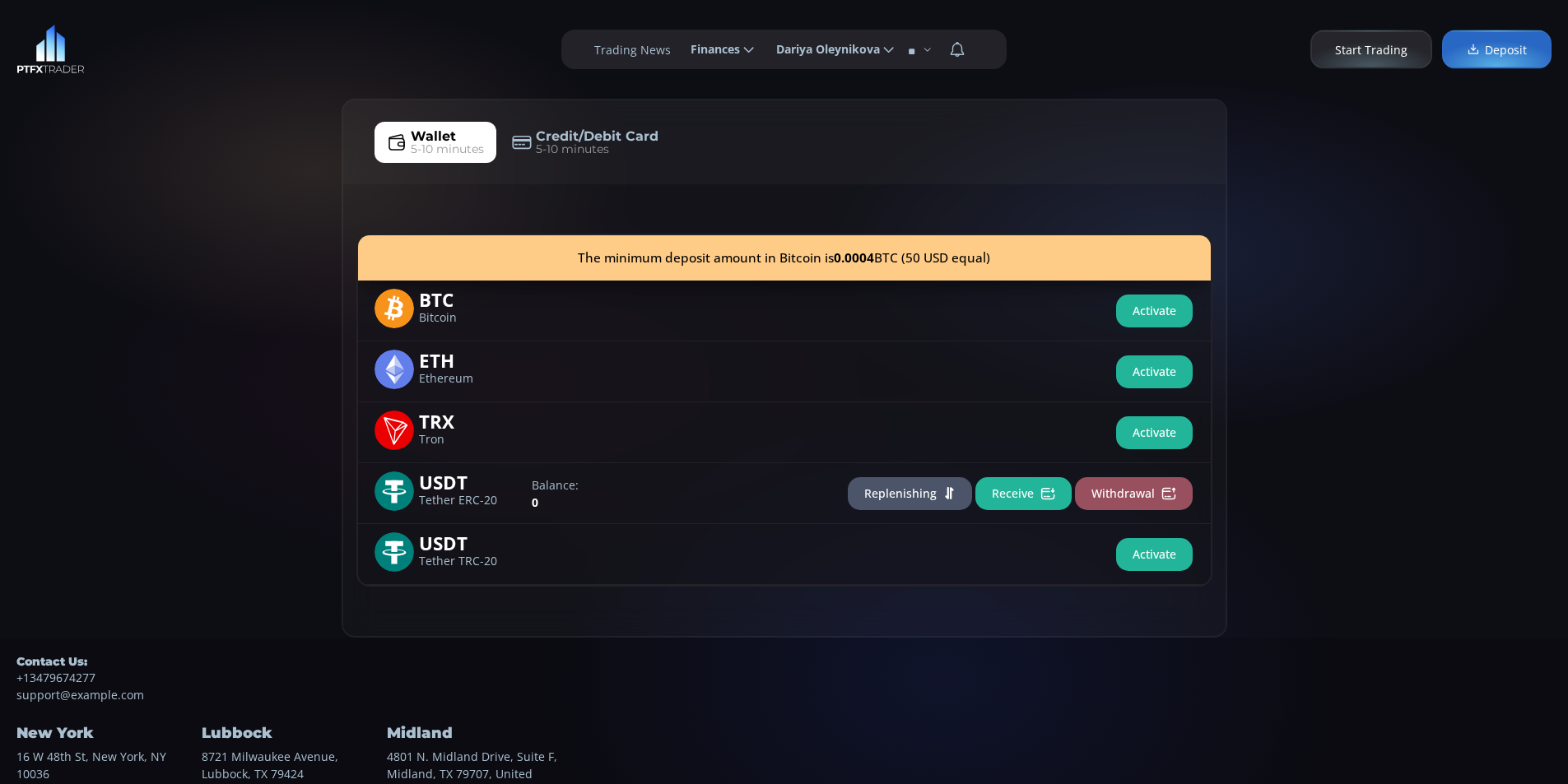click on "Credit/Debit Card" at bounding box center [597, 137] 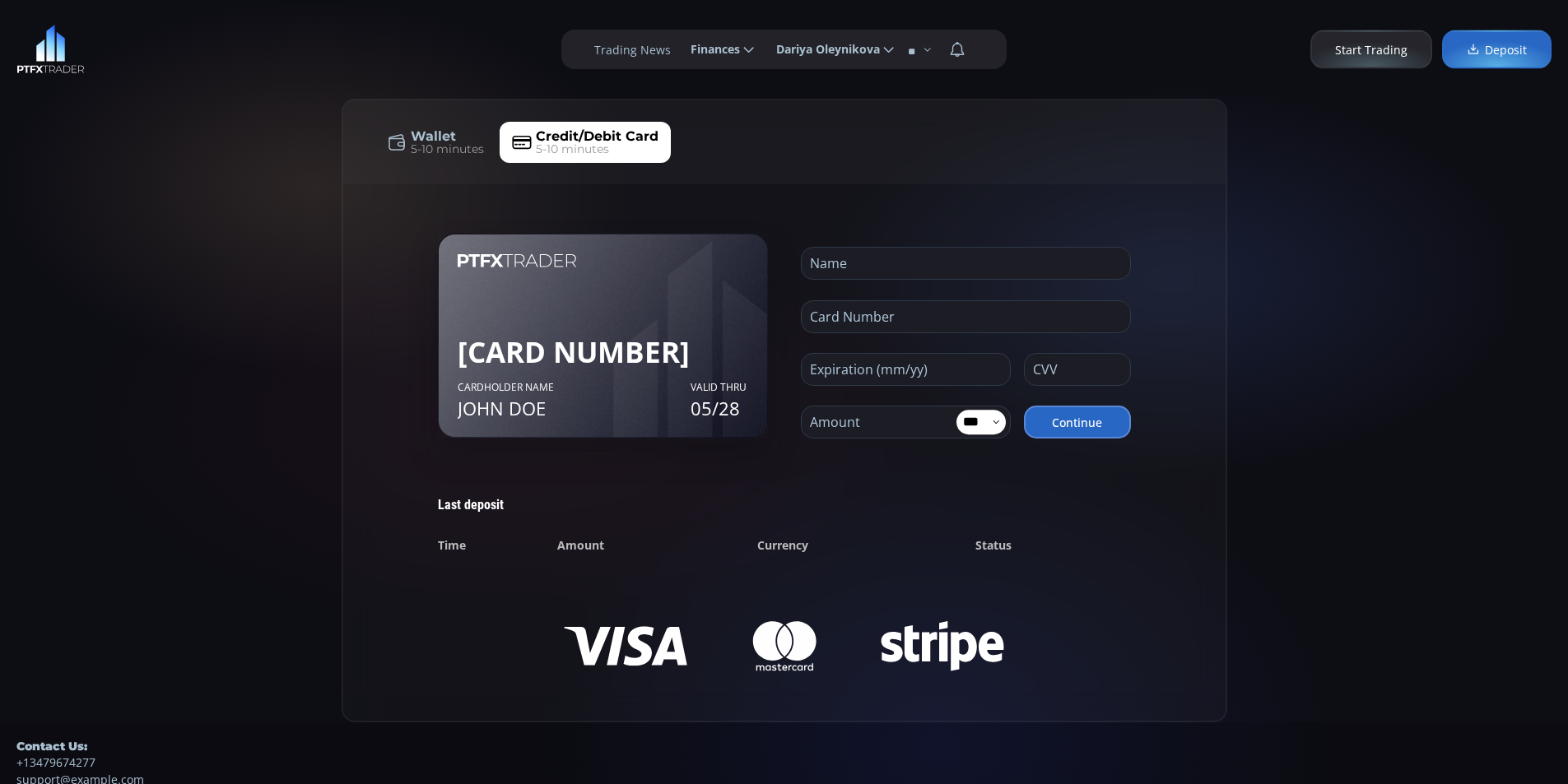 click at bounding box center (961, 263) 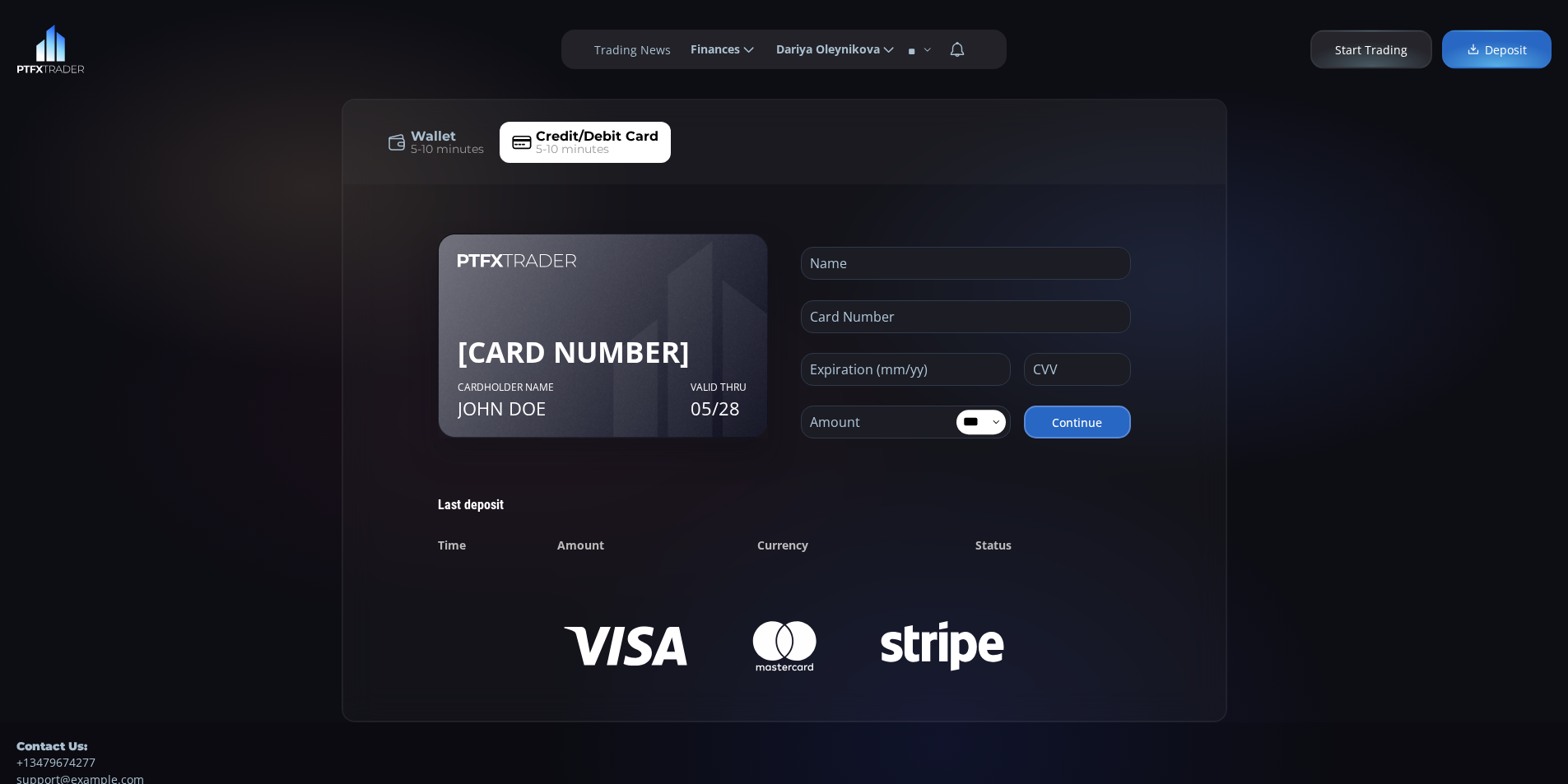 type on "*" 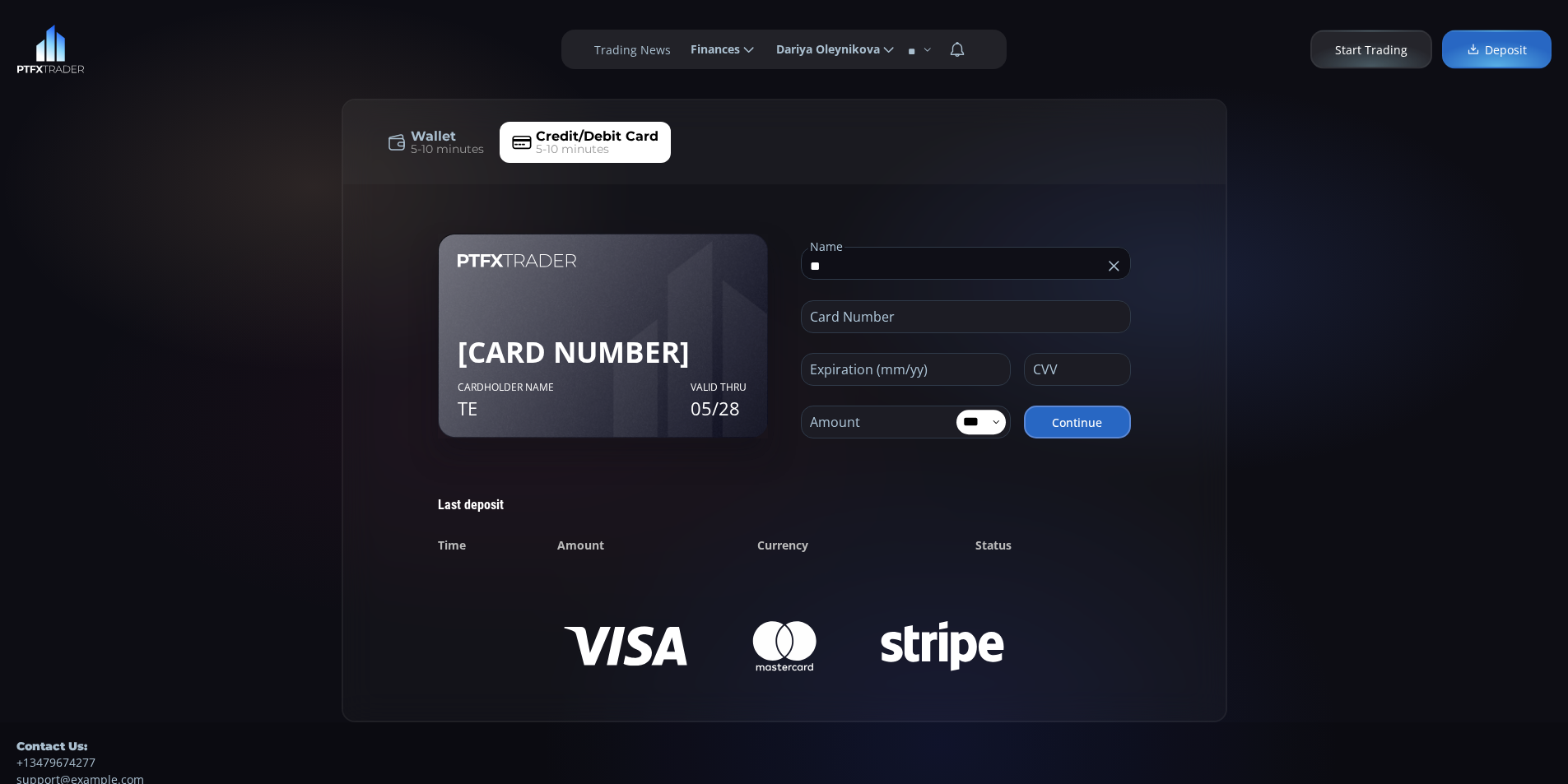 type on "*" 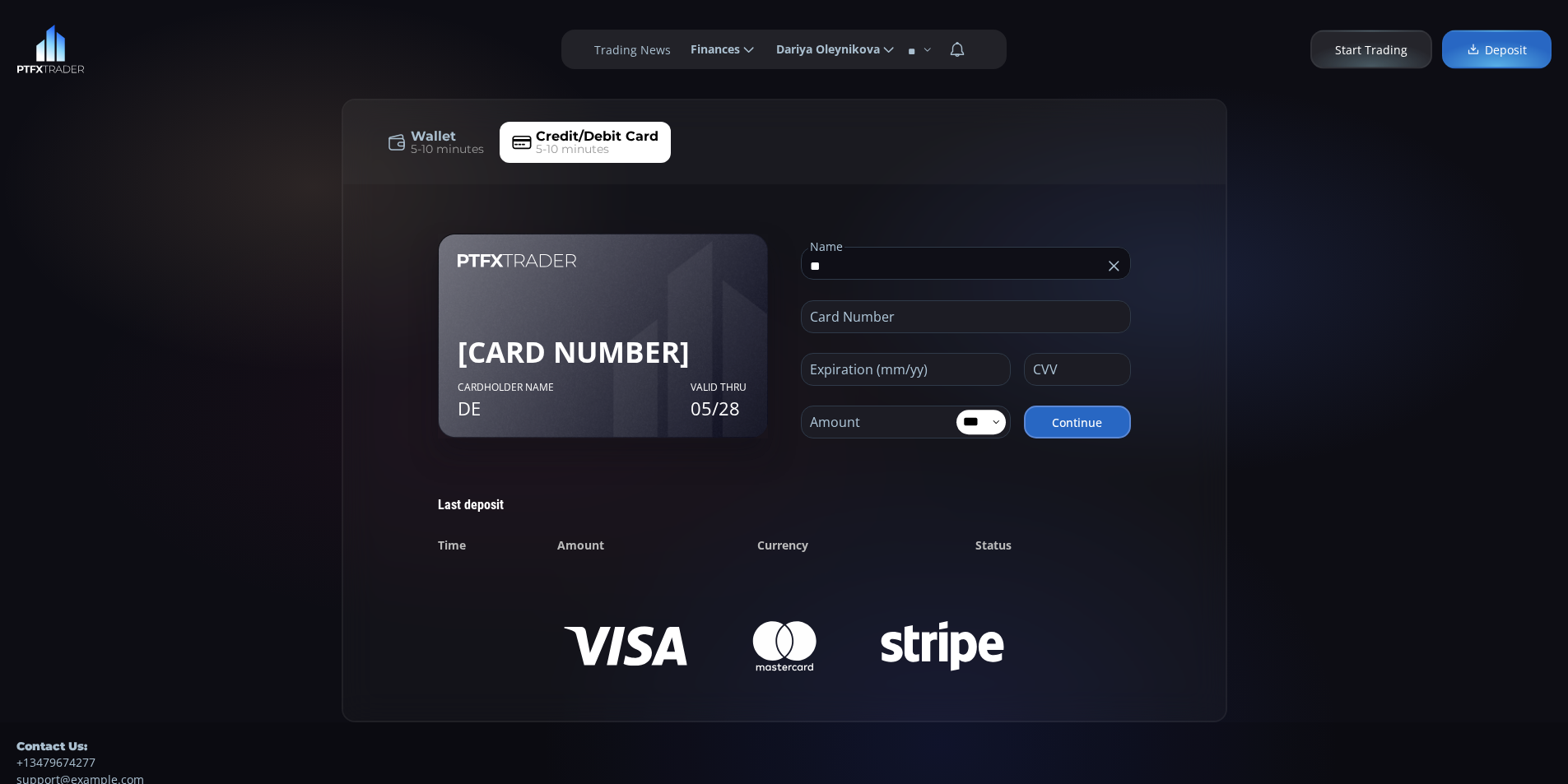 type on "*" 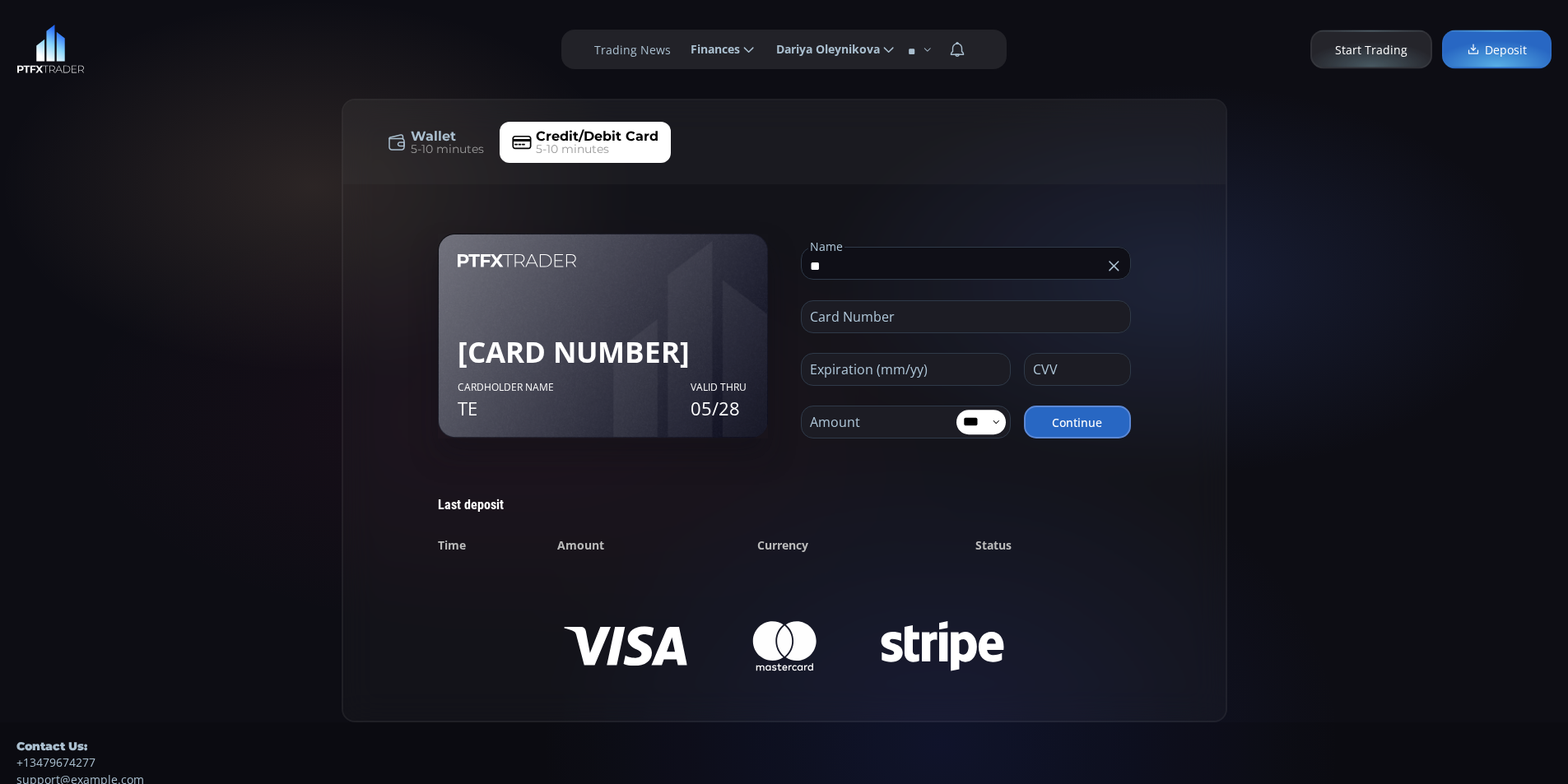 type on "*" 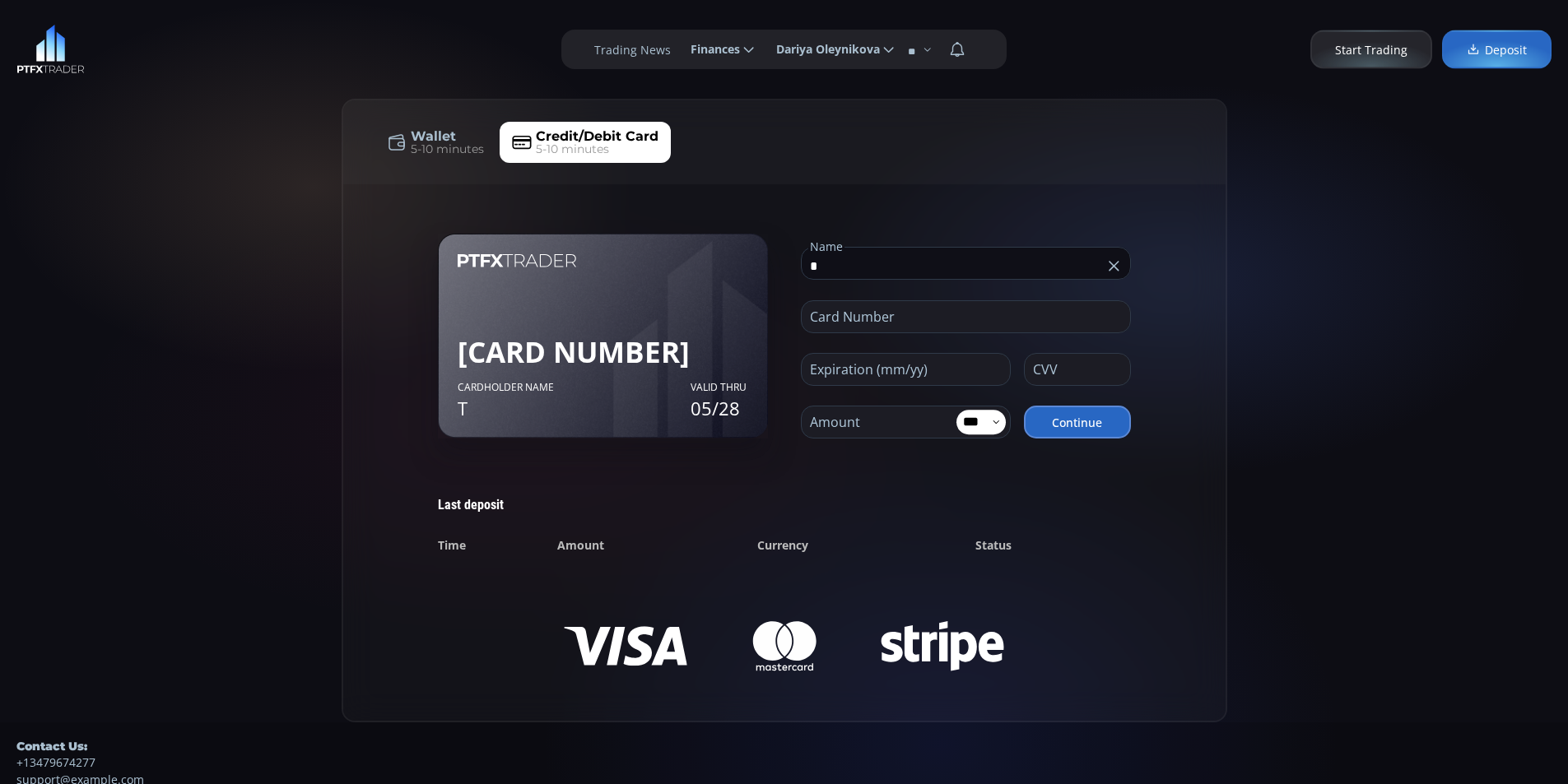type 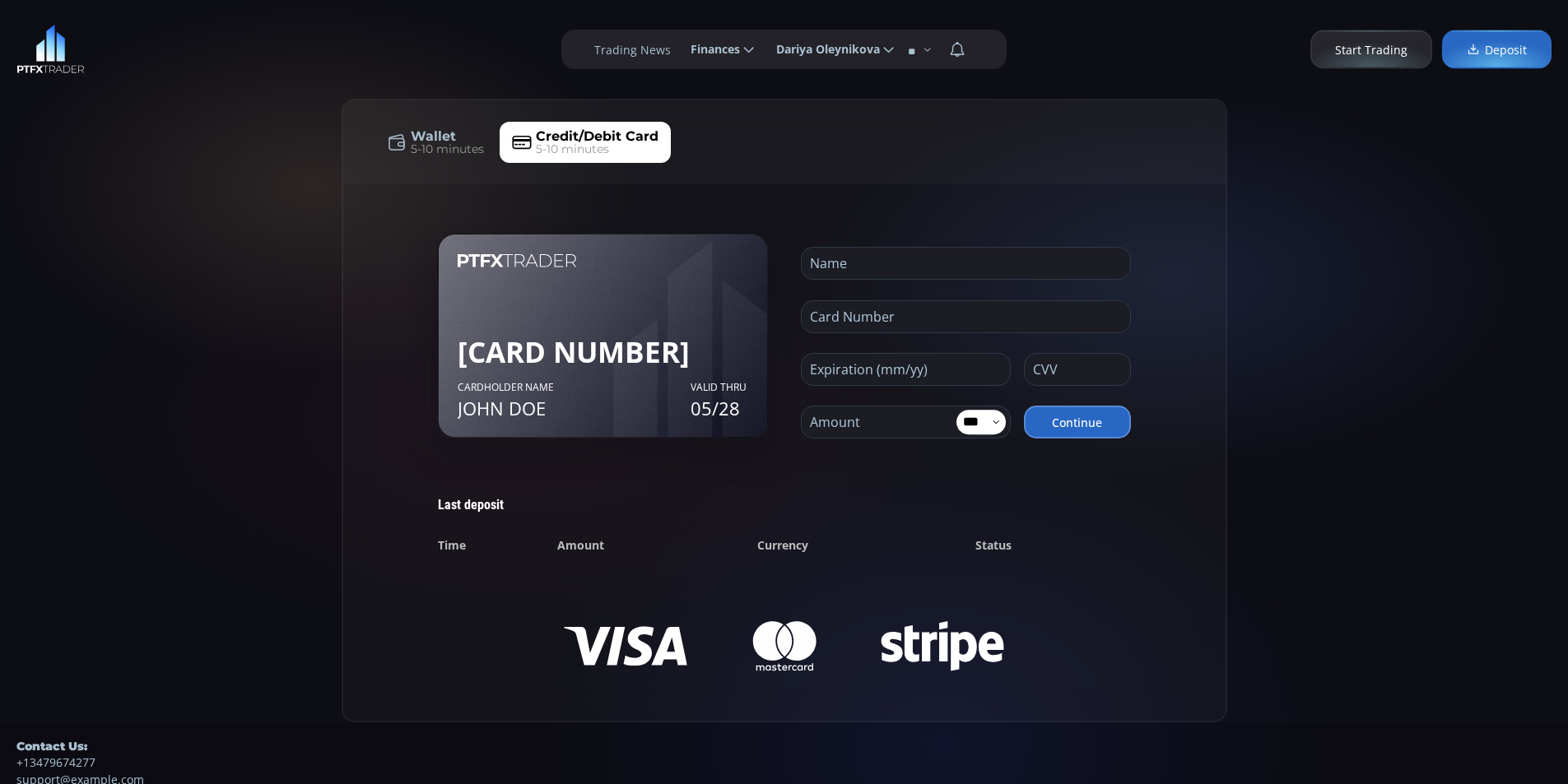 click on "***" at bounding box center (974, 422) 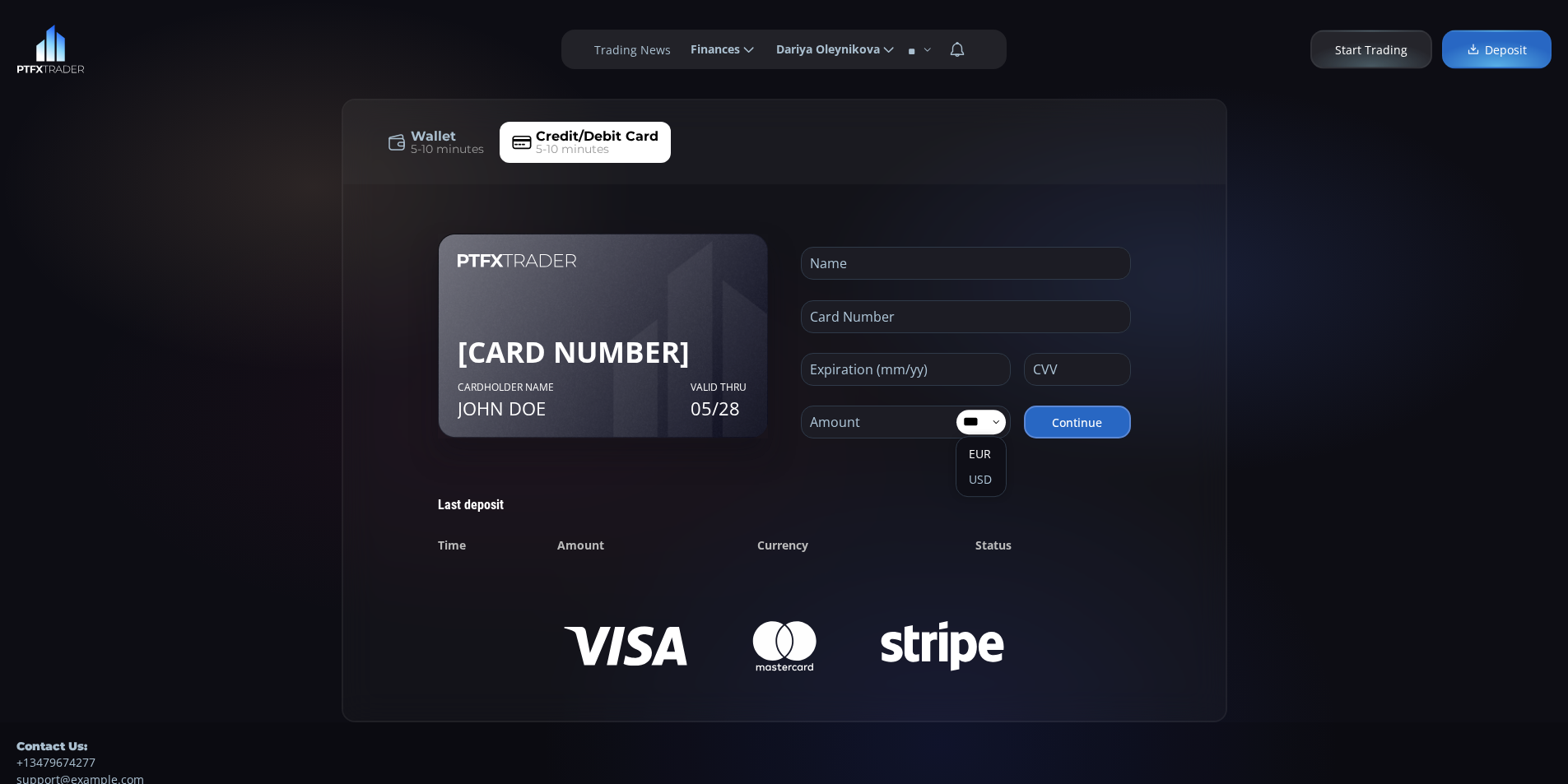 click on "***" at bounding box center [974, 422] 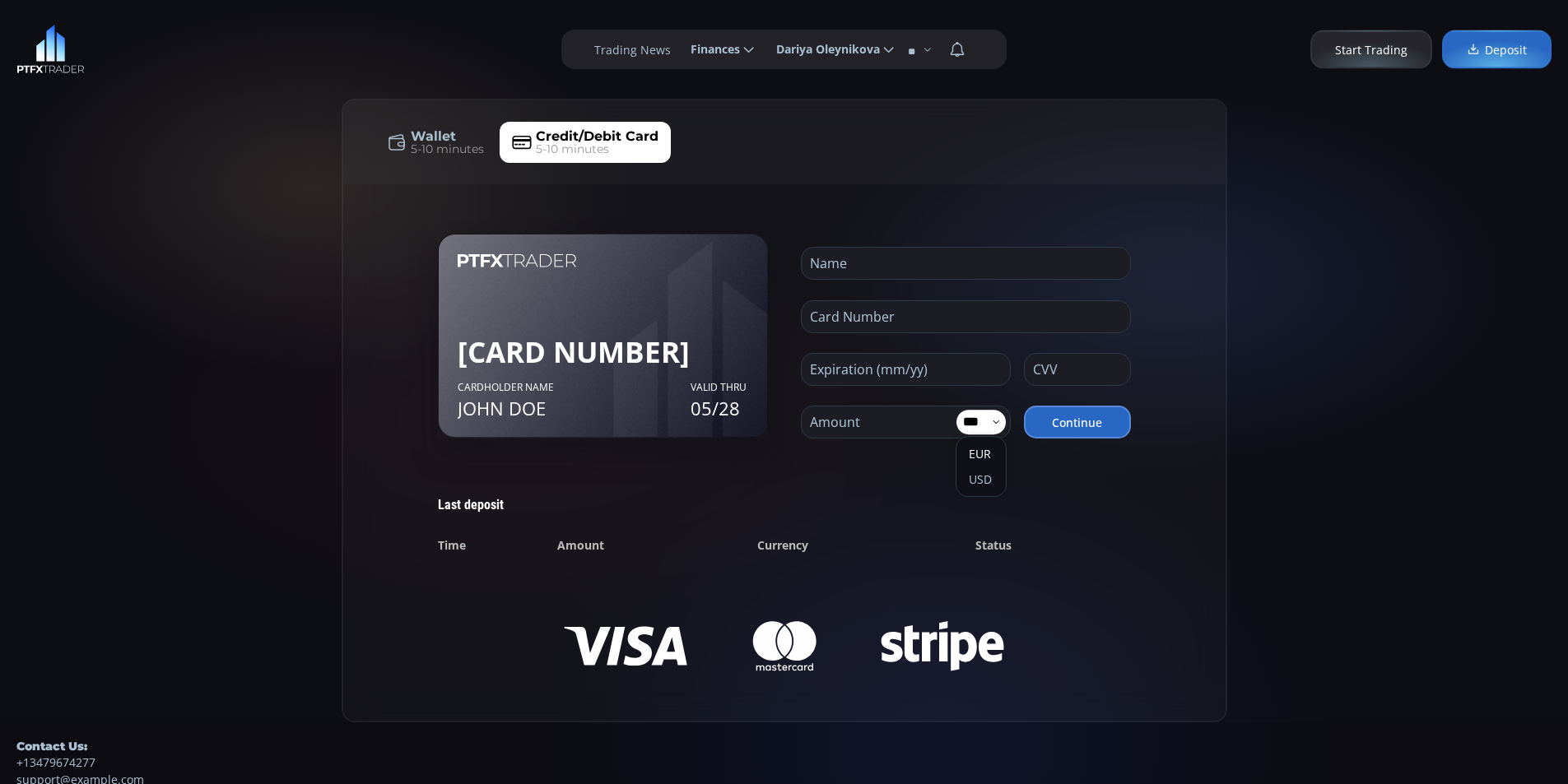 click on "***" at bounding box center (974, 422) 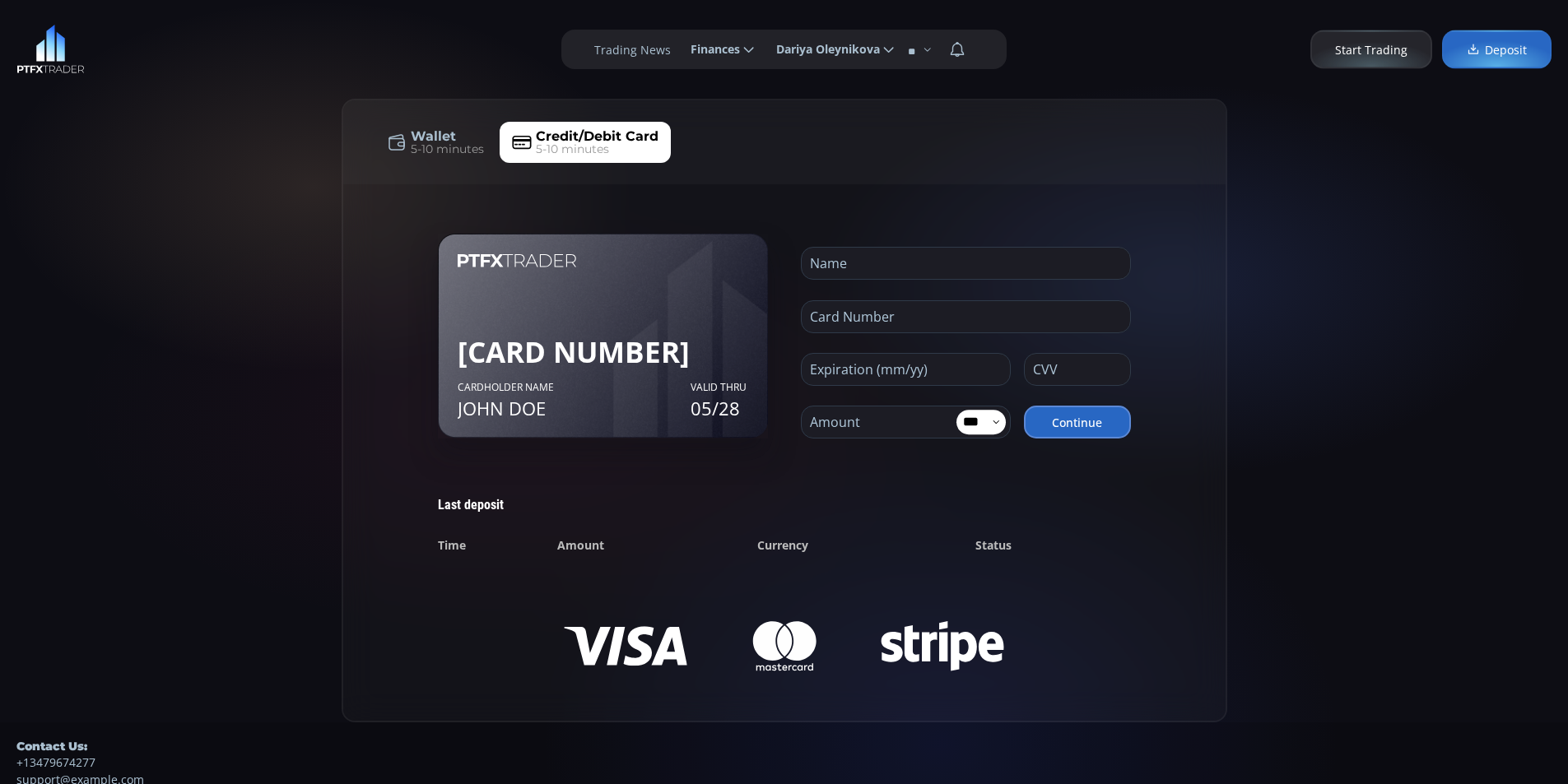 click on "***  EUR  USD" at bounding box center [981, 422] 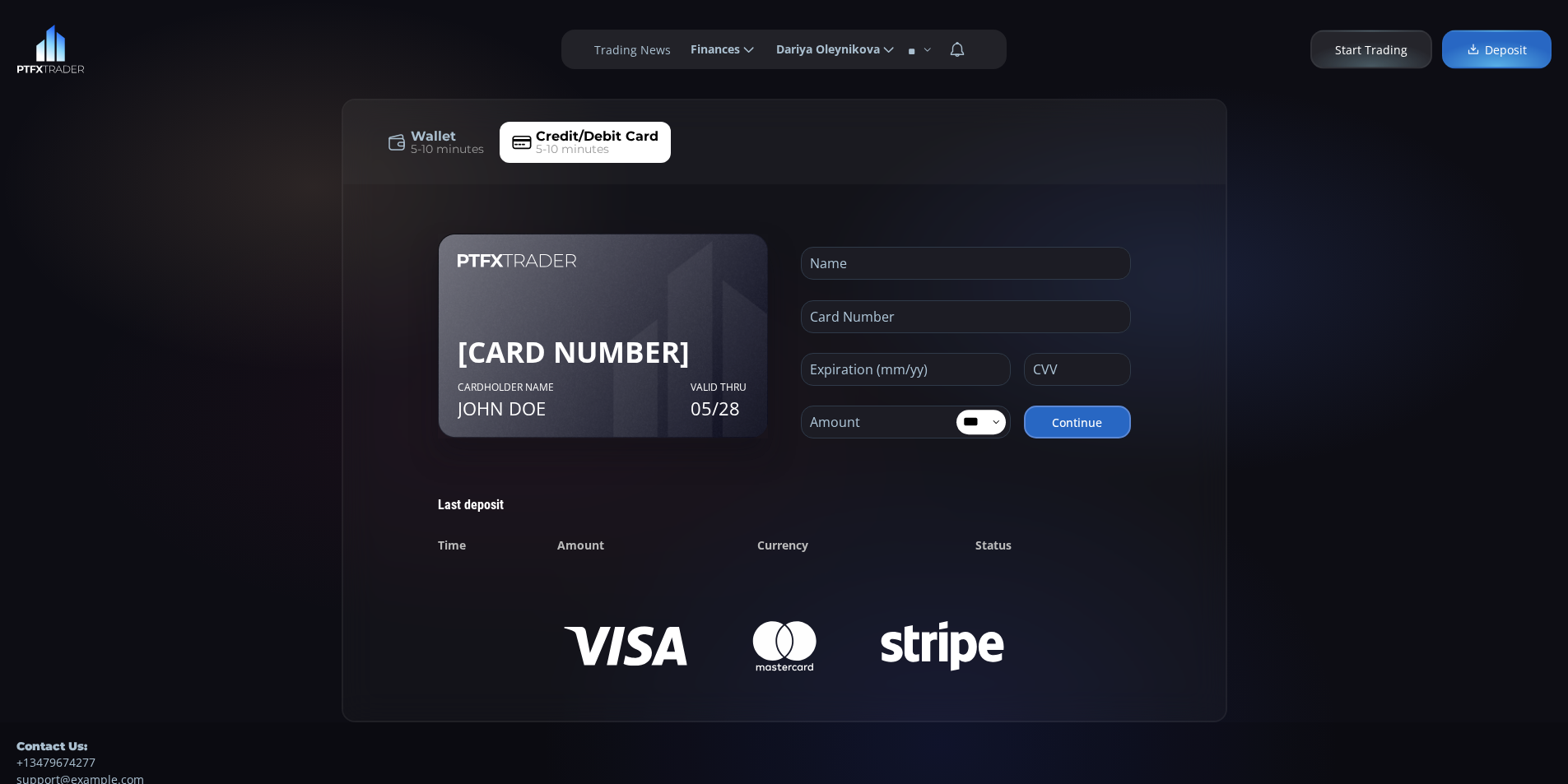 click on "***" at bounding box center [974, 422] 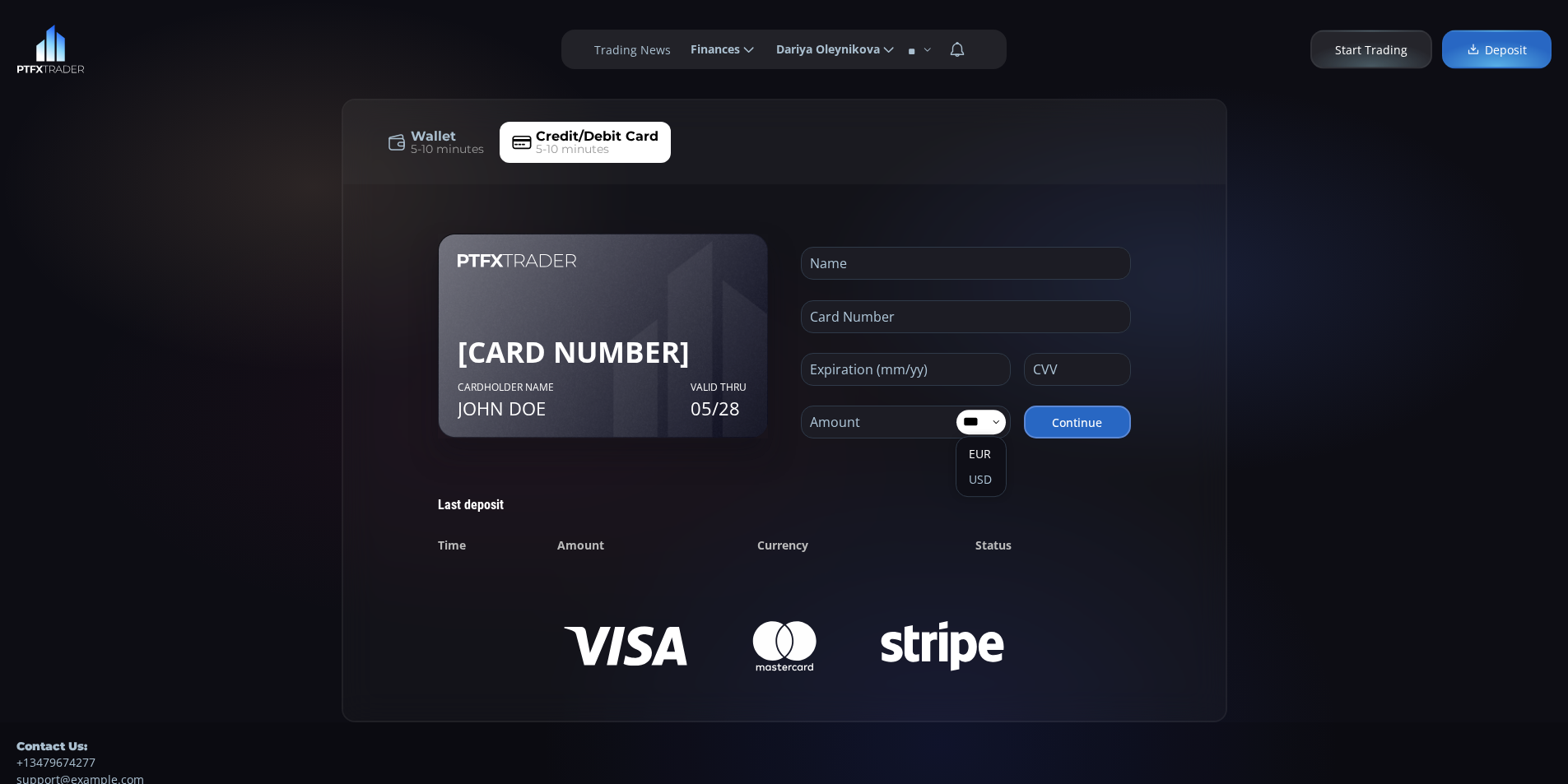 click on "Last deposit" at bounding box center (784, 505) 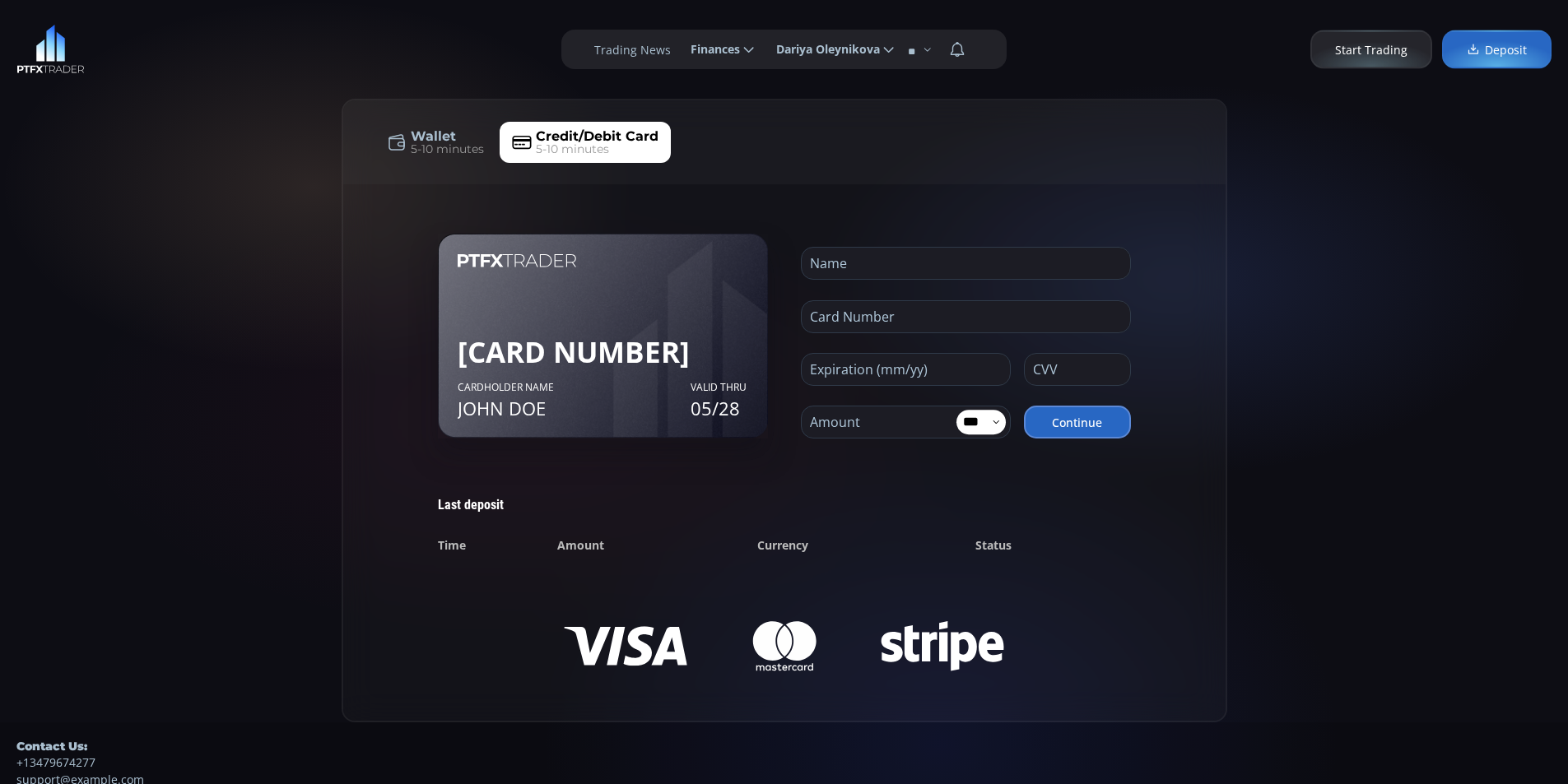 click 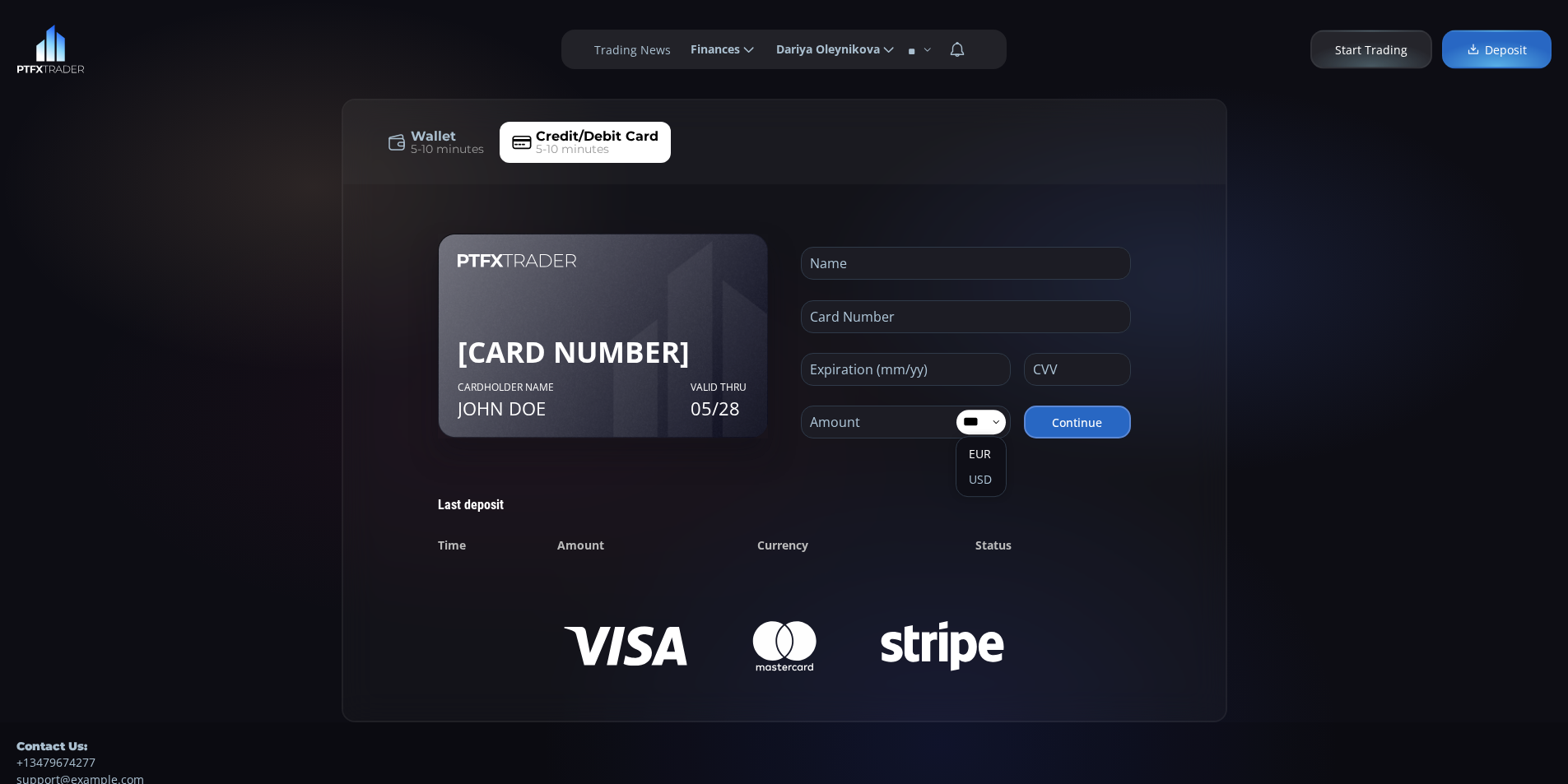 click on "USD" 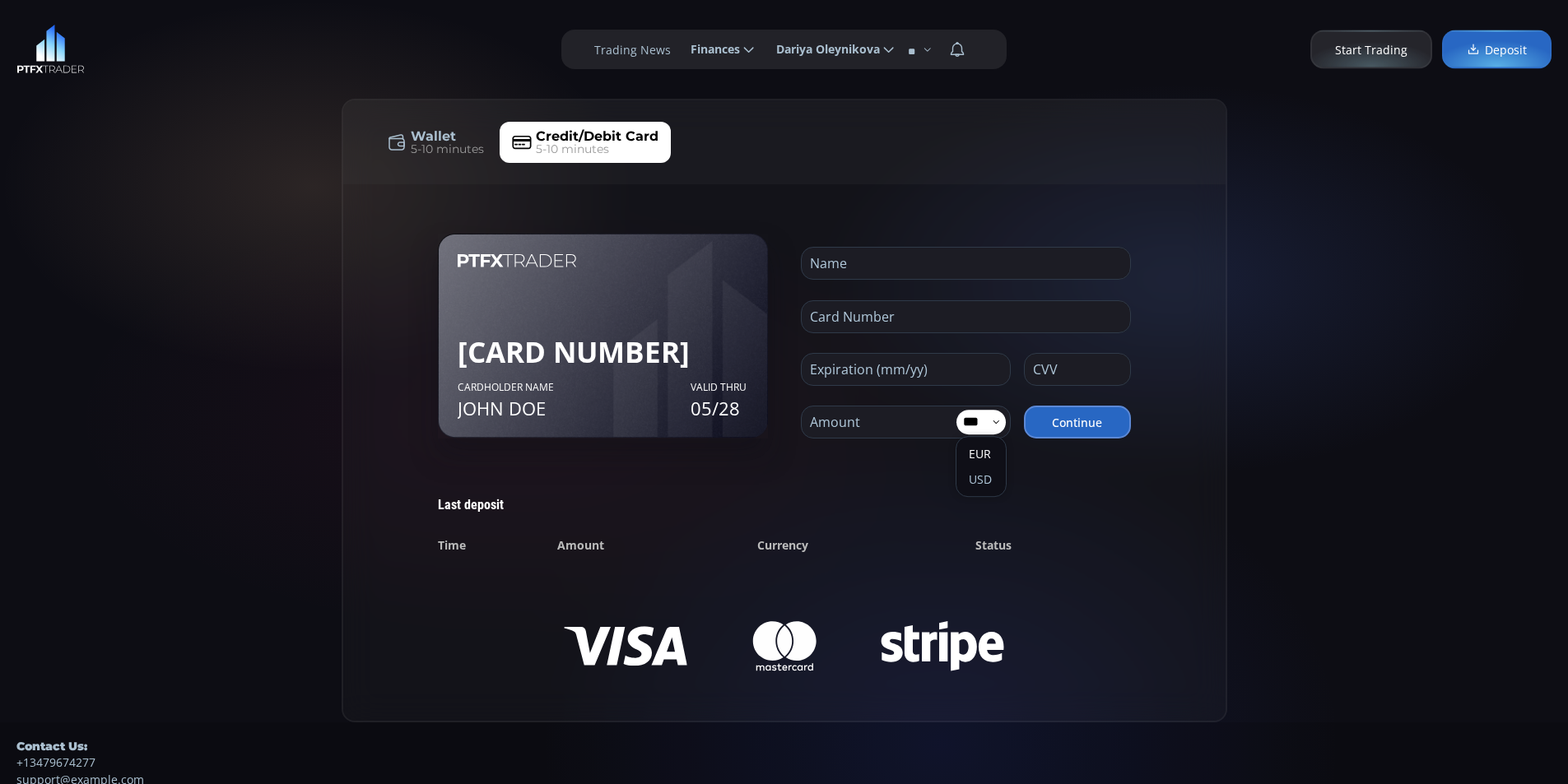 type on "***" 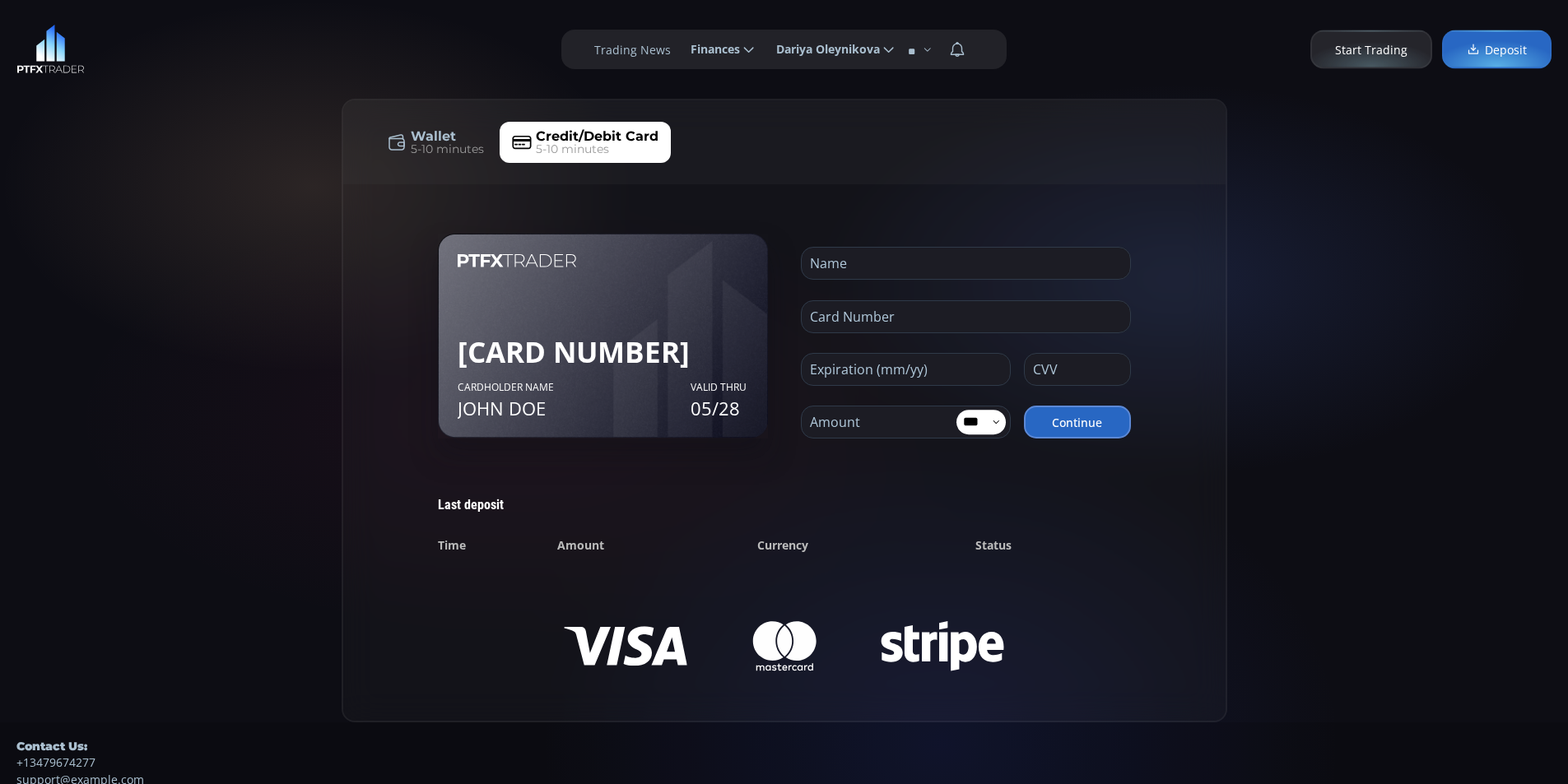 click on "***" at bounding box center (974, 422) 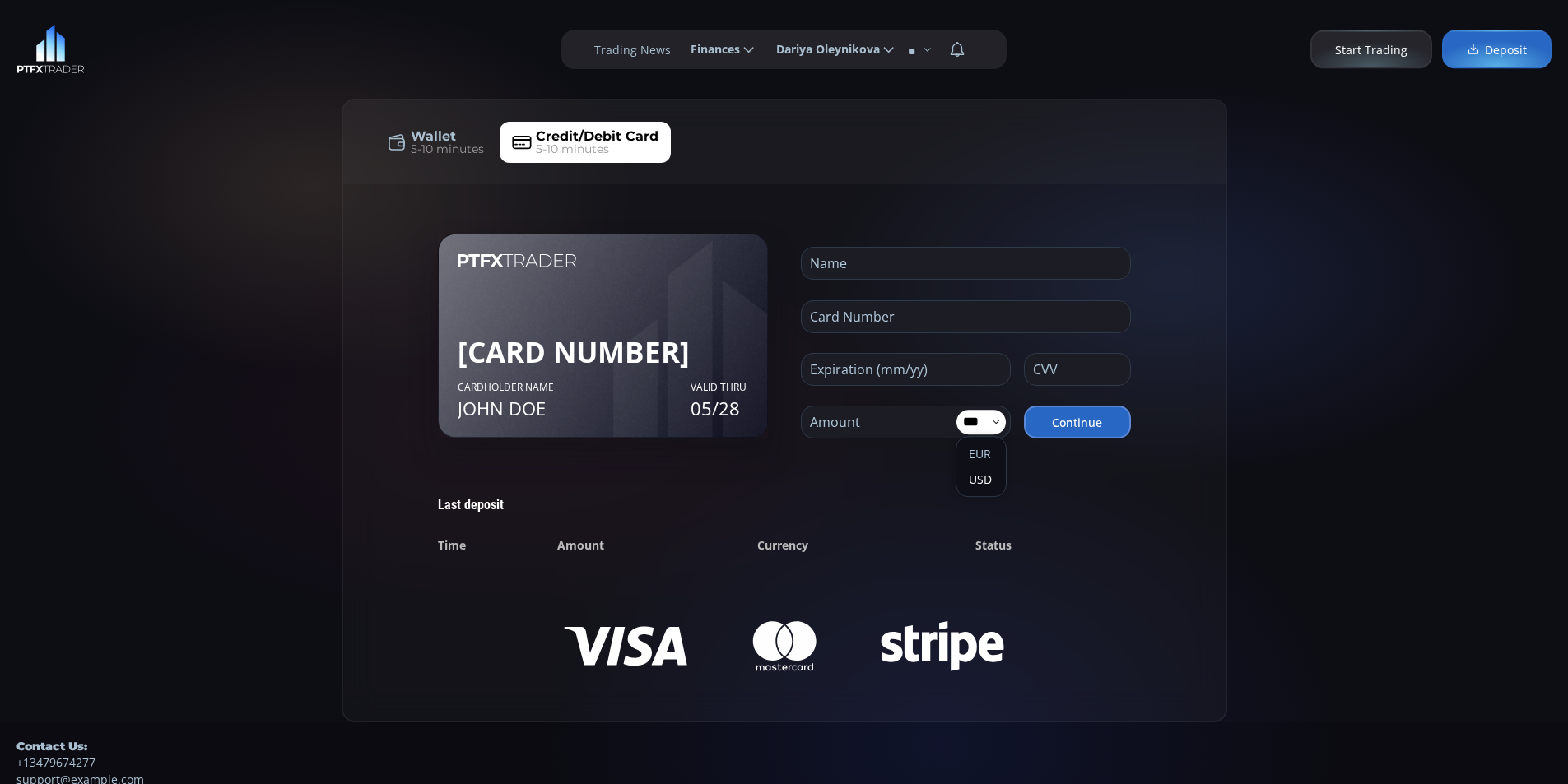 click on "***" at bounding box center (974, 422) 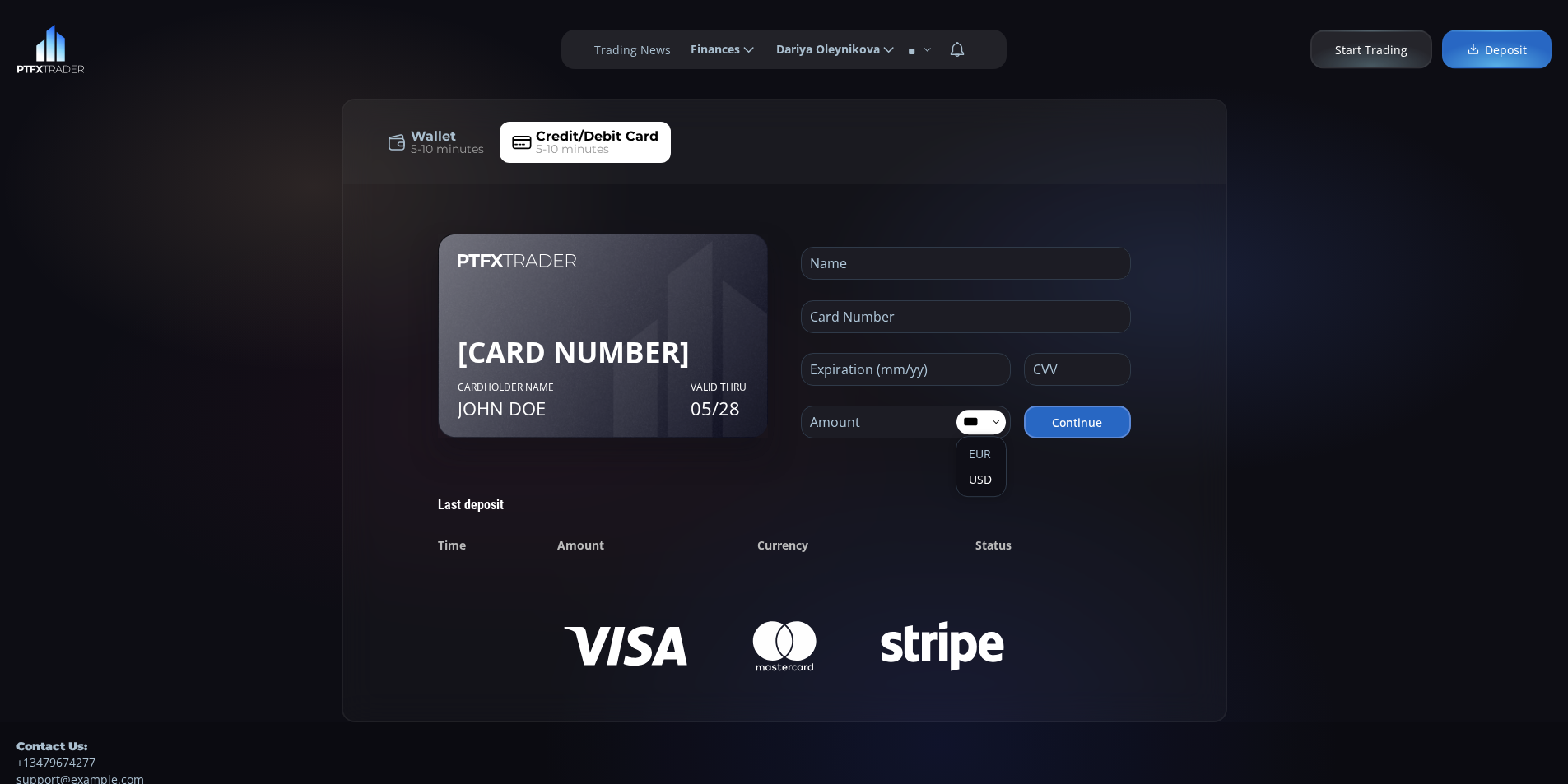 click 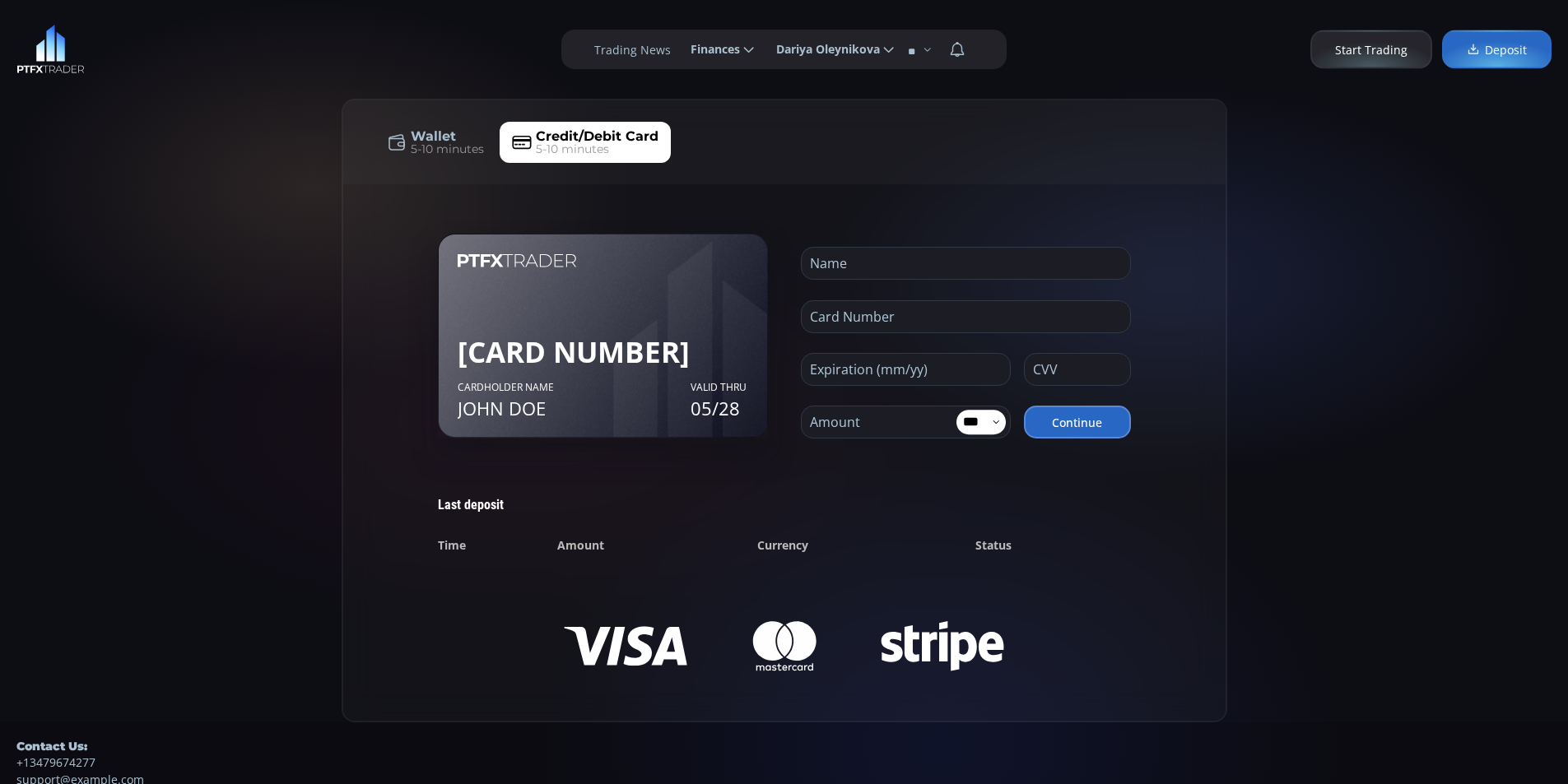 click 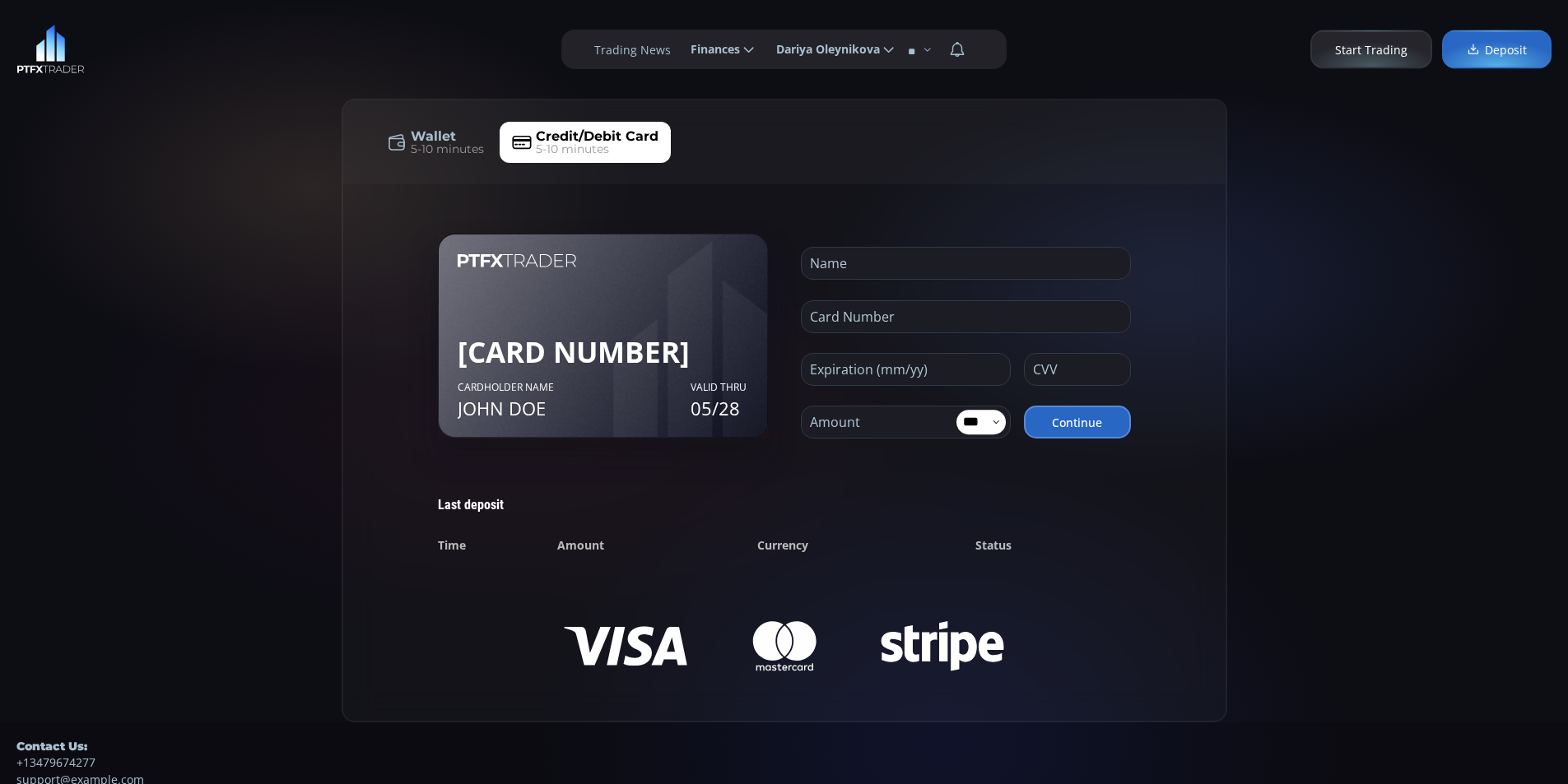 click on "5812 2139 0823 6453 Cardholder name JOHN DOE VALID THRU 05/28 Cardholder name JOHN DOE CVV 039 Name Card Number Expiration (mm/yy) CVV Amount ***  EUR  USD Continue Last deposit Time Amount Currency Status BANK TRANSFER INVOICE BILL TO: Dariya Oleynikova Date: 16.07.2025 Description Amount  / 1000   Total   Payment Details IBAN: Bank Name: Beneficiary: Swift/BIC: Beneficiary Address: Reference:" at bounding box center (784, 452) 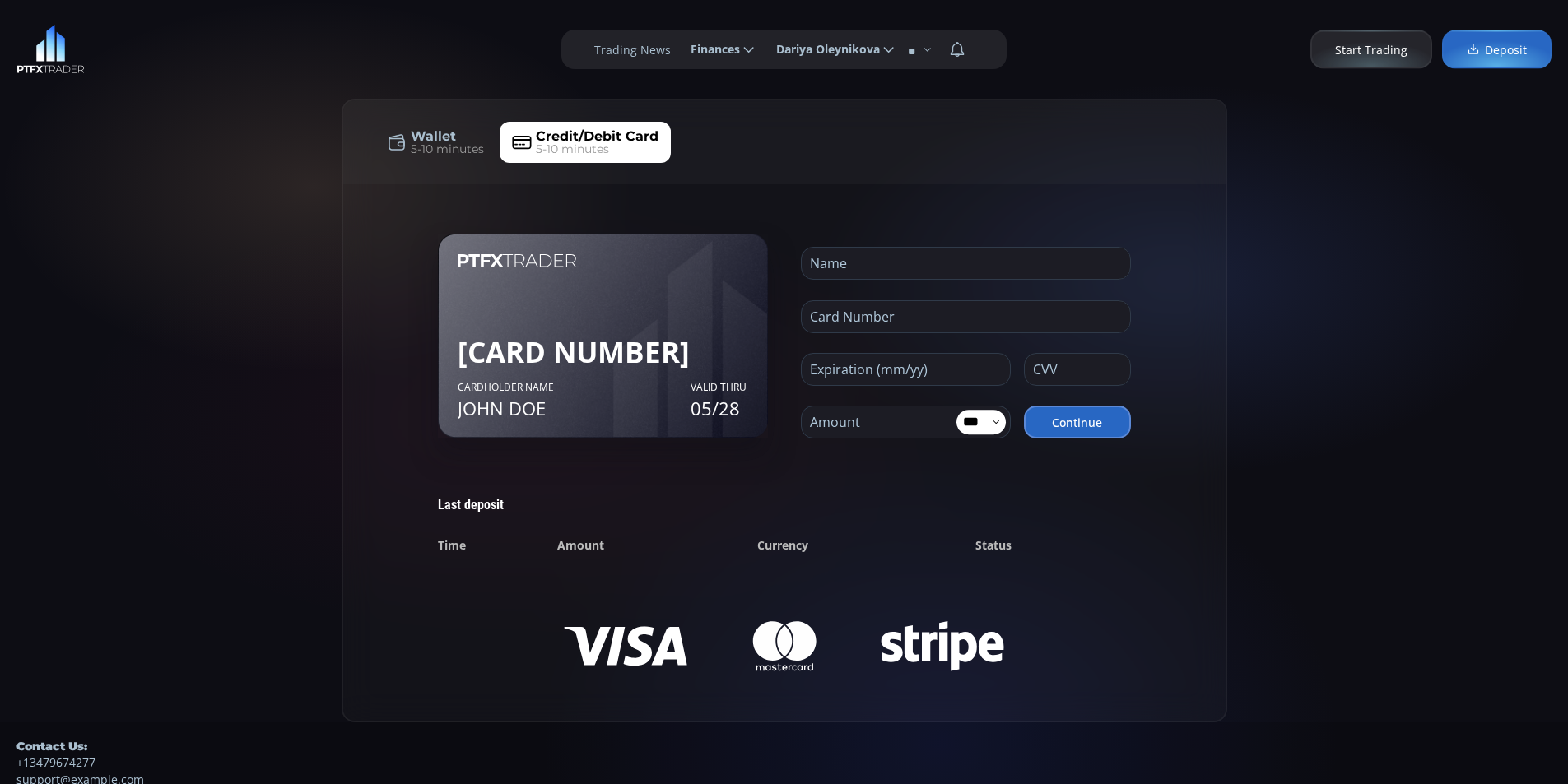 click on "***" at bounding box center [974, 422] 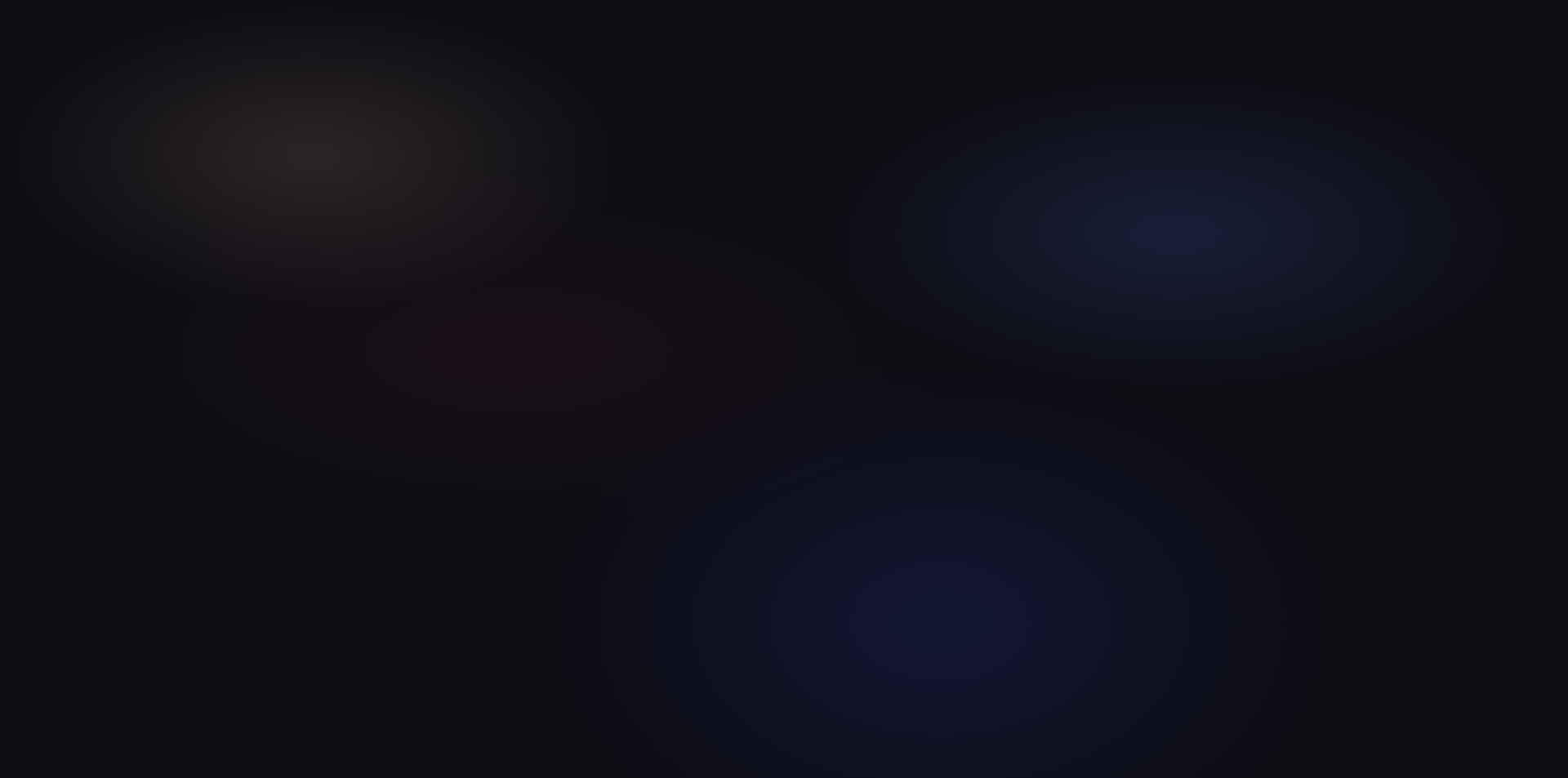 scroll, scrollTop: 0, scrollLeft: 0, axis: both 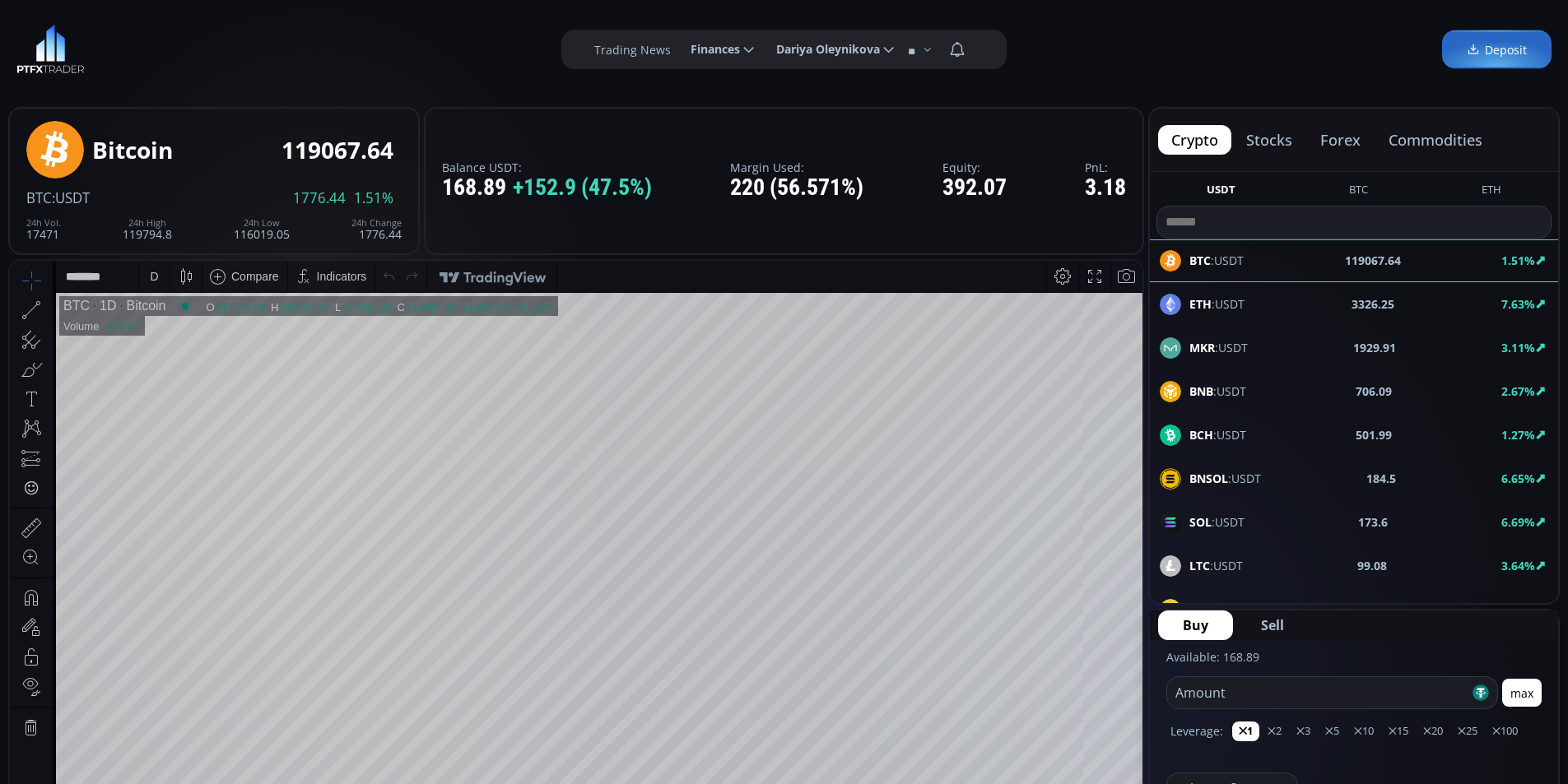 click on "Deposit" at bounding box center (1496, 49) 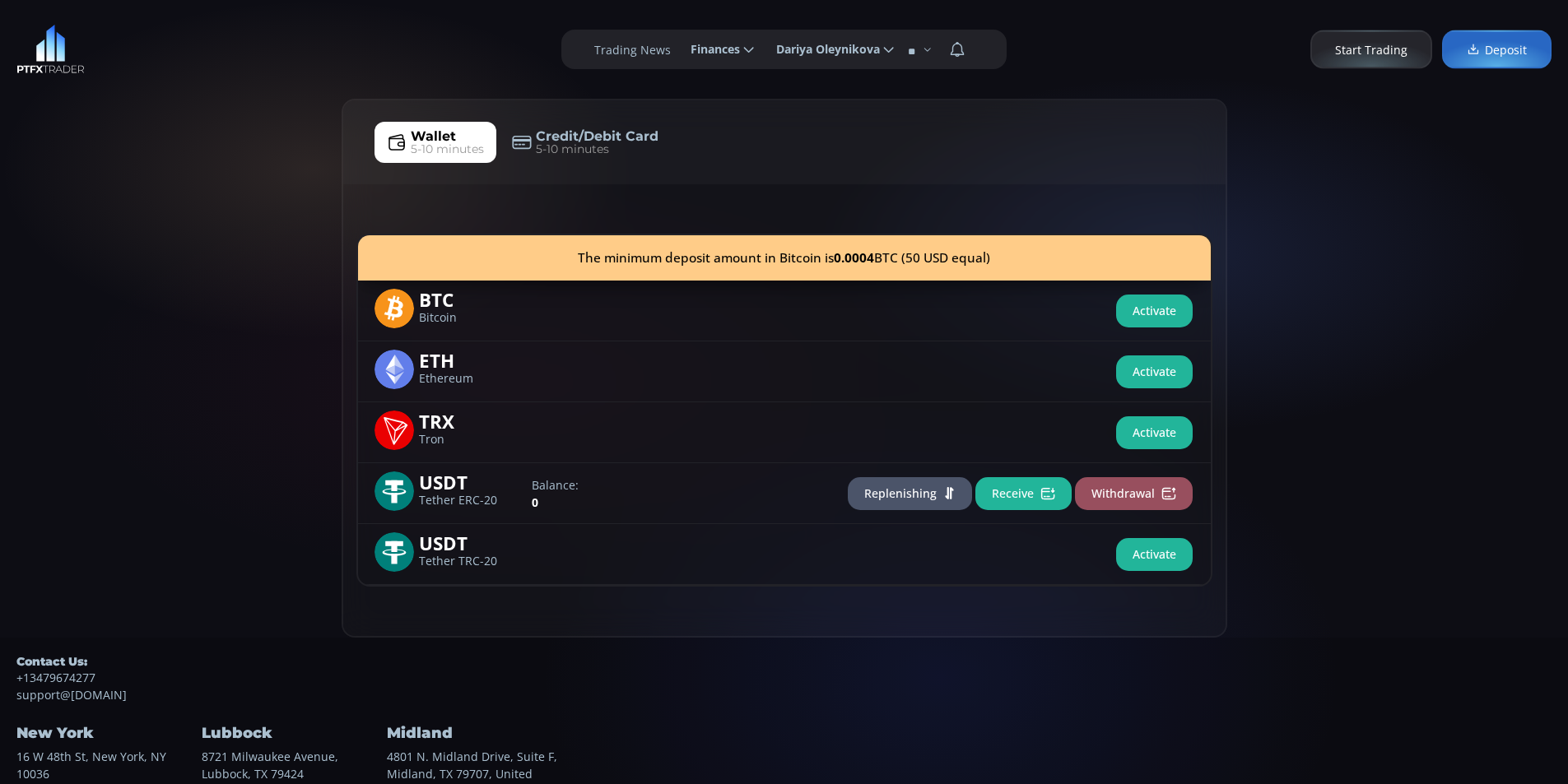 click on "Credit/Debit Card" at bounding box center [597, 137] 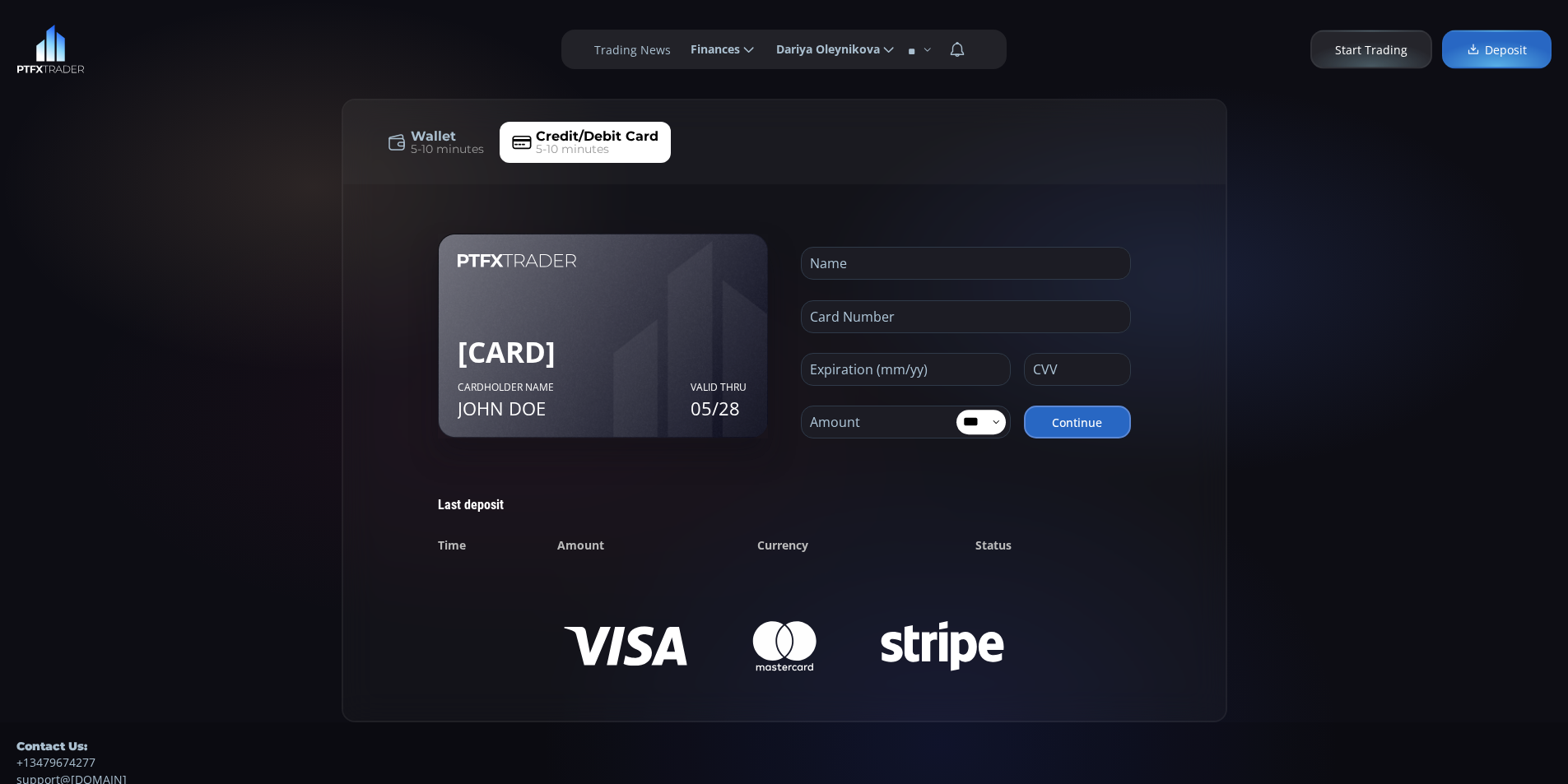 click at bounding box center [901, 422] 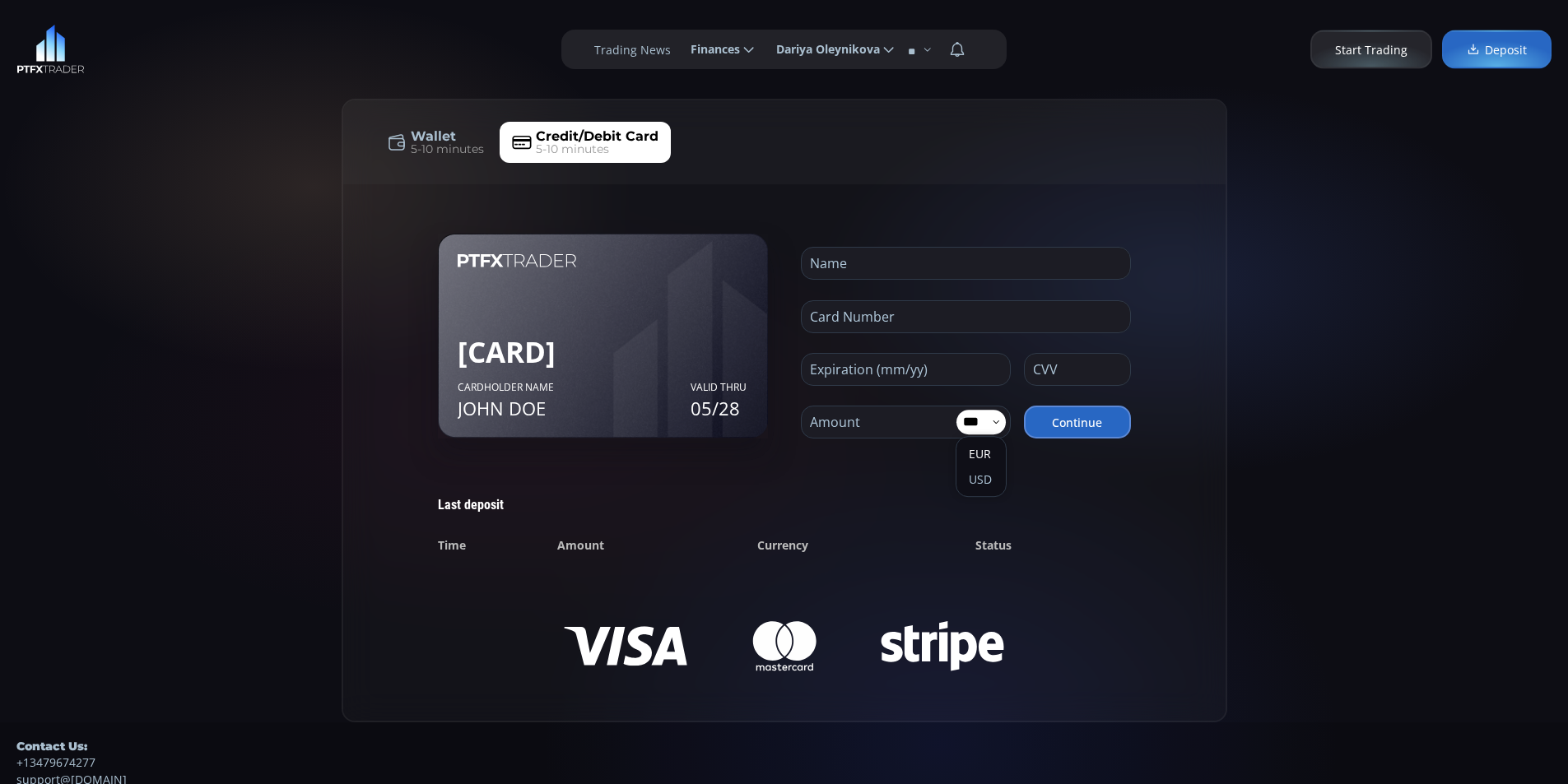 click on "***" at bounding box center (974, 422) 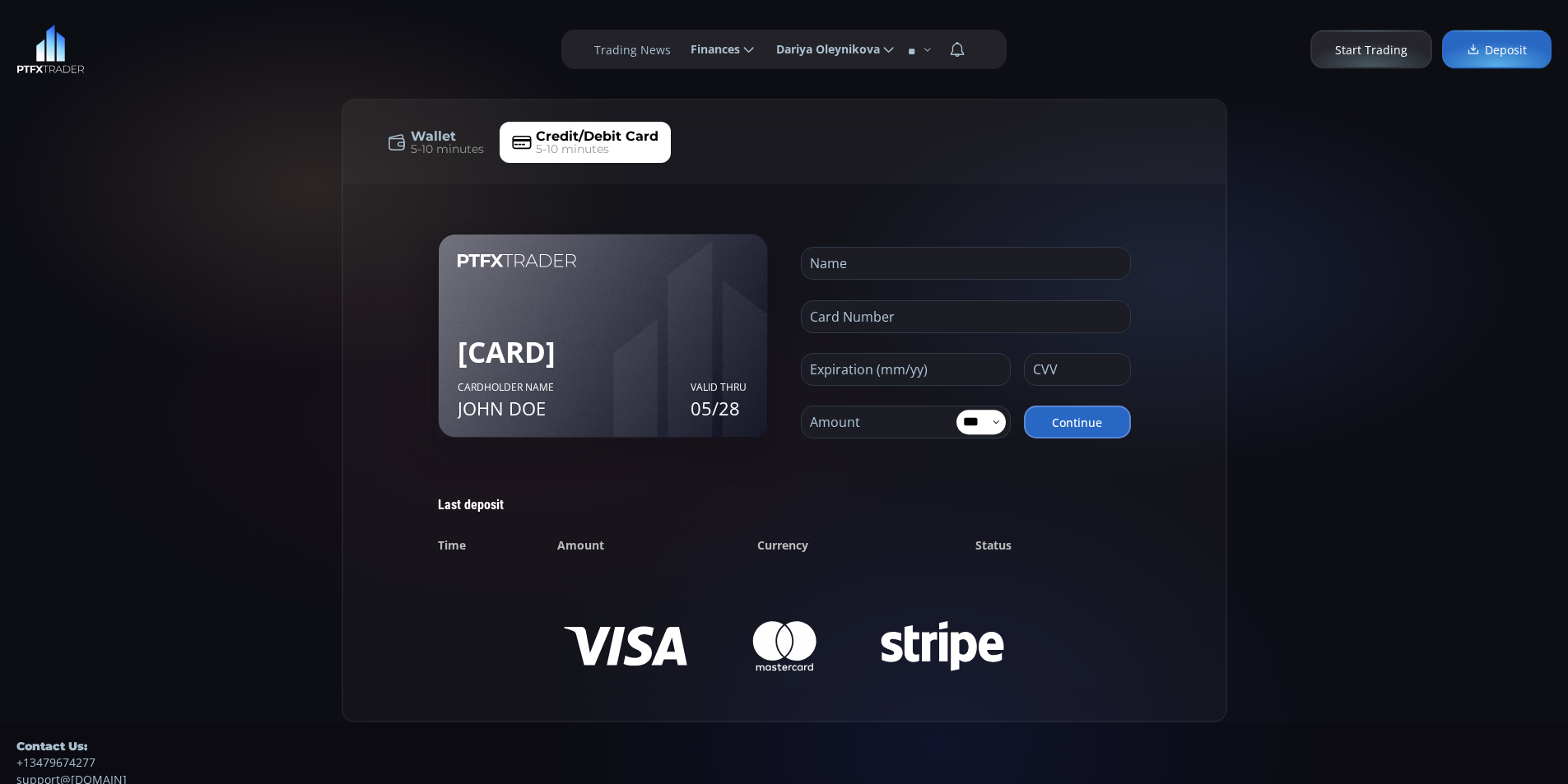 click on "***" at bounding box center (974, 422) 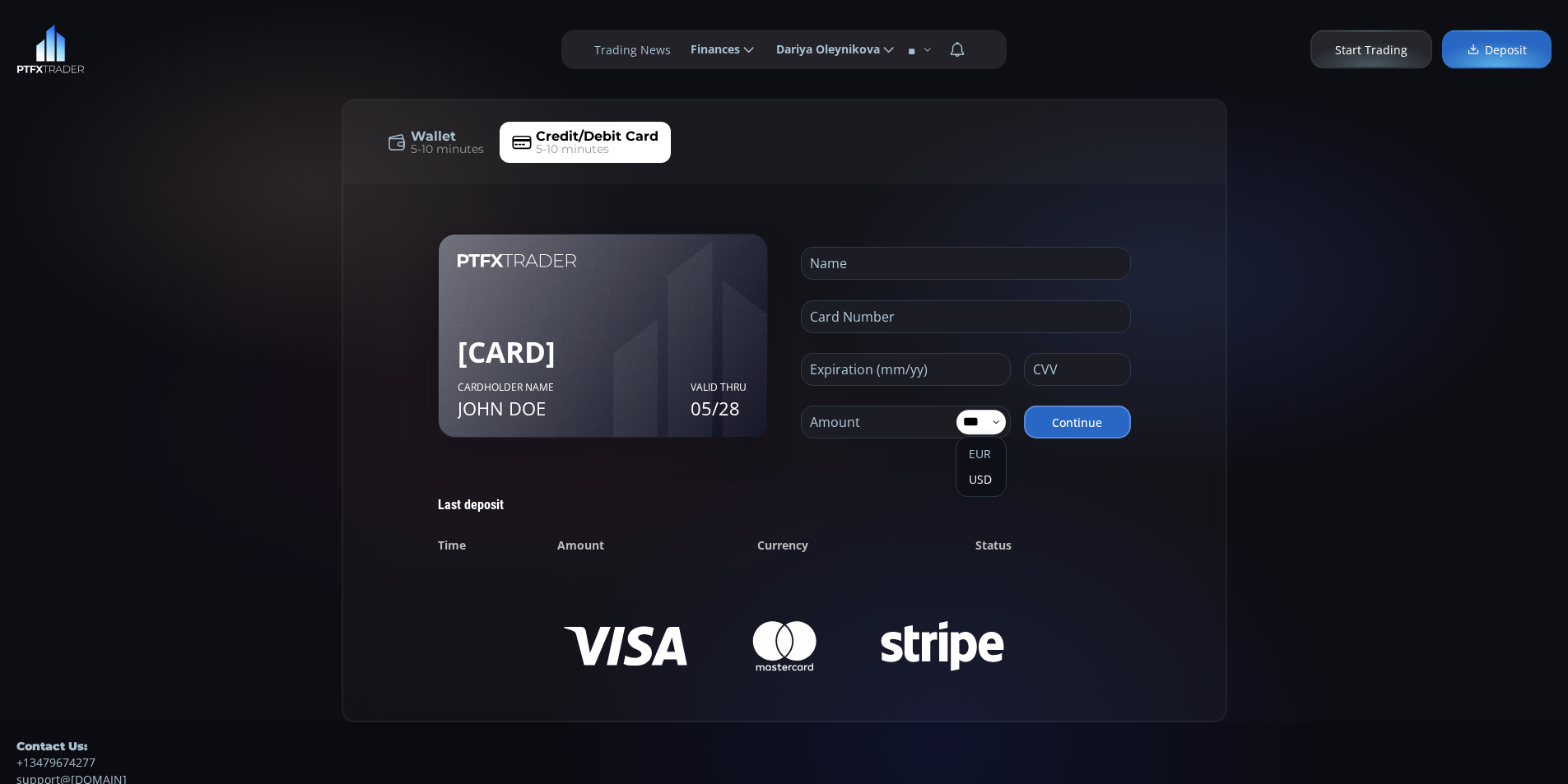 click on "EUR  USD" at bounding box center (981, 466) 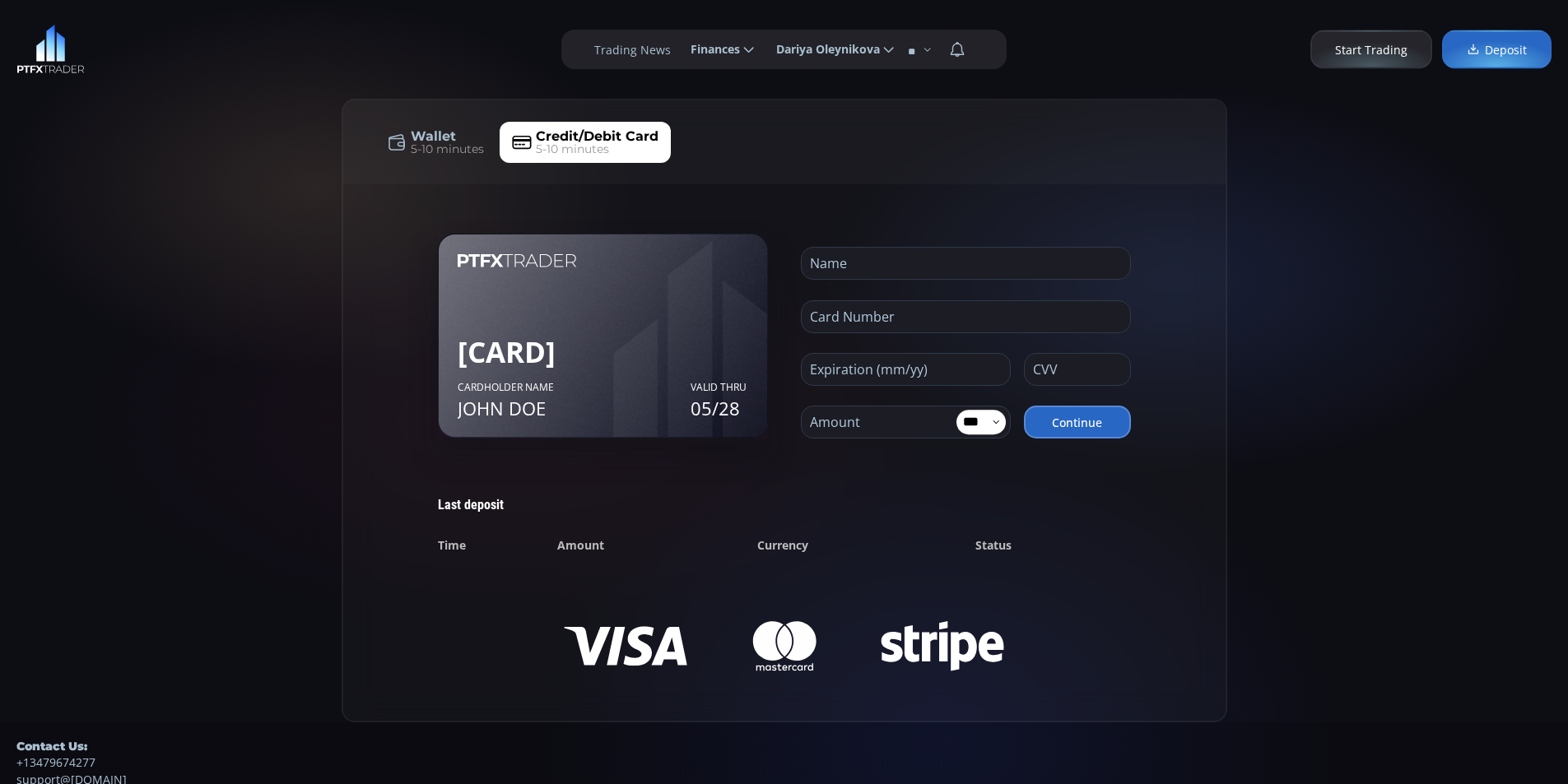 click at bounding box center [901, 422] 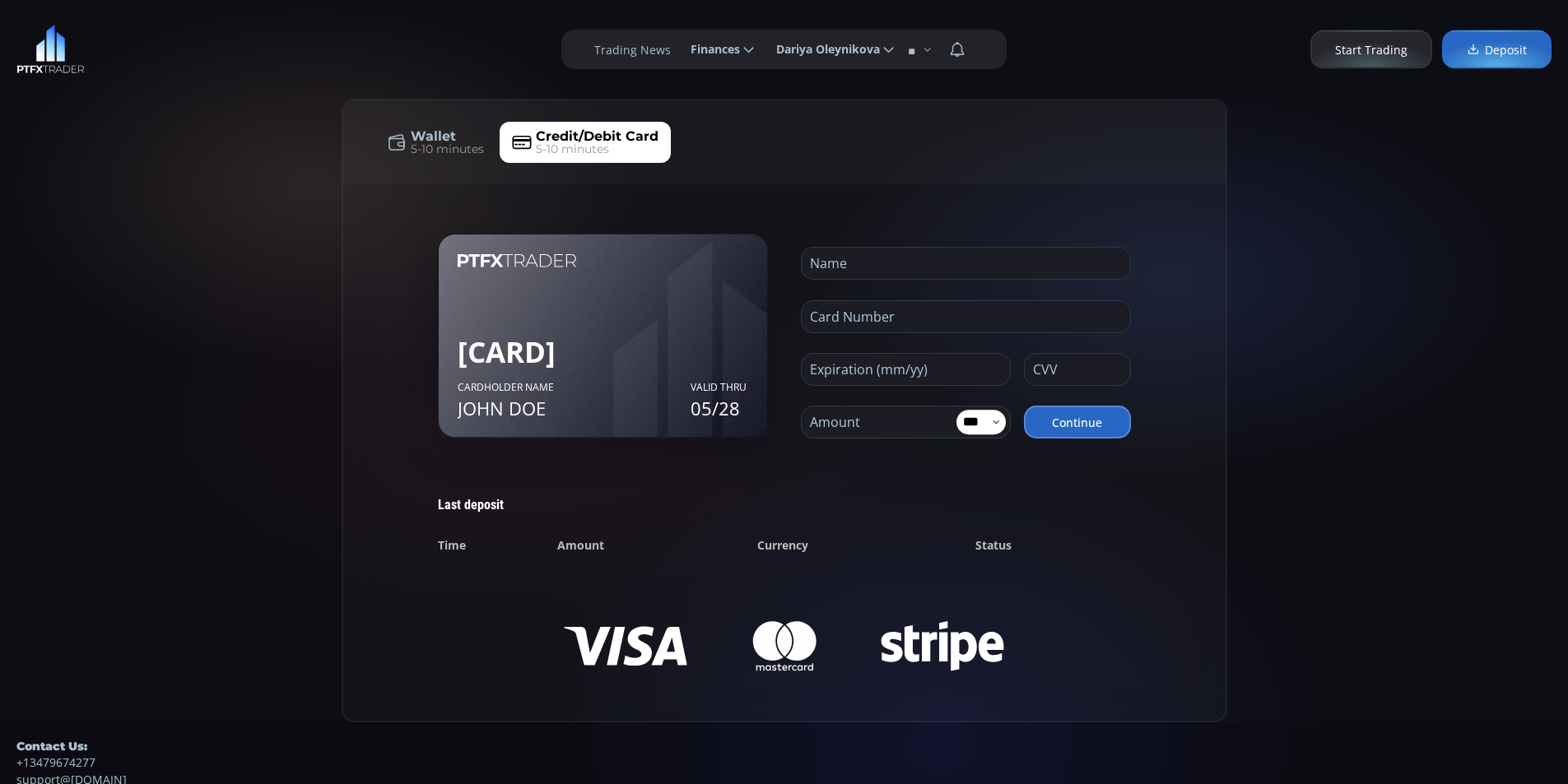 click on "Amount" at bounding box center [905, 422] 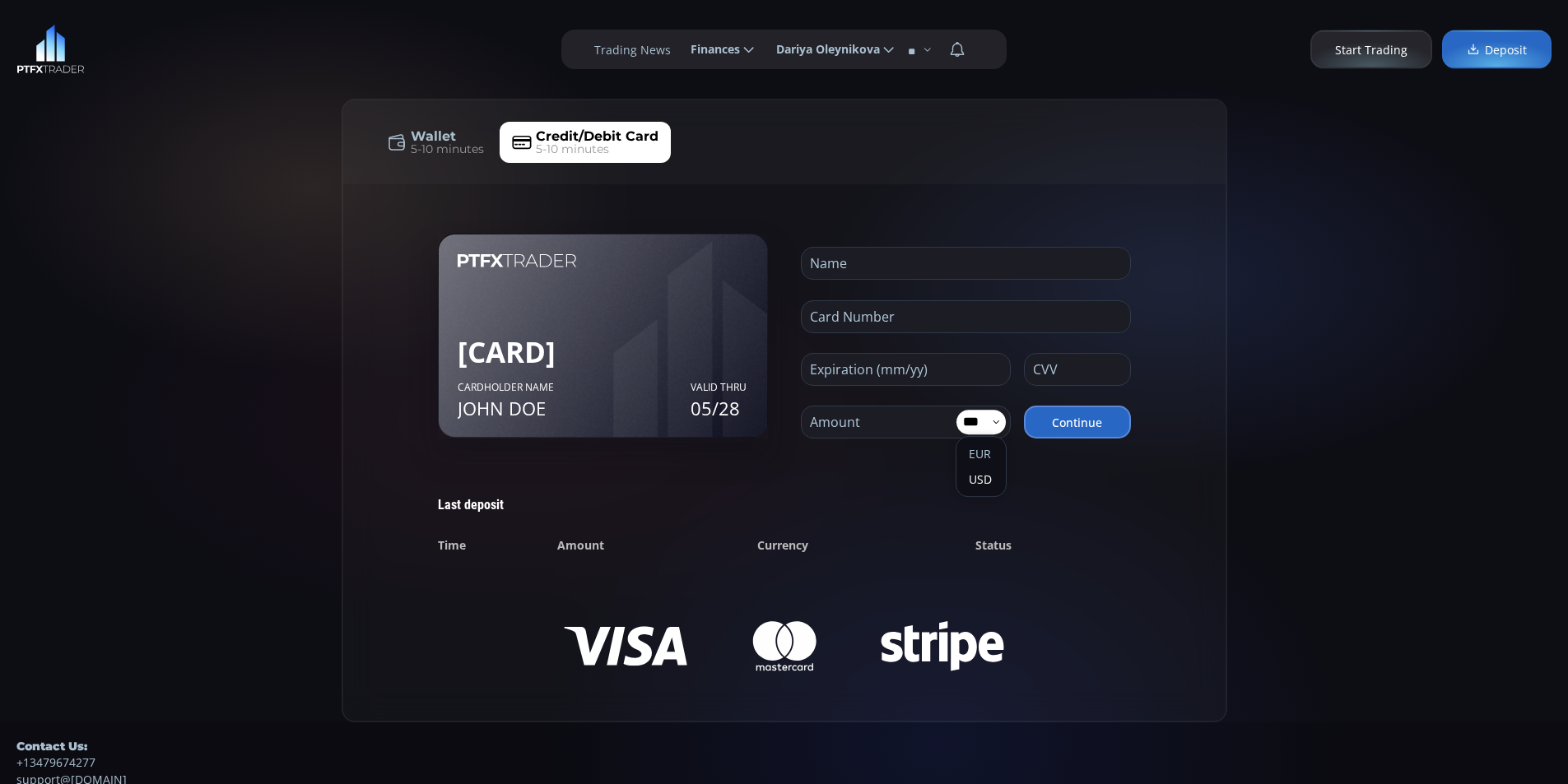 click on "***" at bounding box center (974, 422) 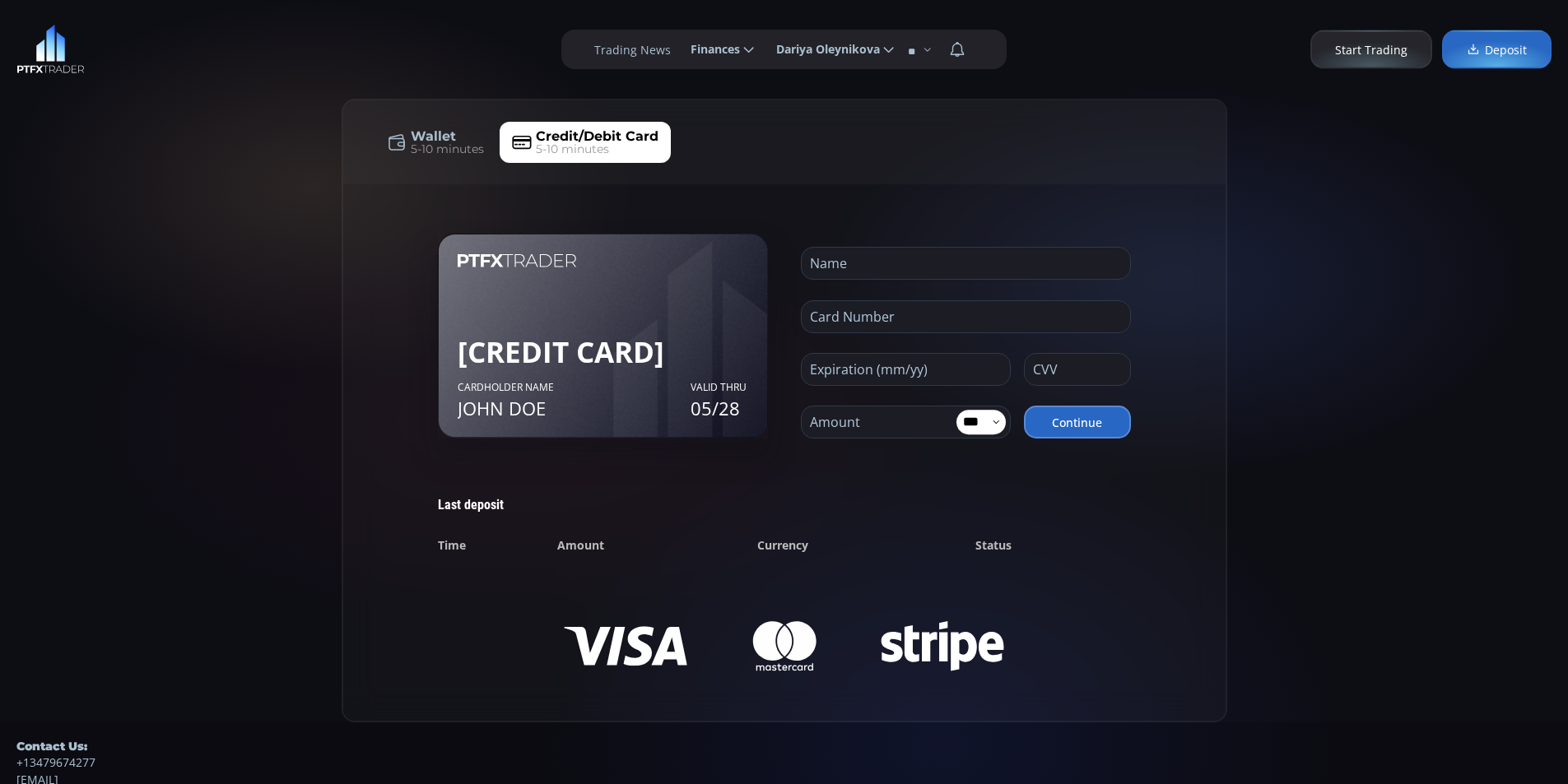 scroll, scrollTop: 0, scrollLeft: 0, axis: both 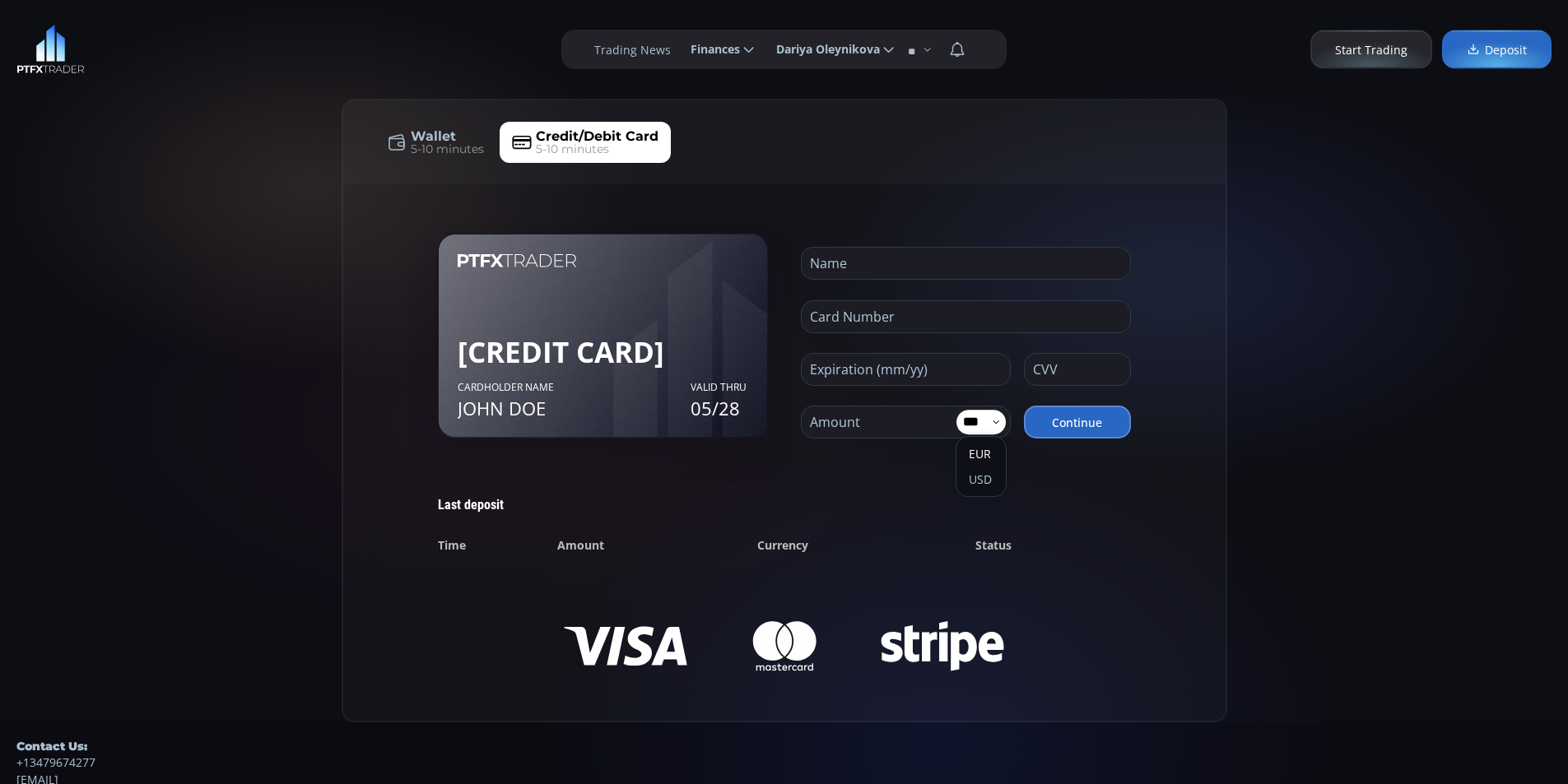 click on "***" at bounding box center (974, 422) 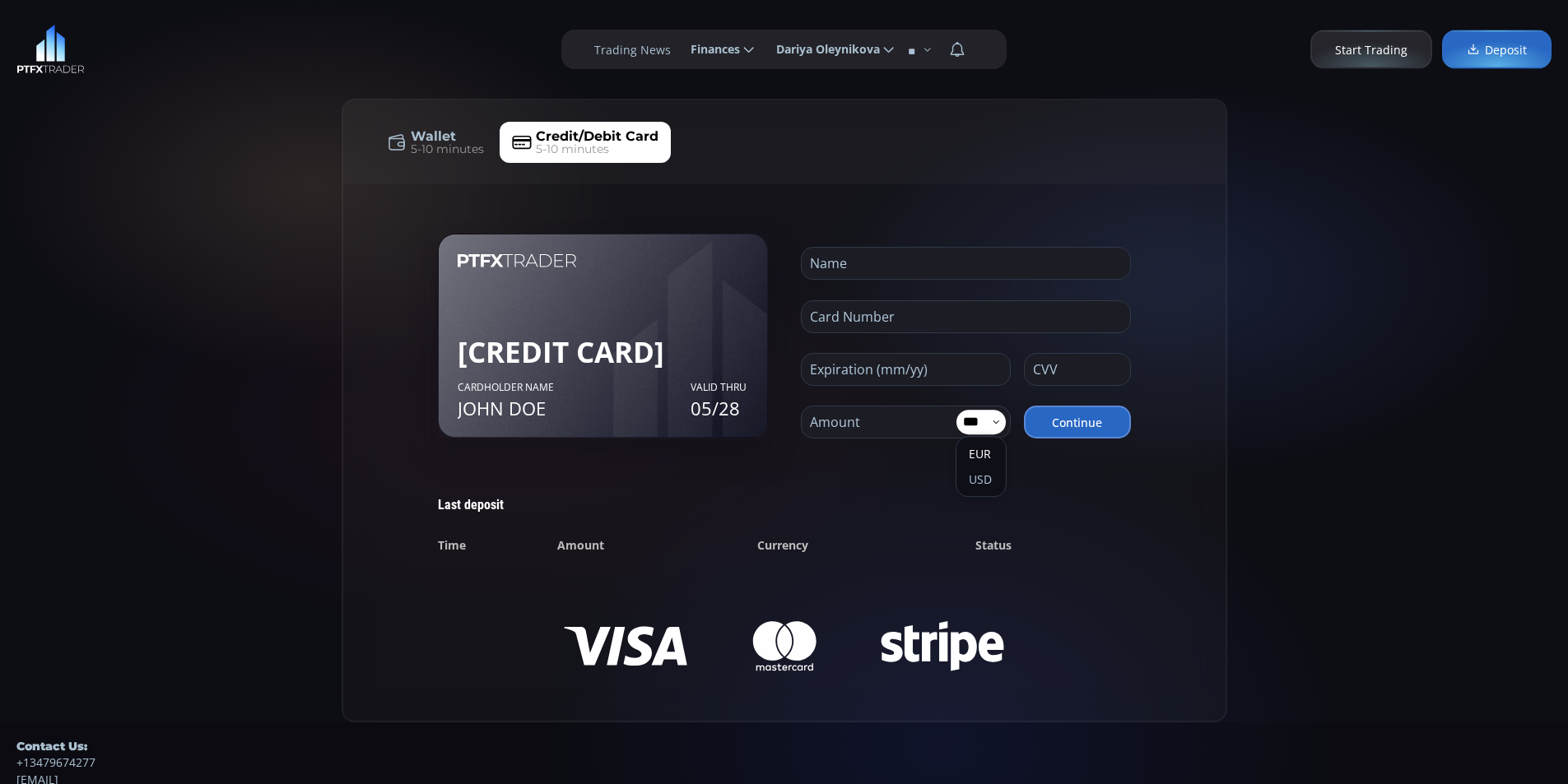 type on "***" 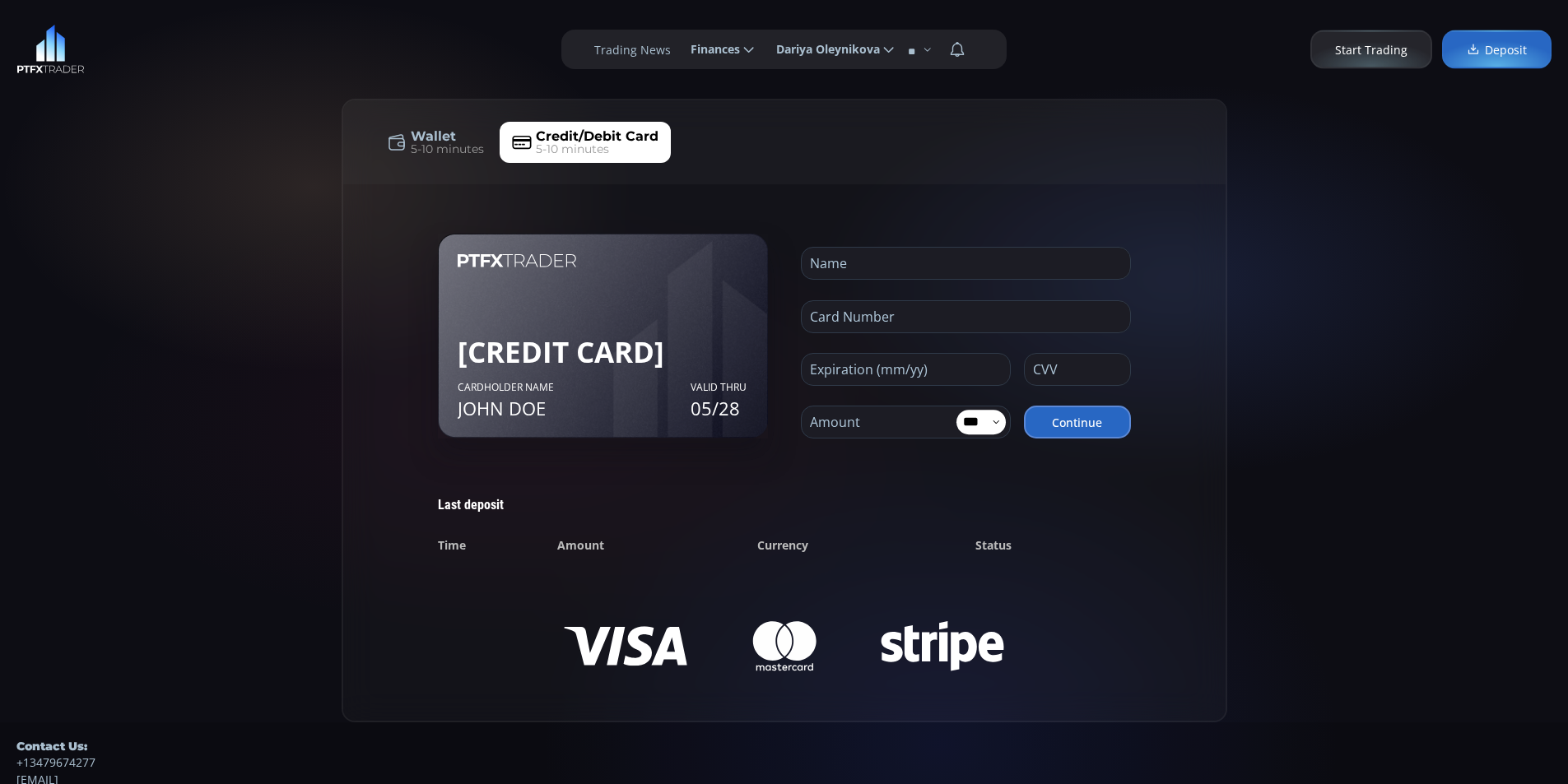 click on "Last deposit" at bounding box center (784, 505) 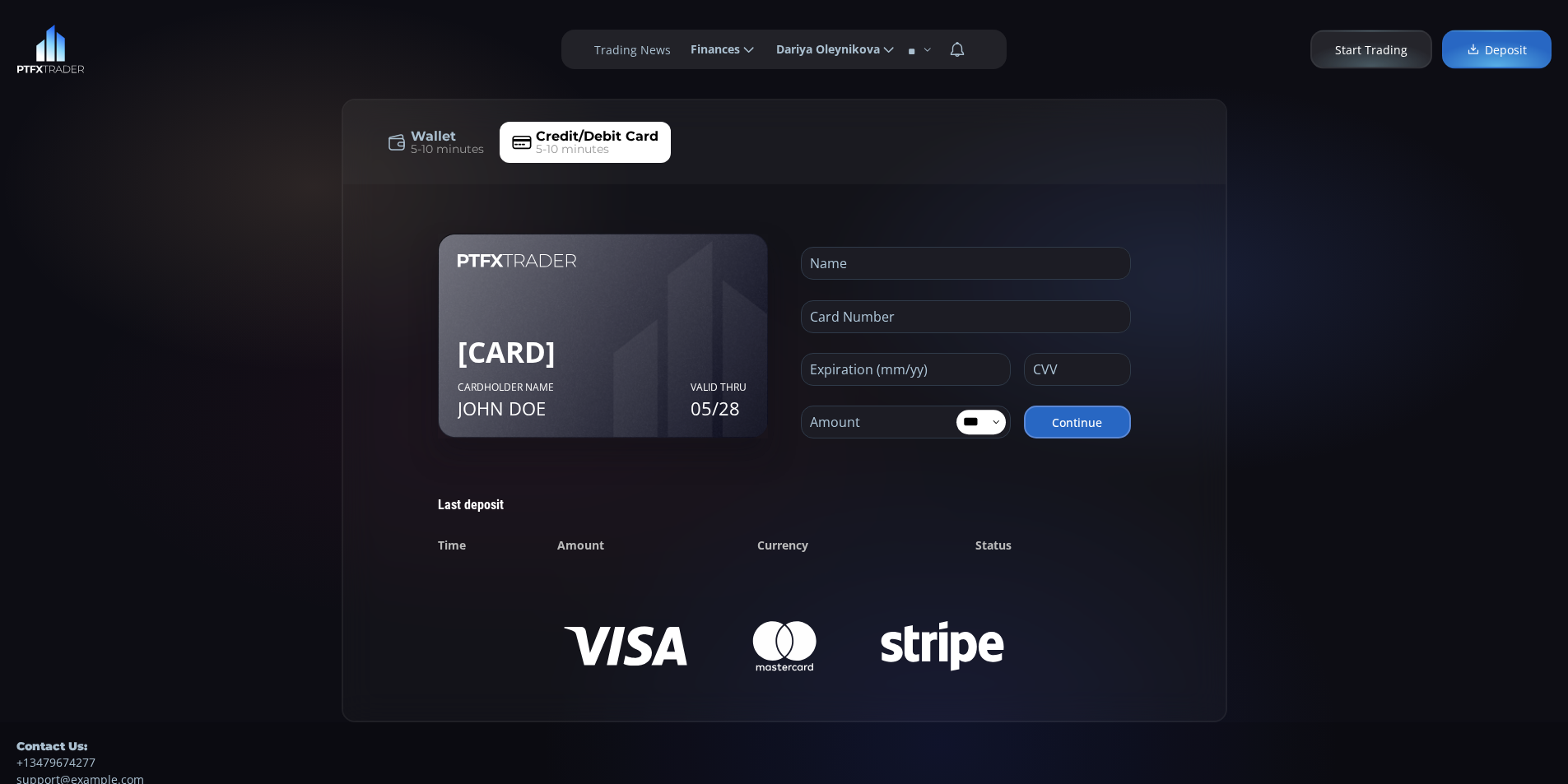 scroll, scrollTop: 0, scrollLeft: 0, axis: both 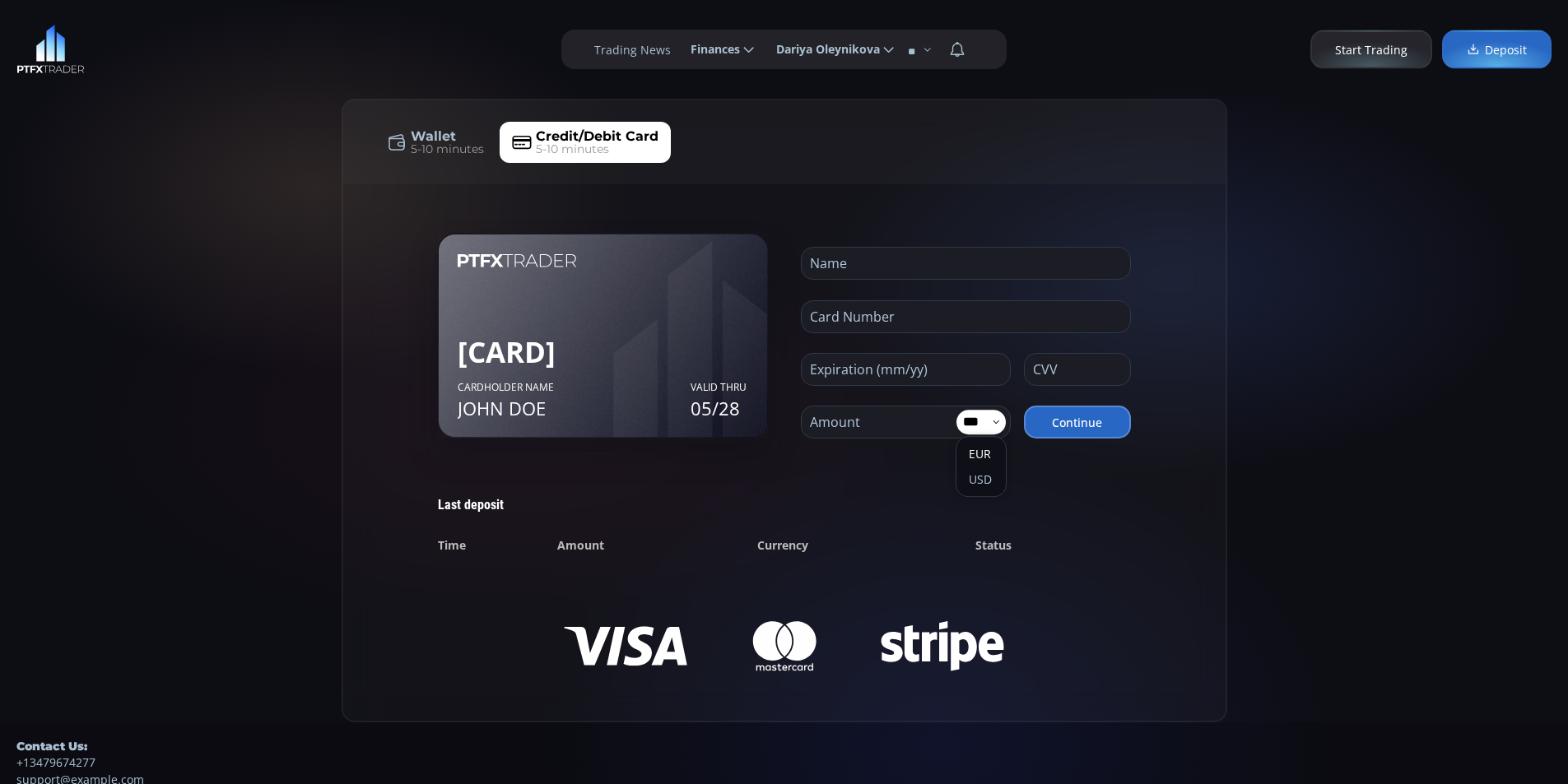 click at bounding box center [901, 422] 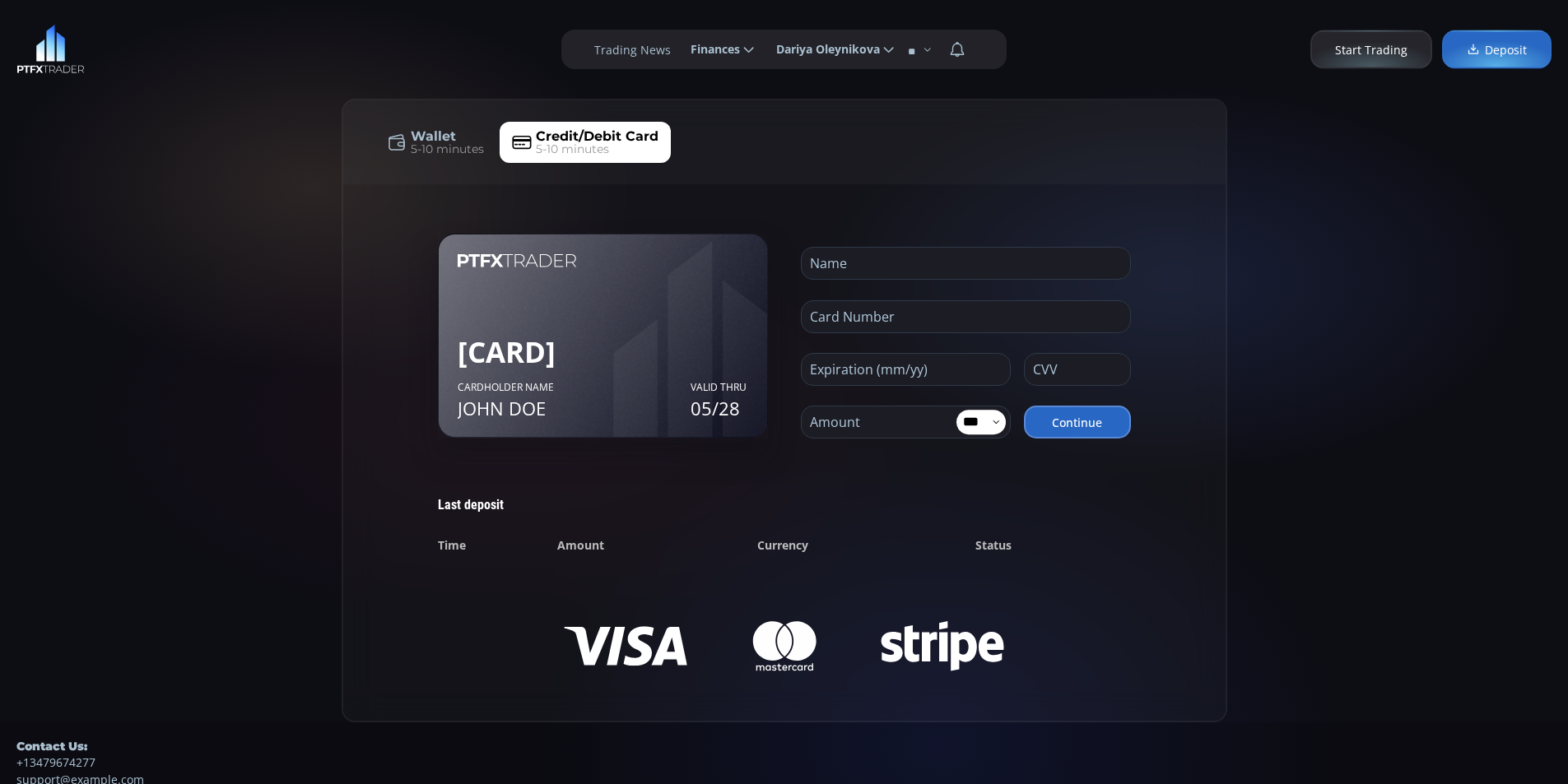 click at bounding box center [961, 263] 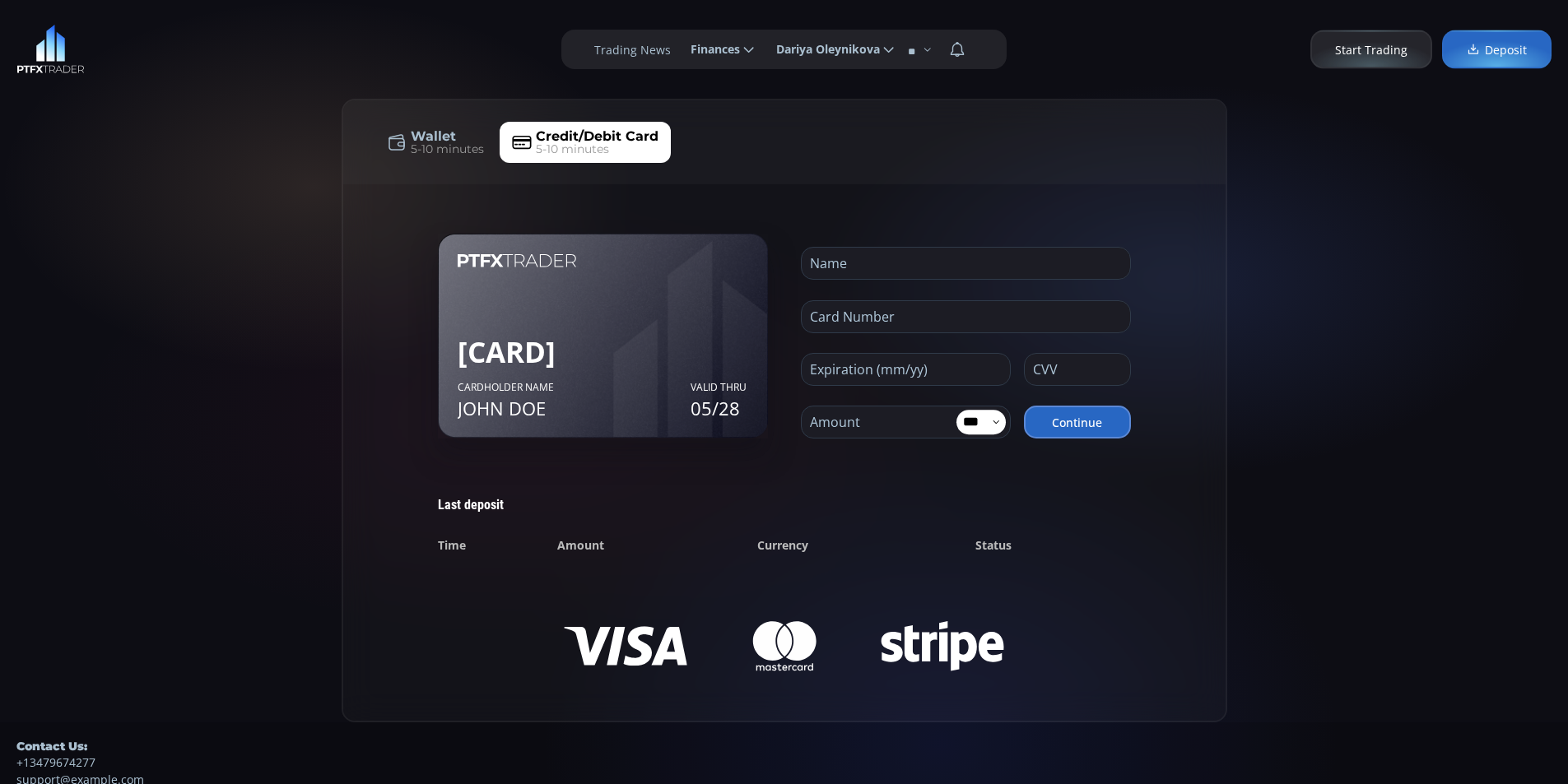 click 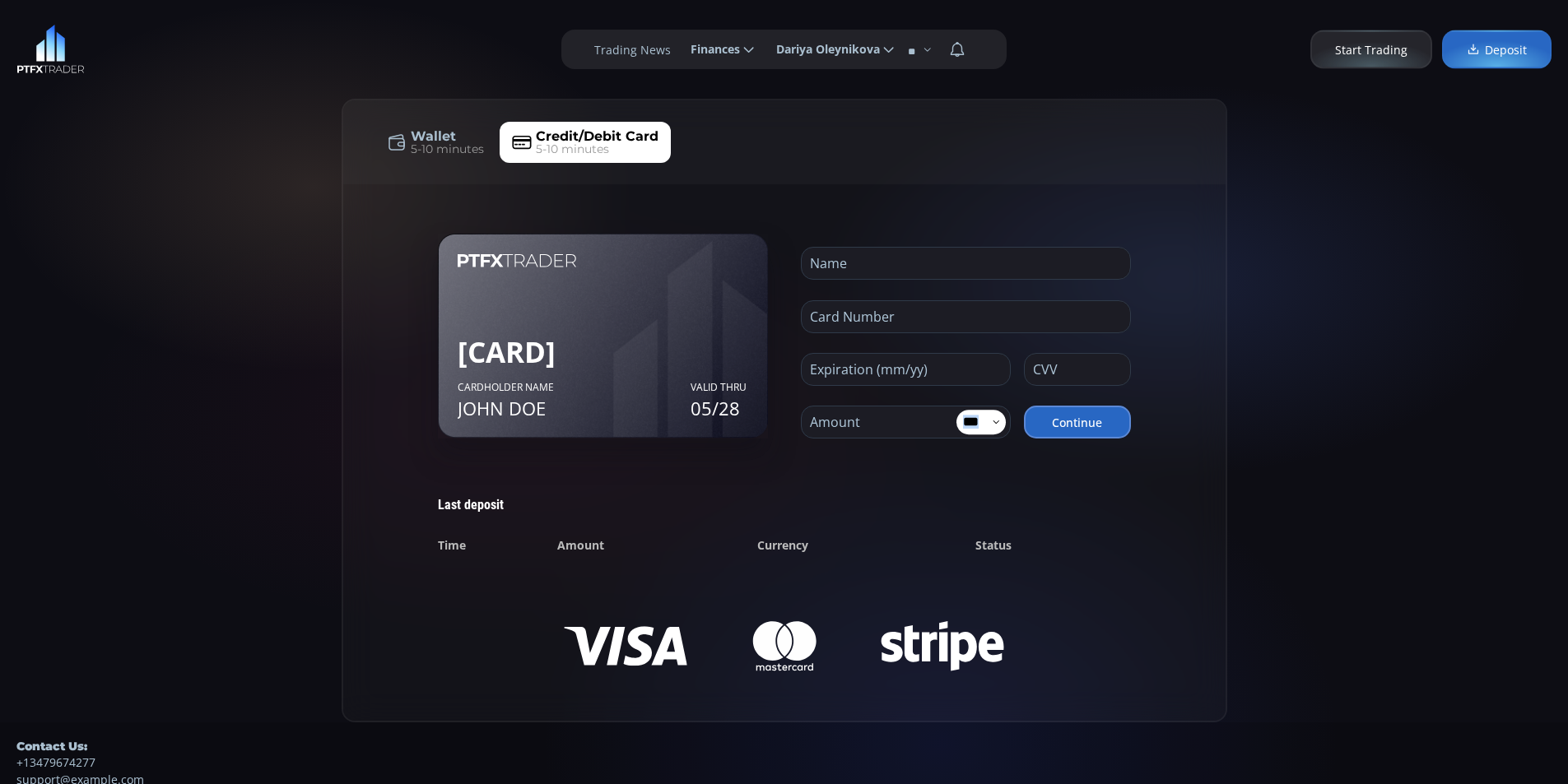 click on "***  EUR  USD" at bounding box center [981, 422] 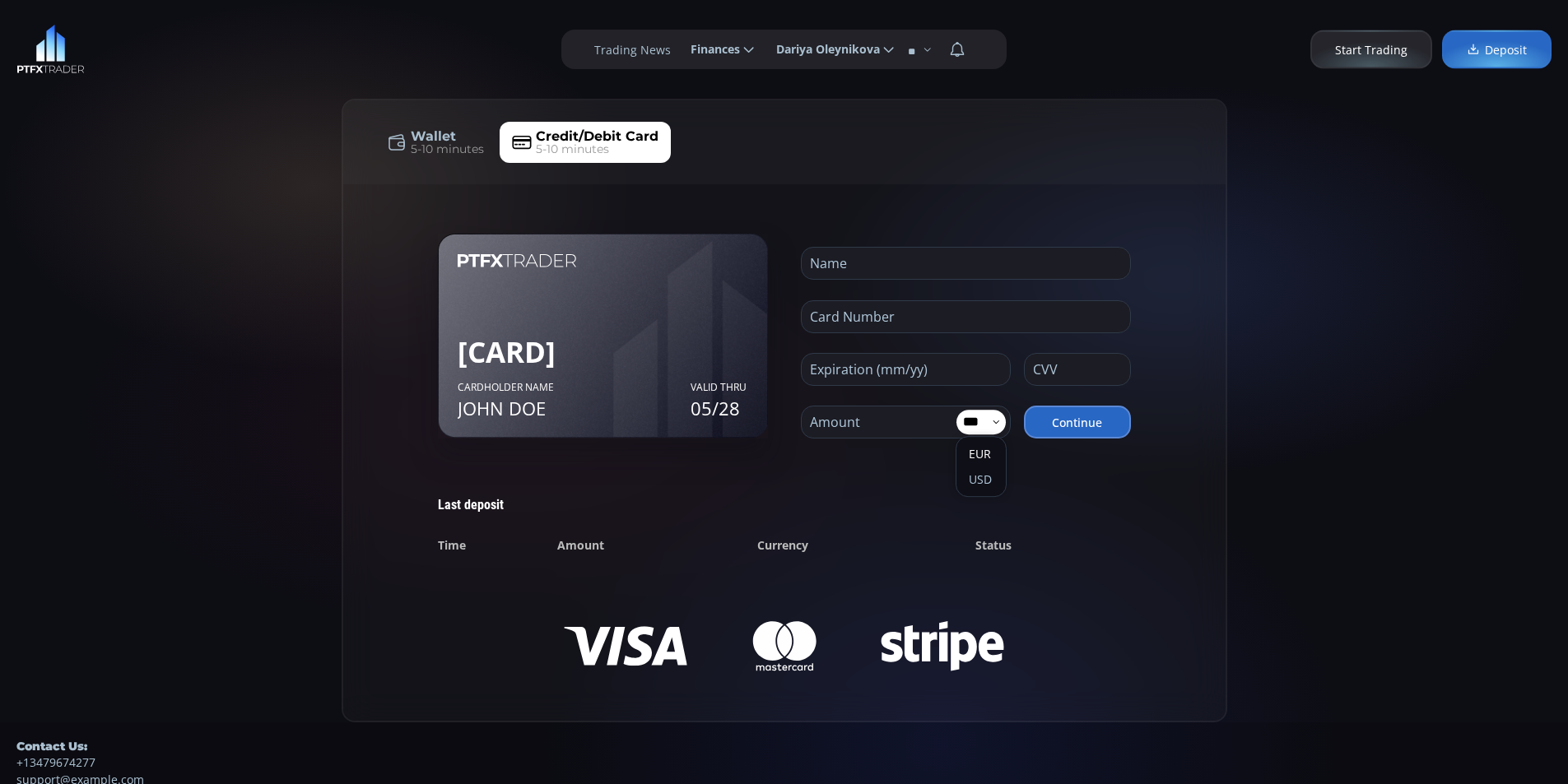 click on "EUR  USD" at bounding box center (981, 466) 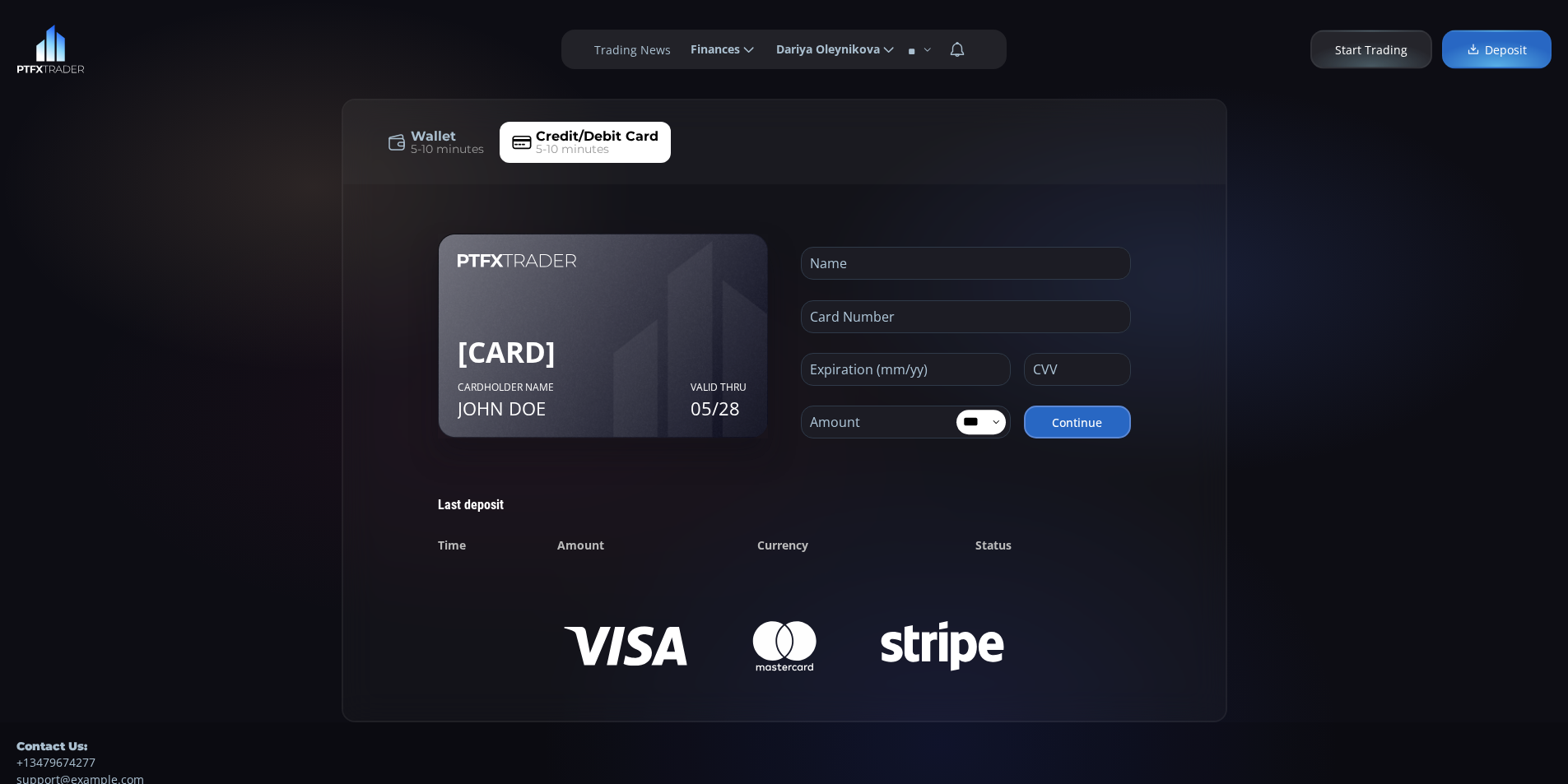 click 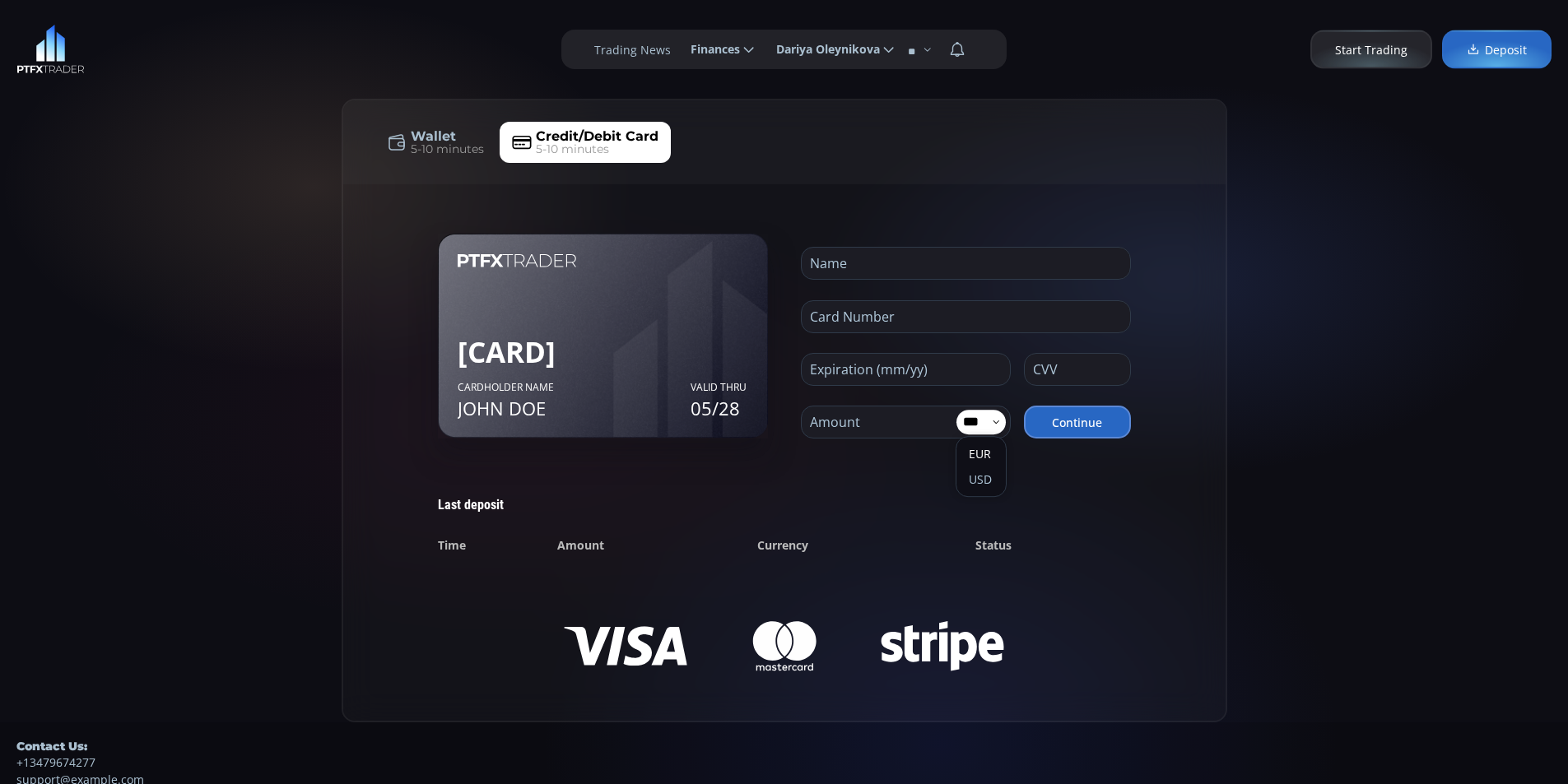 click 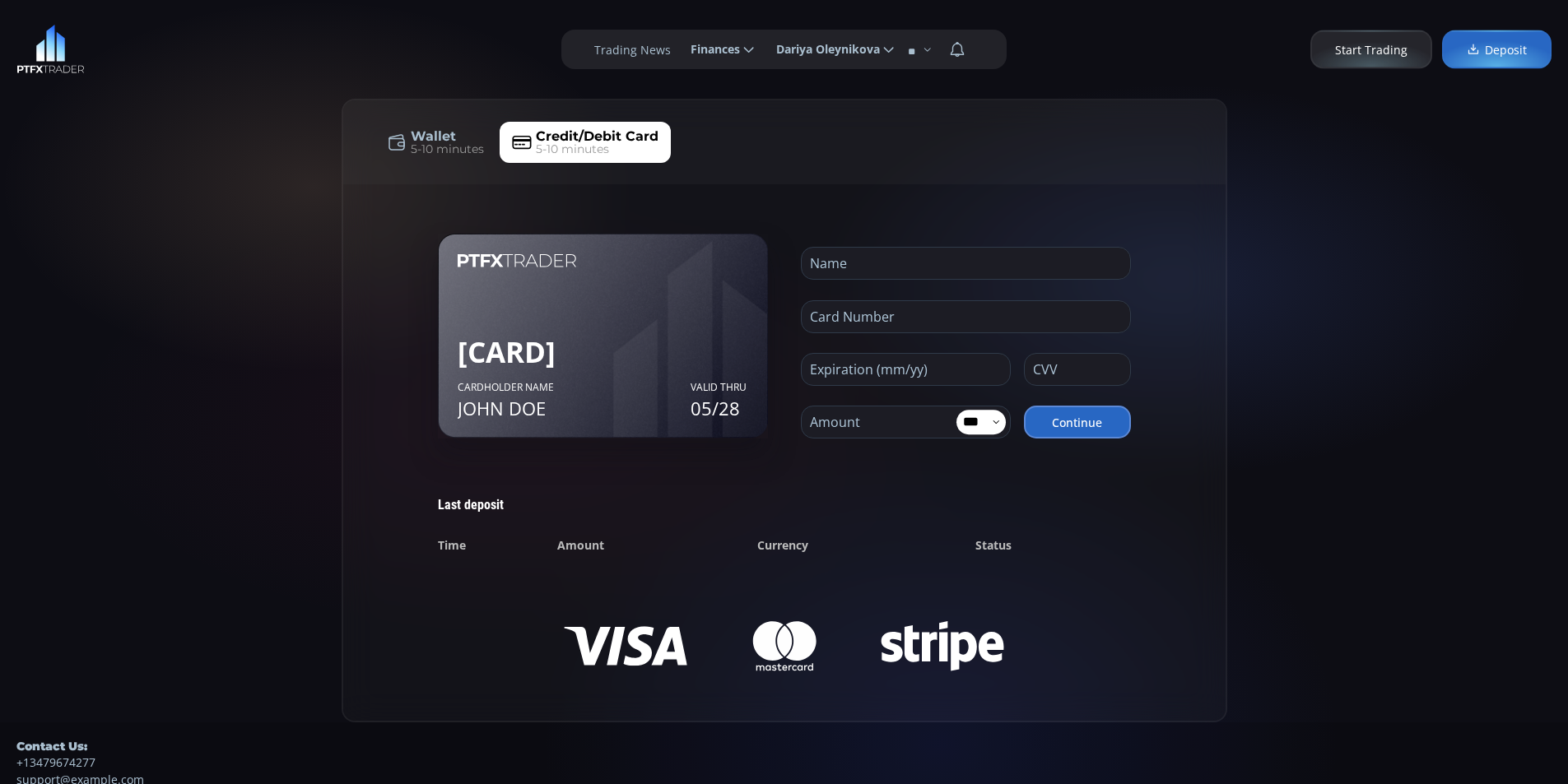 click on "***" at bounding box center [974, 422] 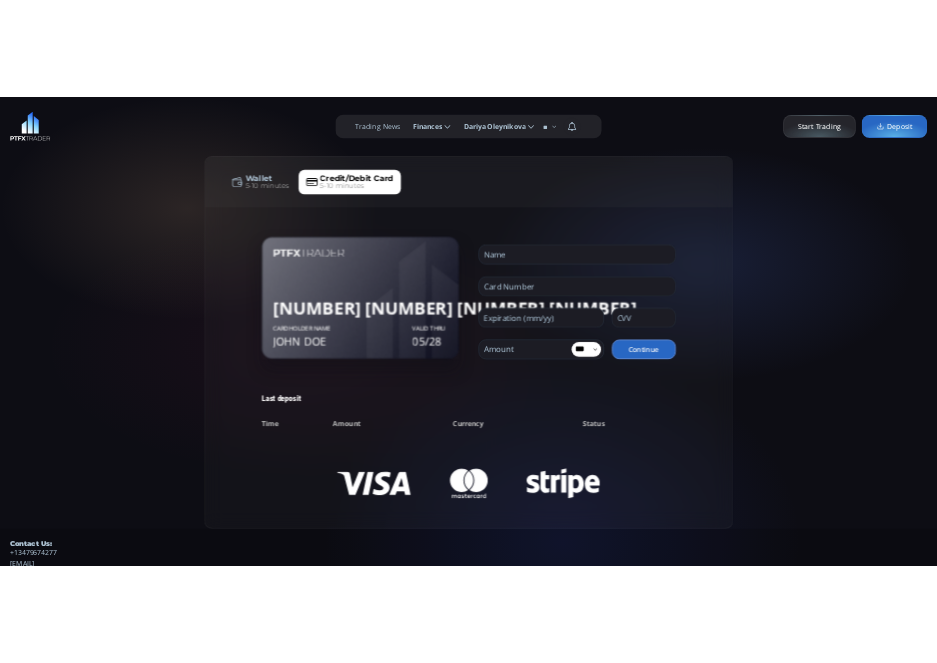 scroll, scrollTop: 0, scrollLeft: 0, axis: both 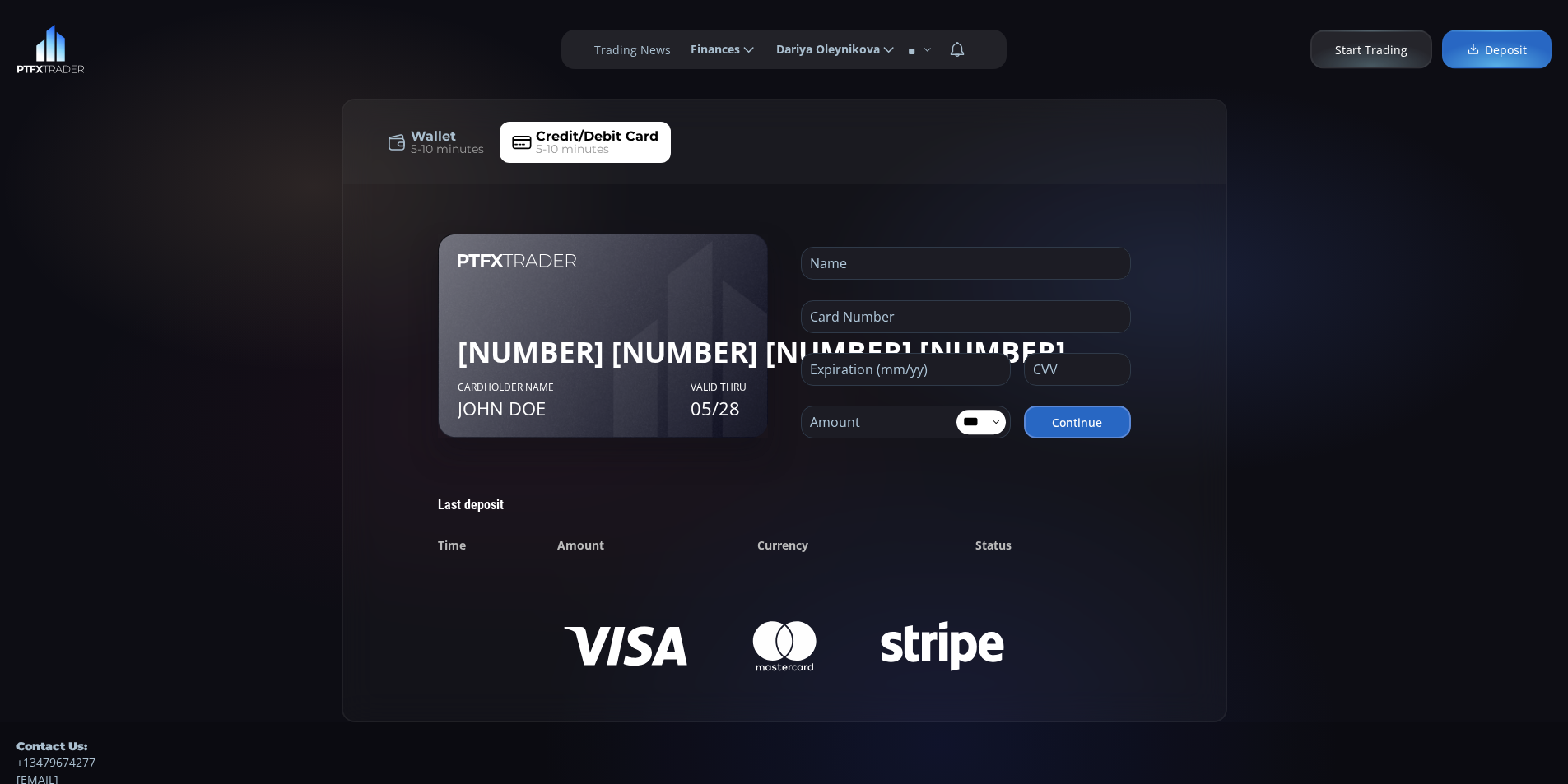 click on "[NUMBER] [NUMBER] [NUMBER] [NUMBER] Cardholder name [FIRST] [LAST] VALID THRU [DATE] Cardholder name [FIRST] [LAST] CVV [NUMBER] Name Card Number Expiration (mm/yy) CVV Amount *** EUR USD Continue Last deposit Time Amount Currency Status BANK TRANSFER INVOICE BILL TO: [FIRST] [LAST] Date: [DATE] Description Amount / 1000 Total Payment Details IBAN: Bank Name: Beneficiary: Swift/BIC: Beneficiary Address: Reference:" at bounding box center [784, 452] 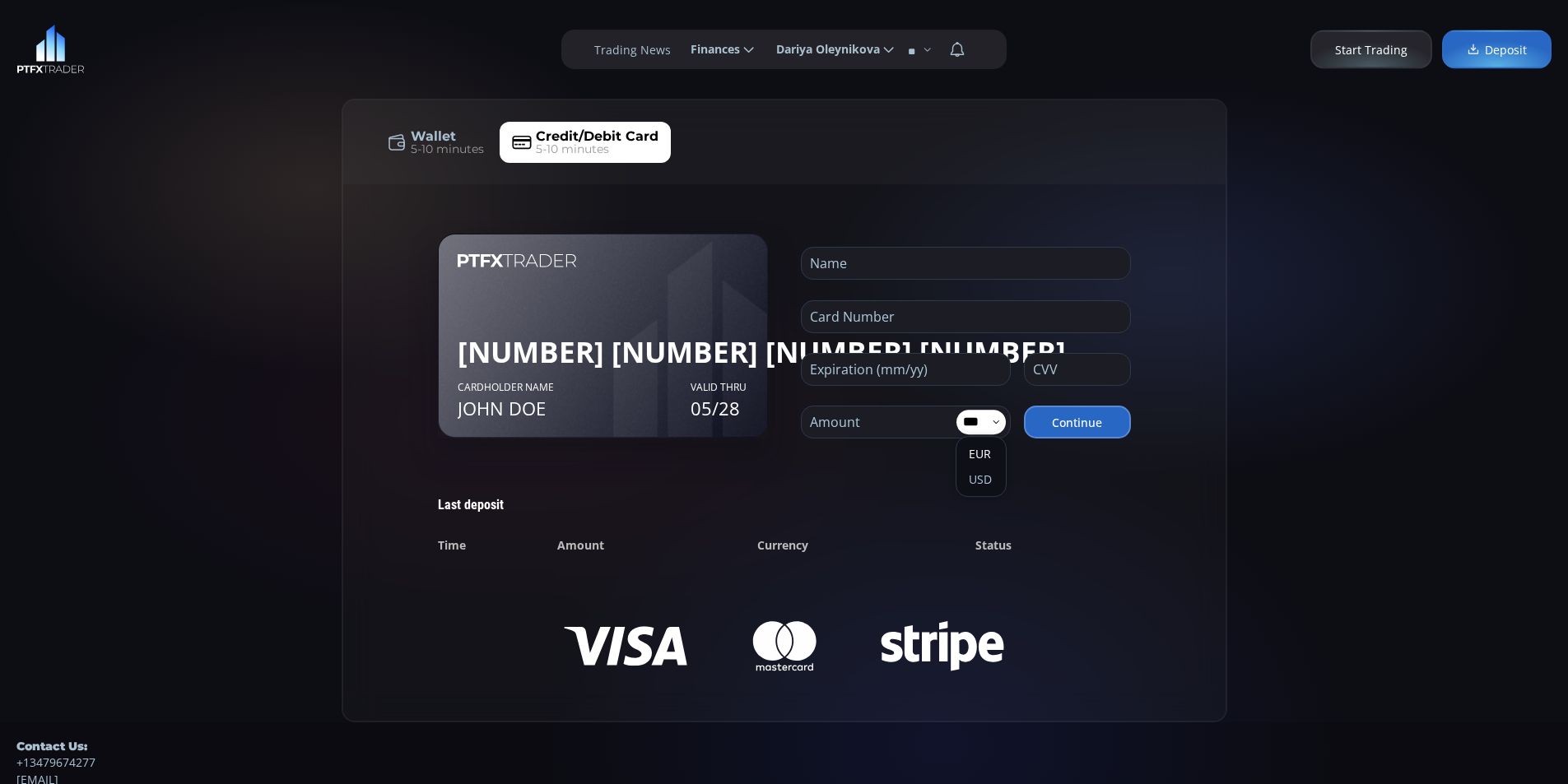 click on "USD" 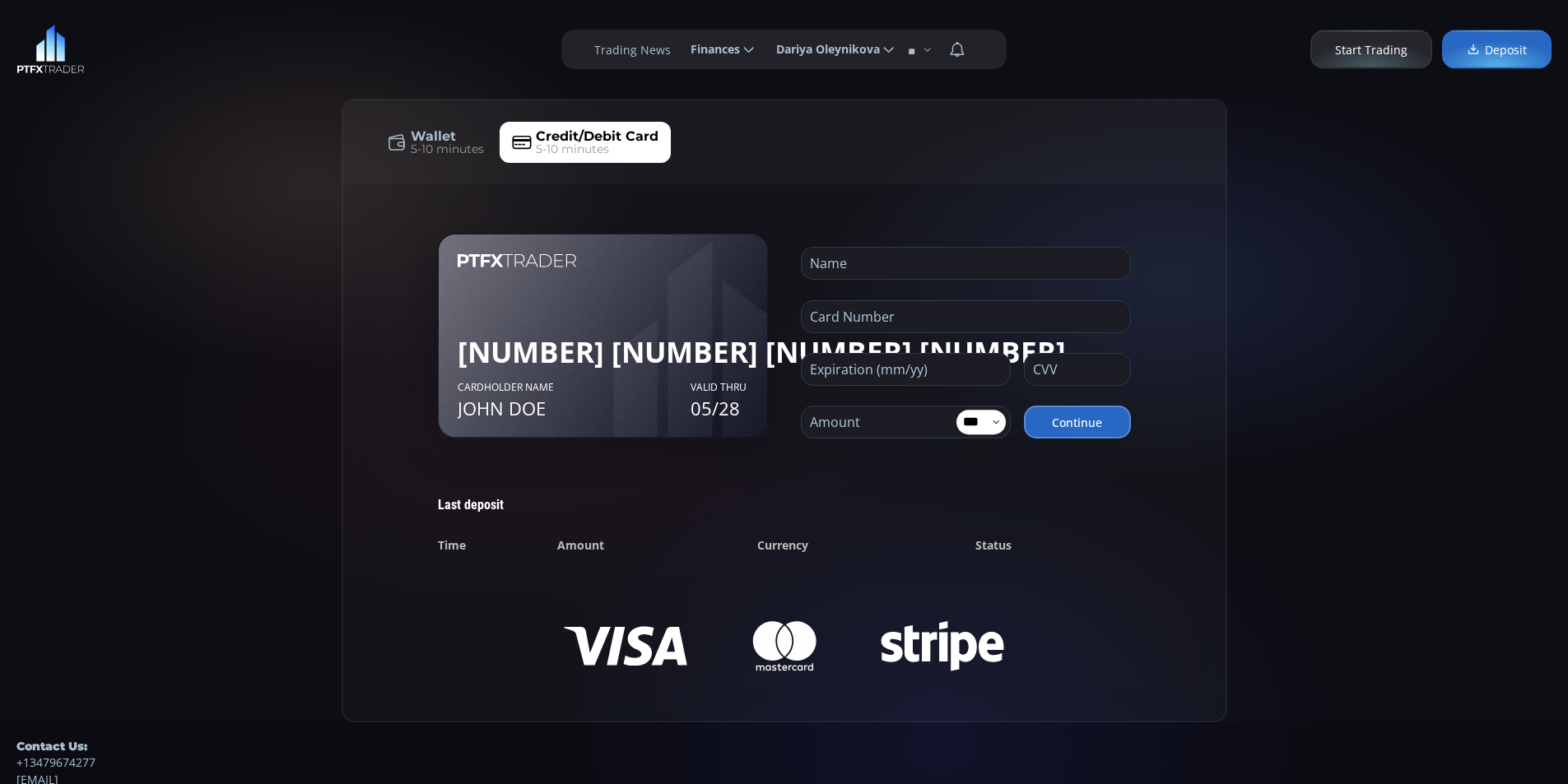 click at bounding box center [901, 422] 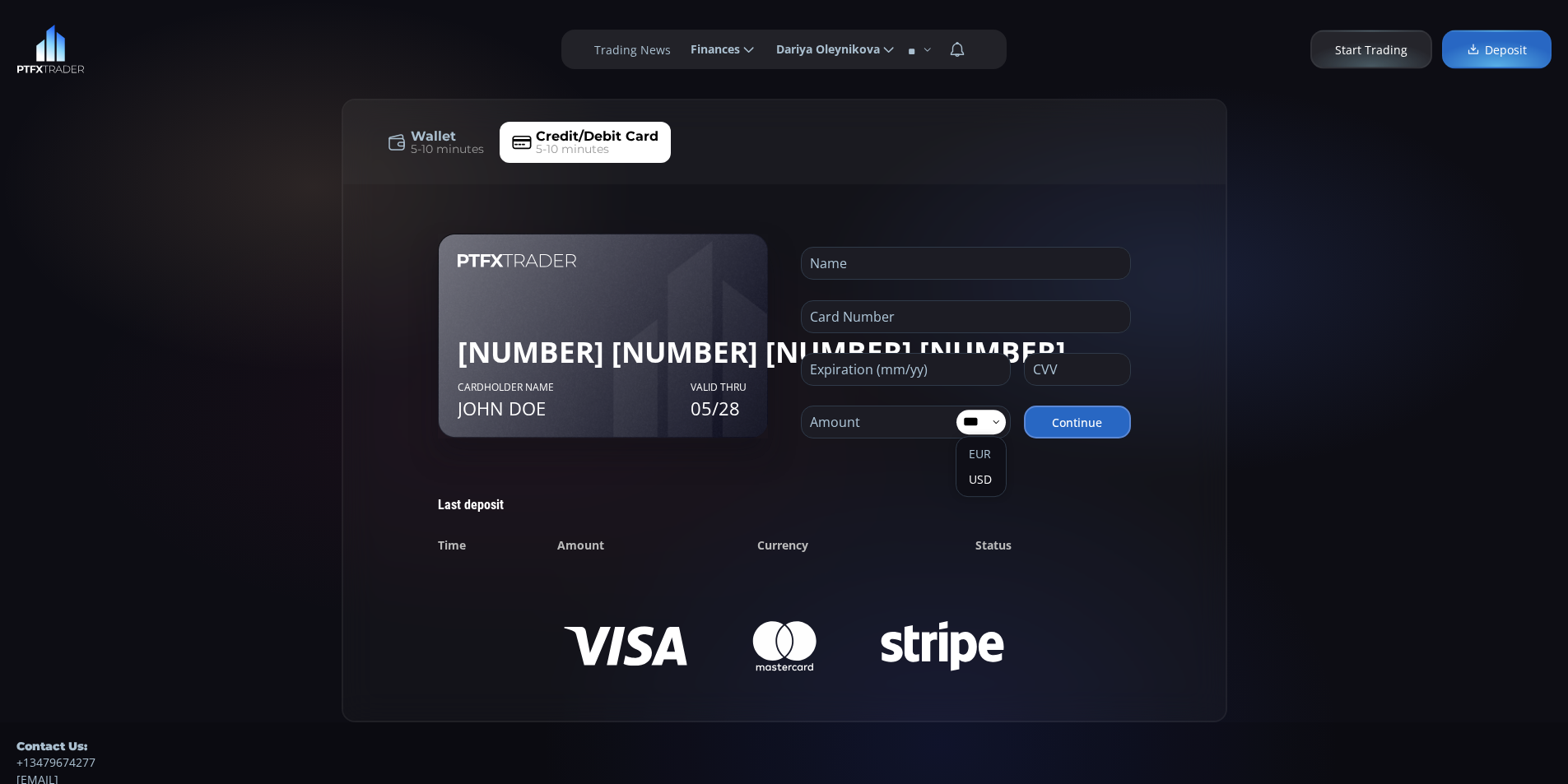 click on "***" at bounding box center (974, 422) 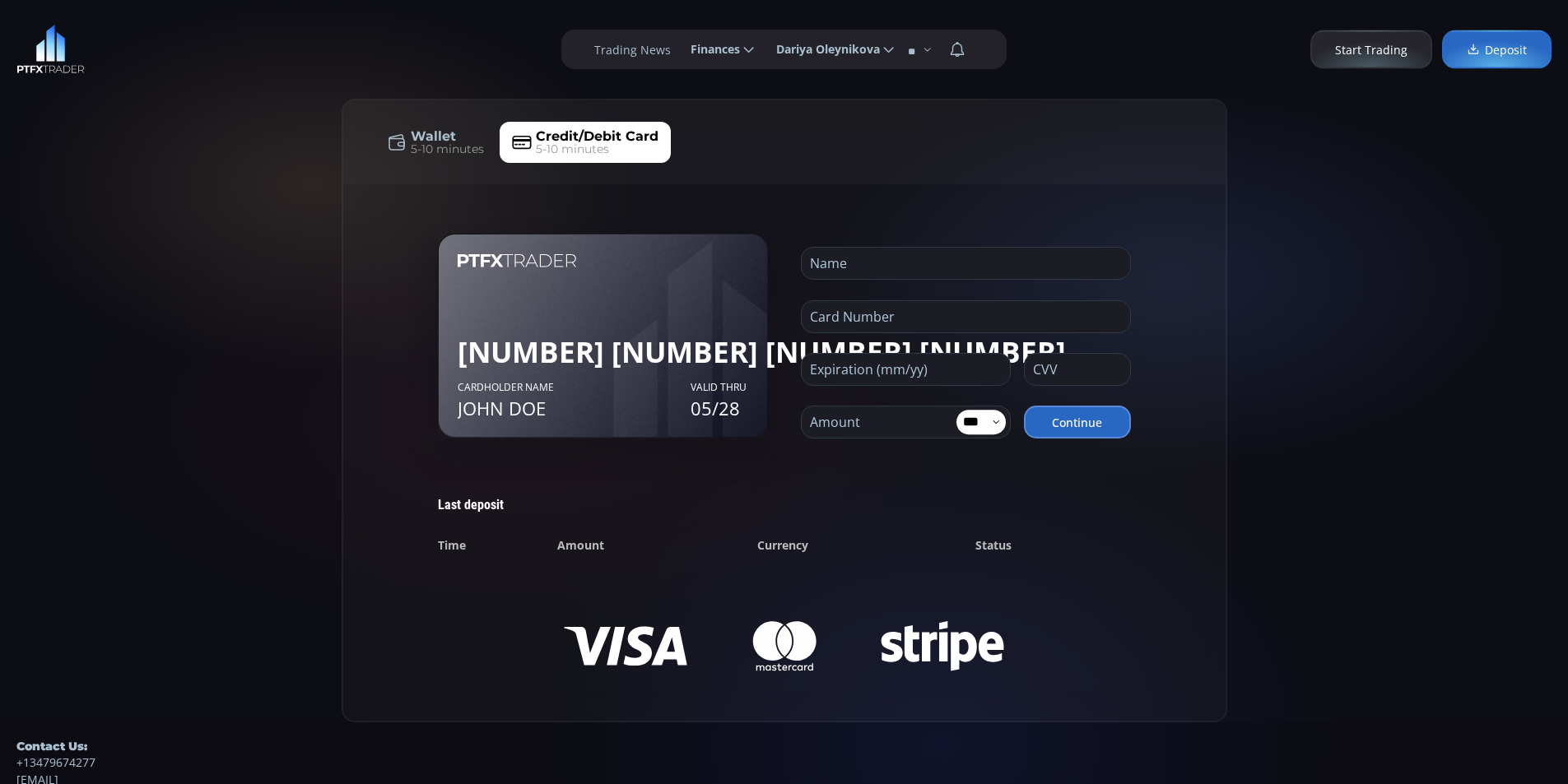 click 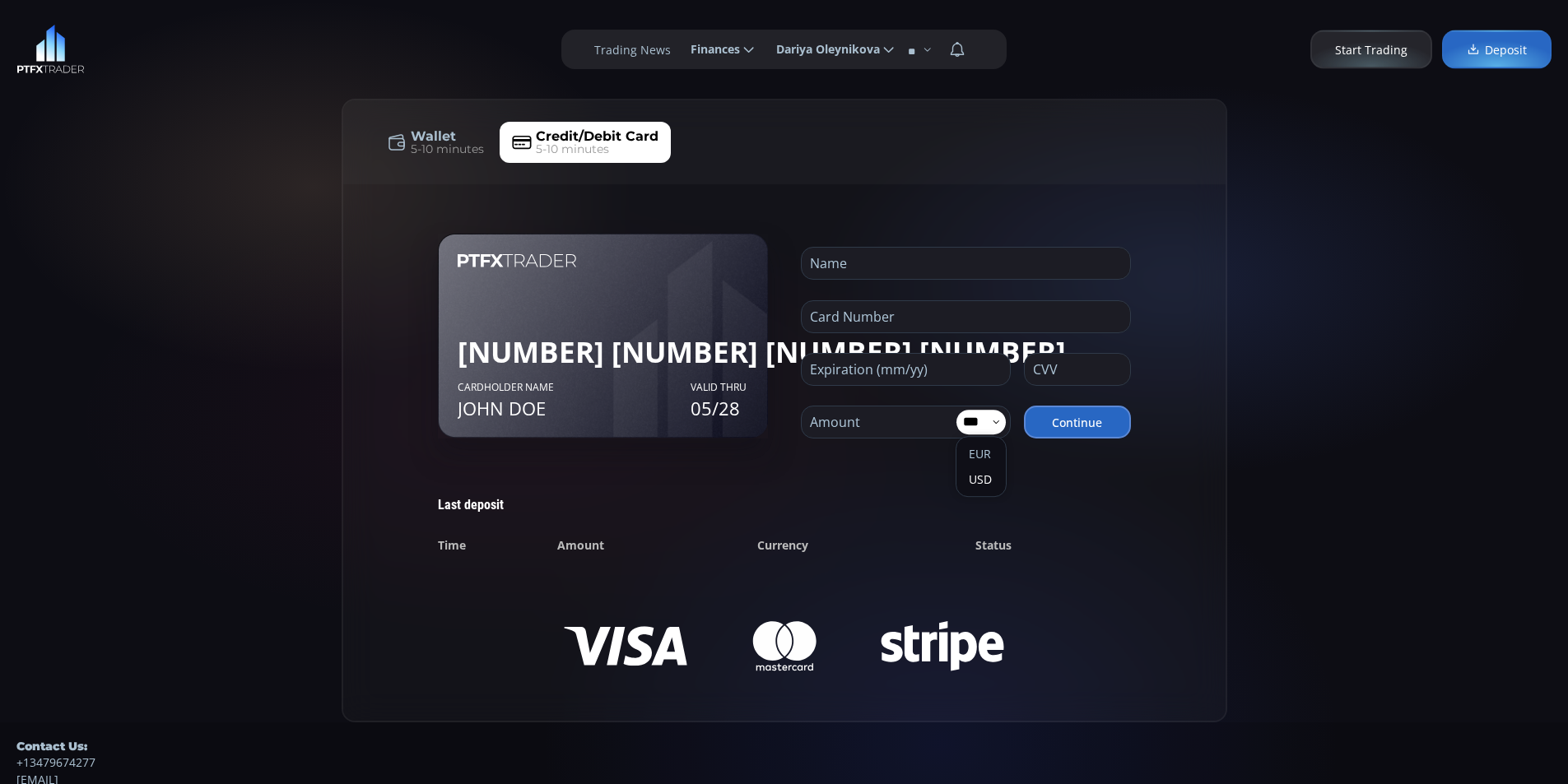 click on "EUR" 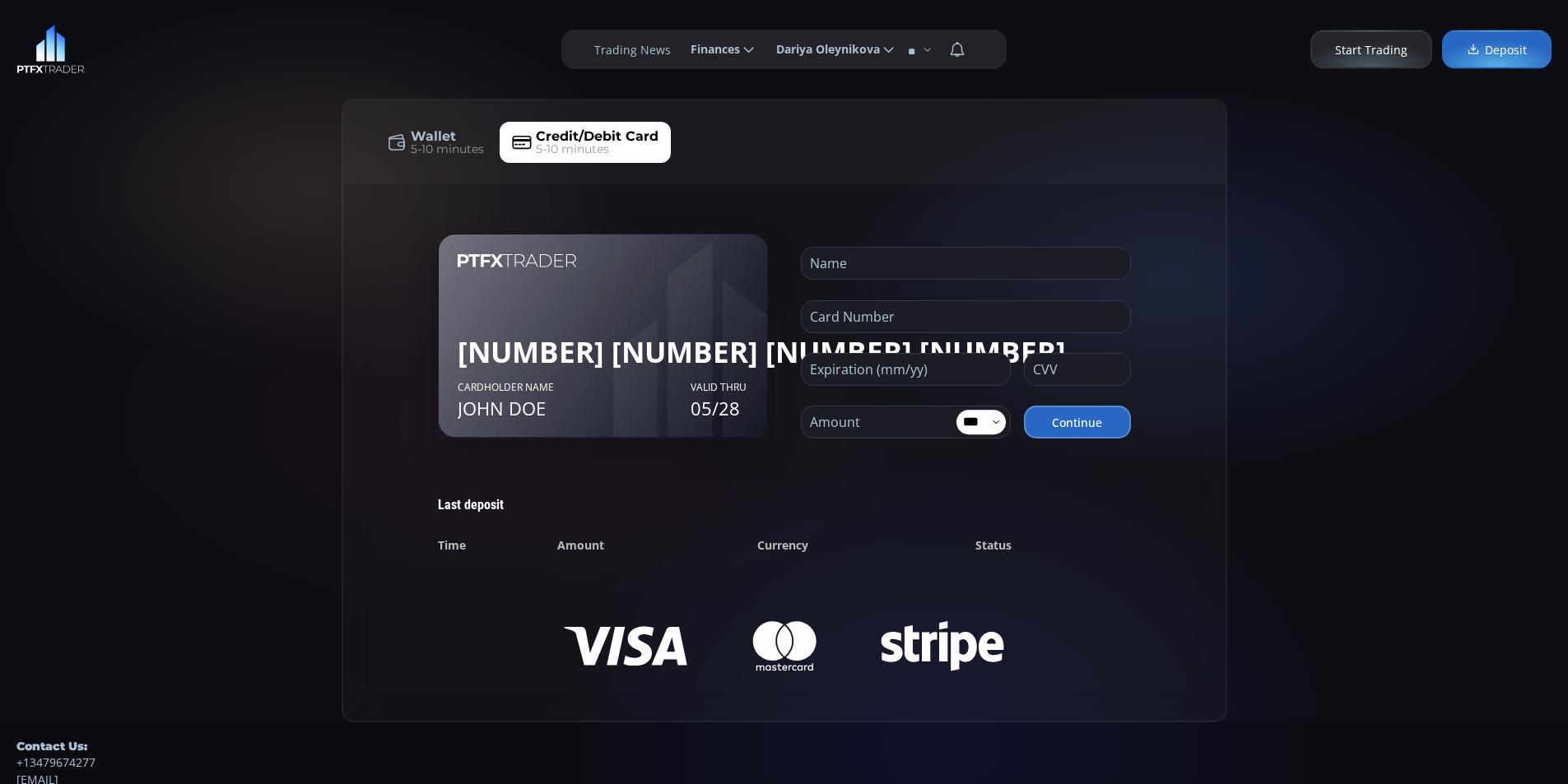 click on "***" at bounding box center (974, 422) 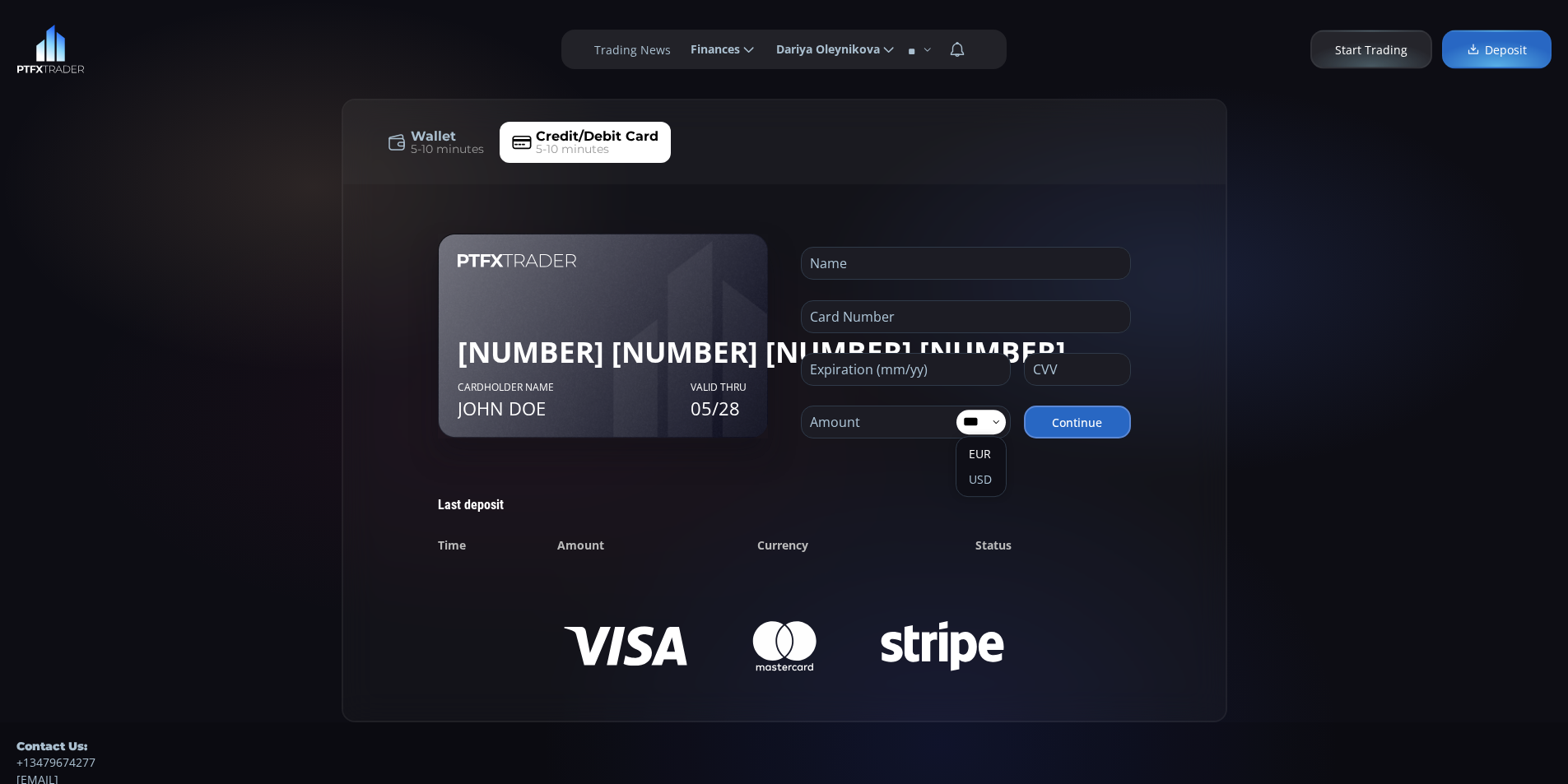 click on "USD" 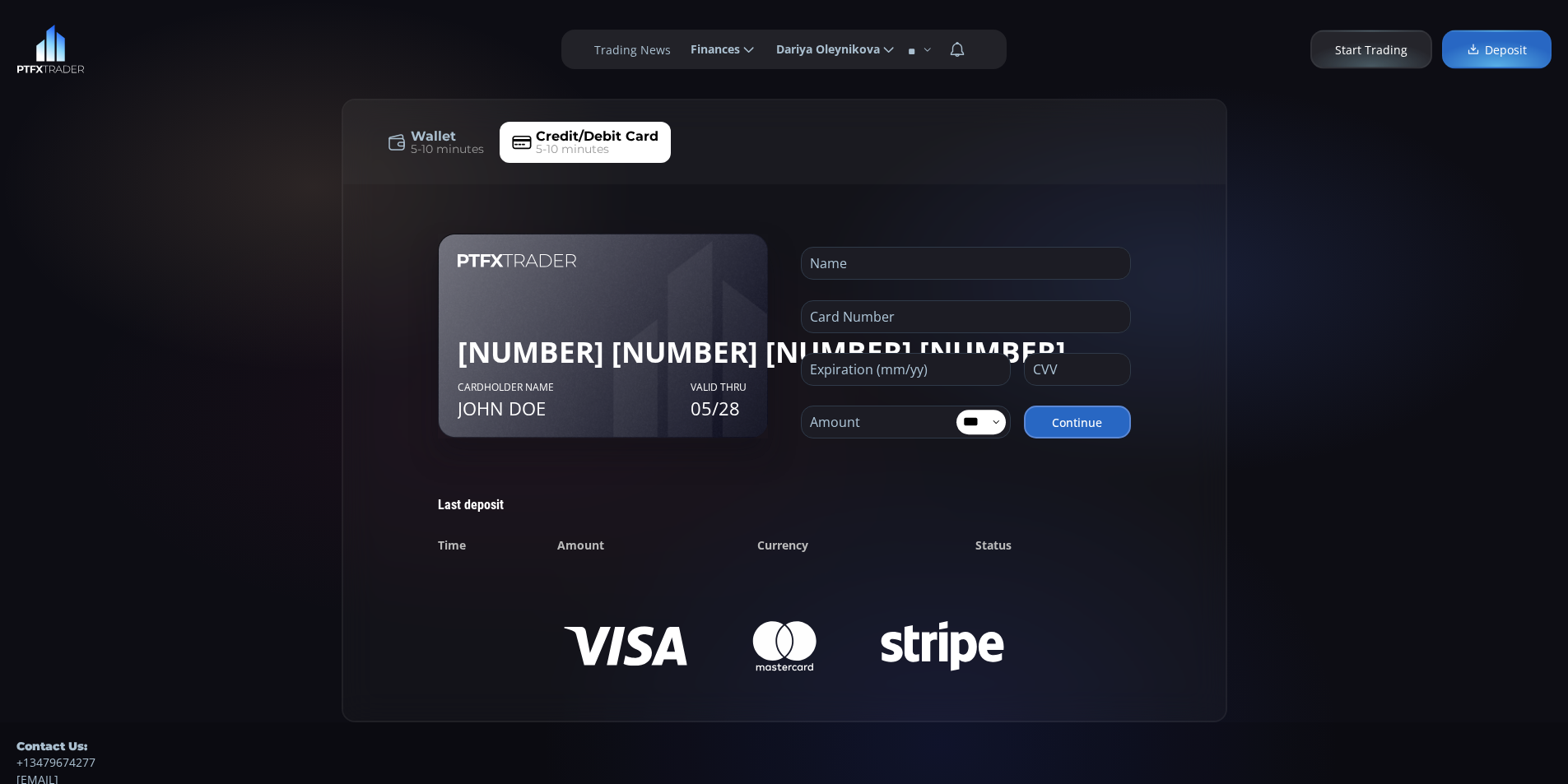 click on "***" at bounding box center [974, 422] 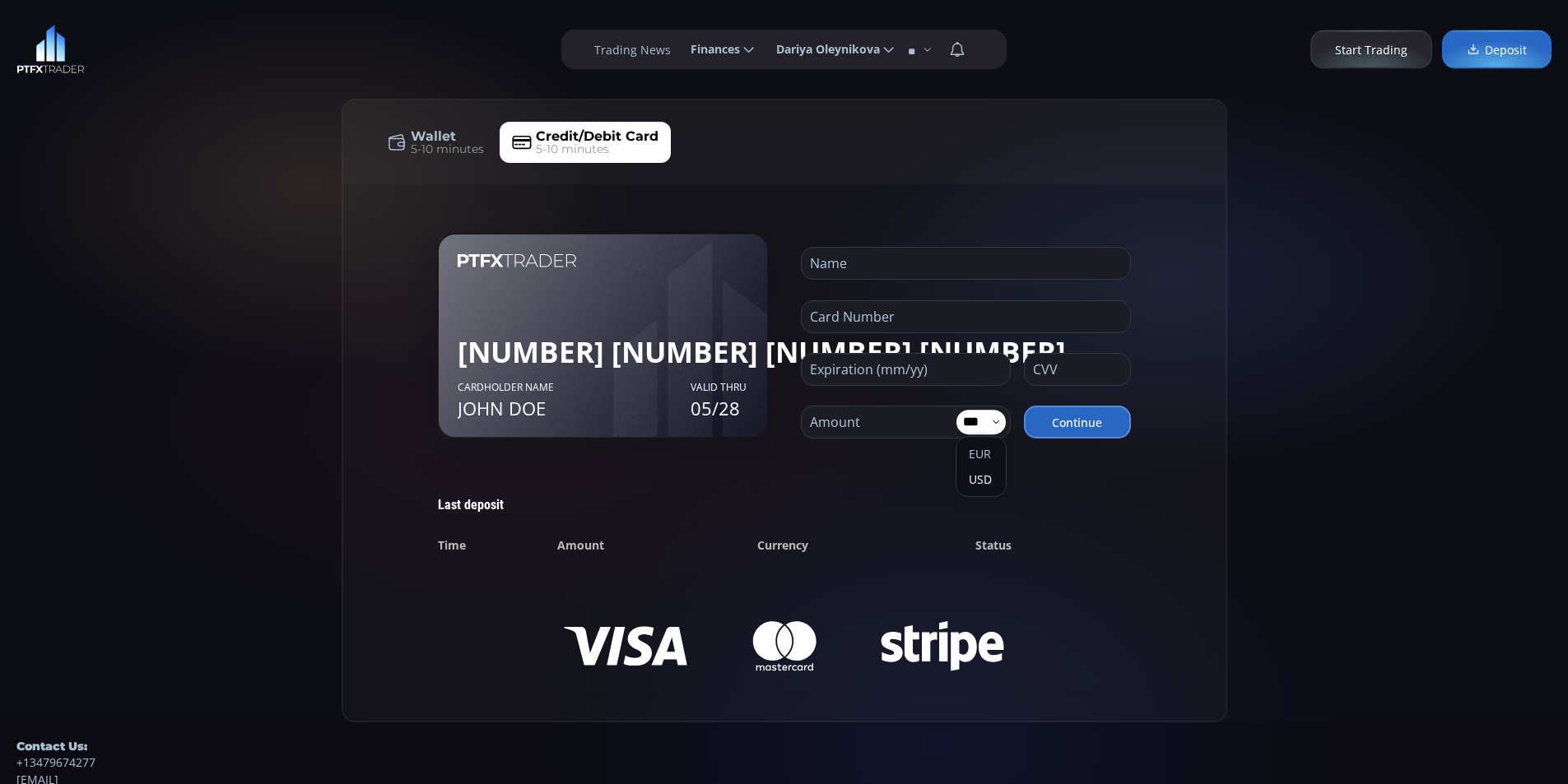 click on "EUR  USD" at bounding box center [981, 466] 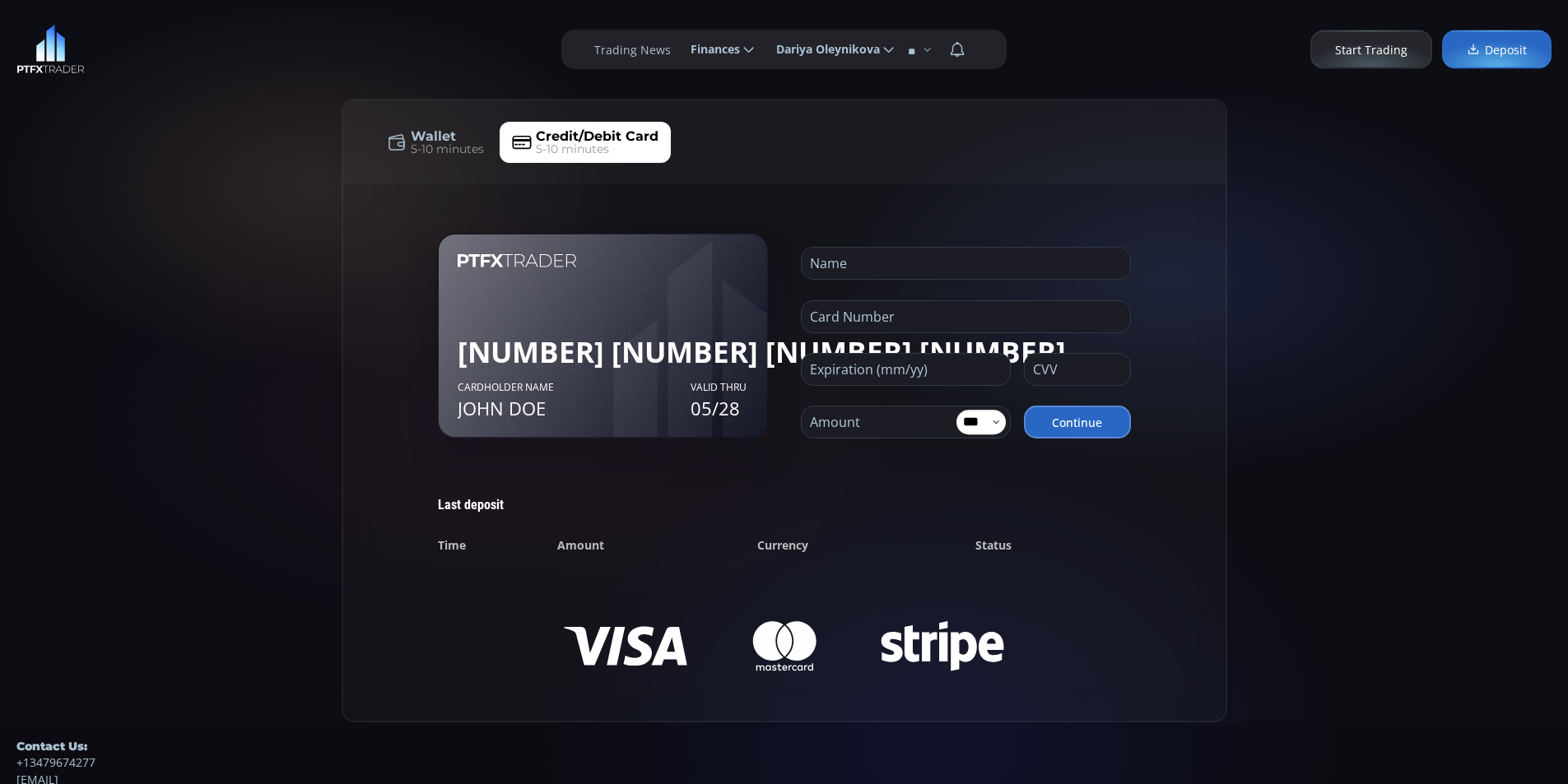click on "[NUMBER] [NUMBER] [NUMBER] [NUMBER] Cardholder name [FIRST] [LAST] VALID THRU [DATE] Cardholder name [FIRST] [LAST] CVV [NUMBER] Name Card Number Expiration (mm/yy) CVV Amount *** EUR USD Continue Last deposit Time Amount Currency Status BANK TRANSFER INVOICE BILL TO: [FIRST] [LAST] Date: [DATE] Description Amount / 1000 Total Payment Details IBAN: Bank Name: Beneficiary: Swift/BIC: Beneficiary Address: Reference:" at bounding box center [784, 452] 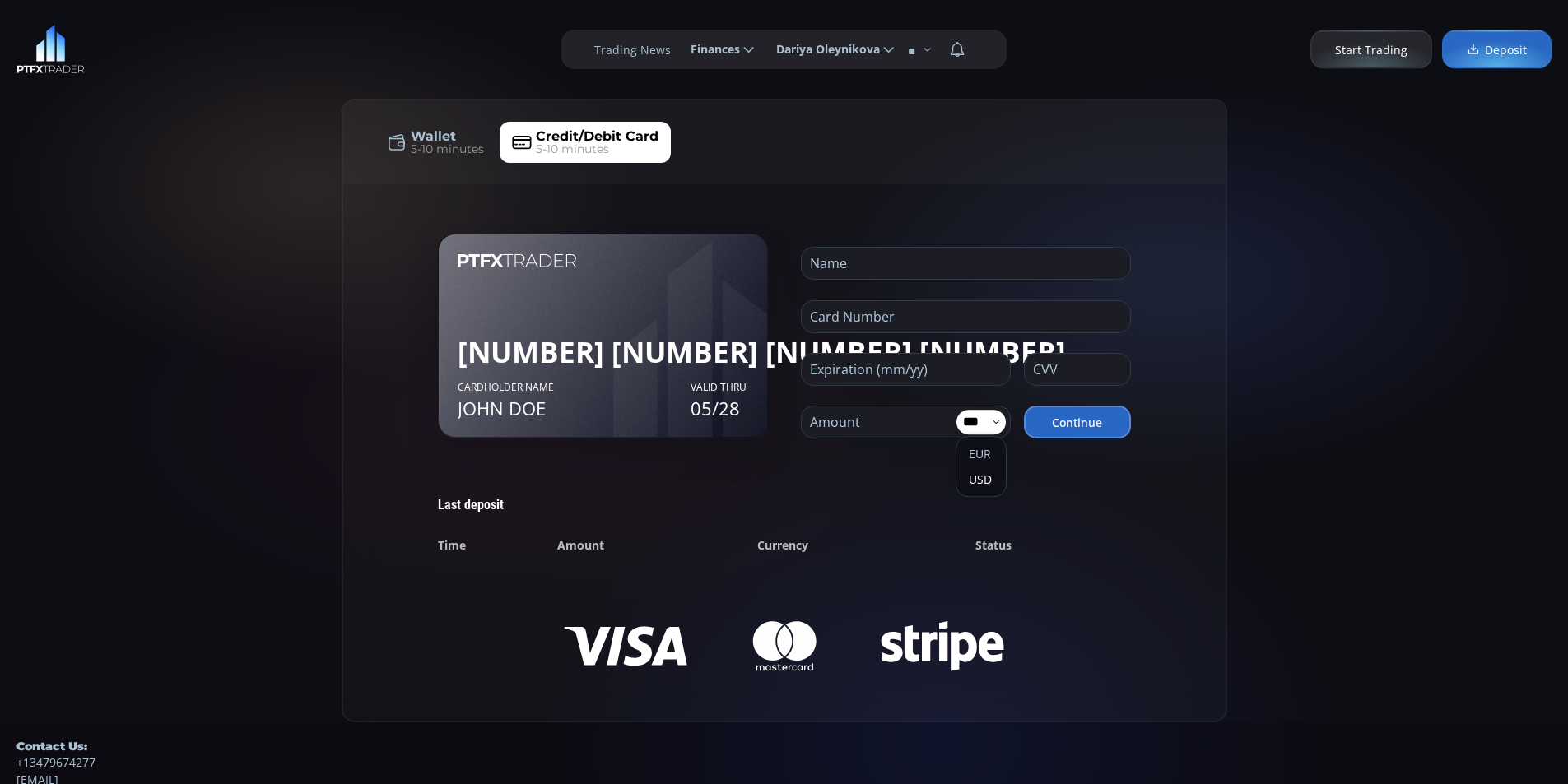 click on "***" at bounding box center (974, 422) 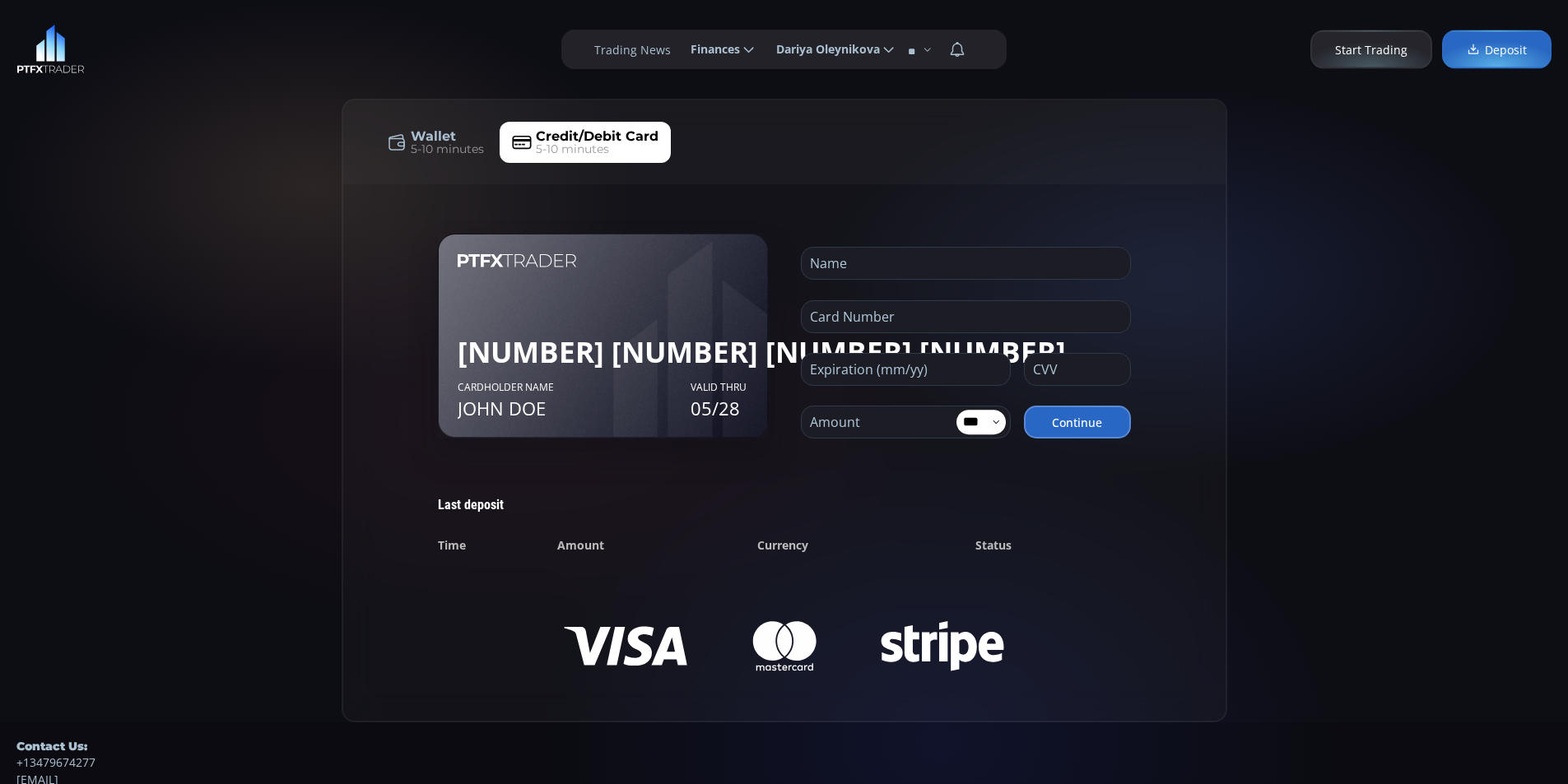 click on "***" at bounding box center [974, 422] 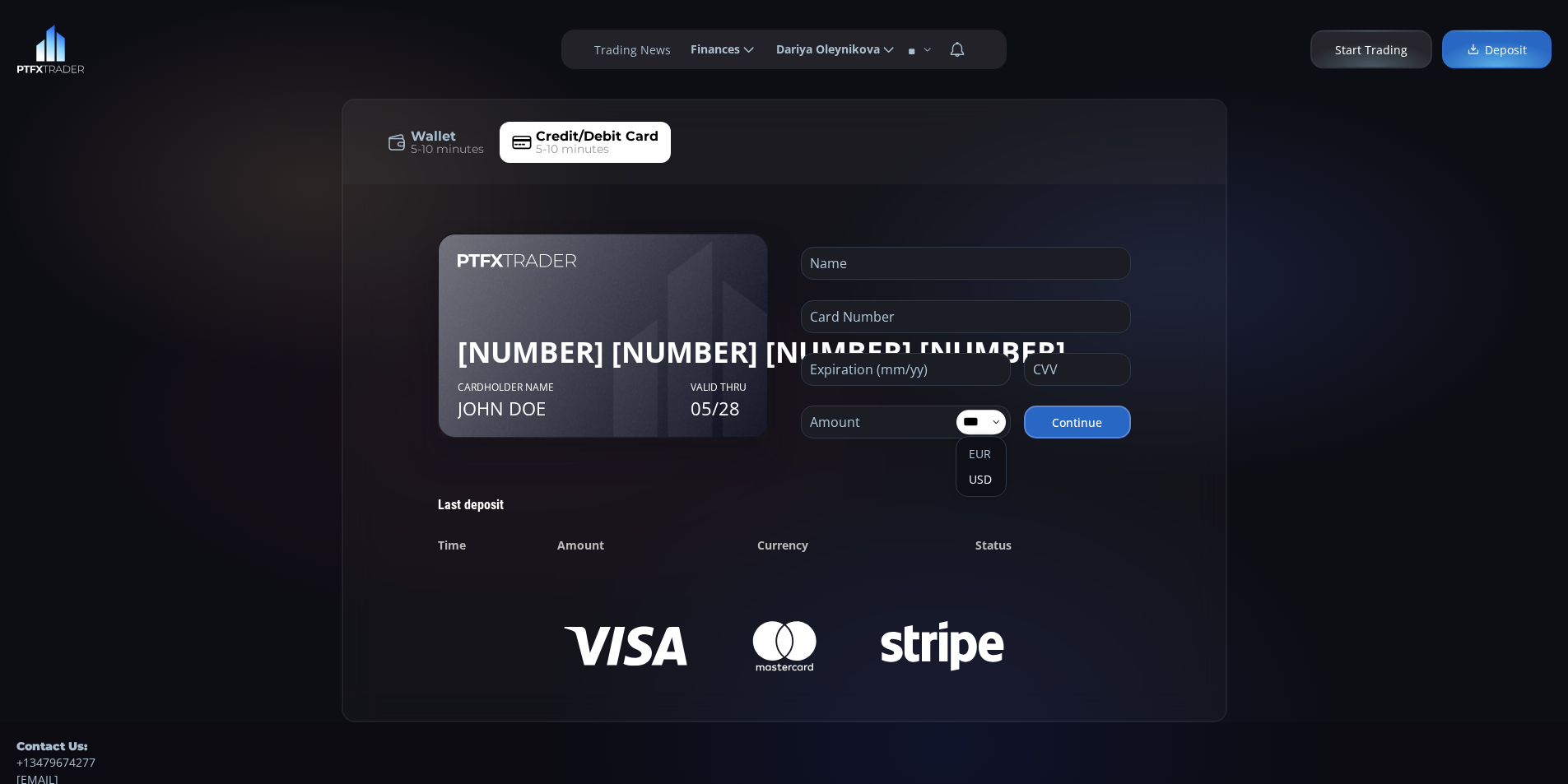 click on "EUR" 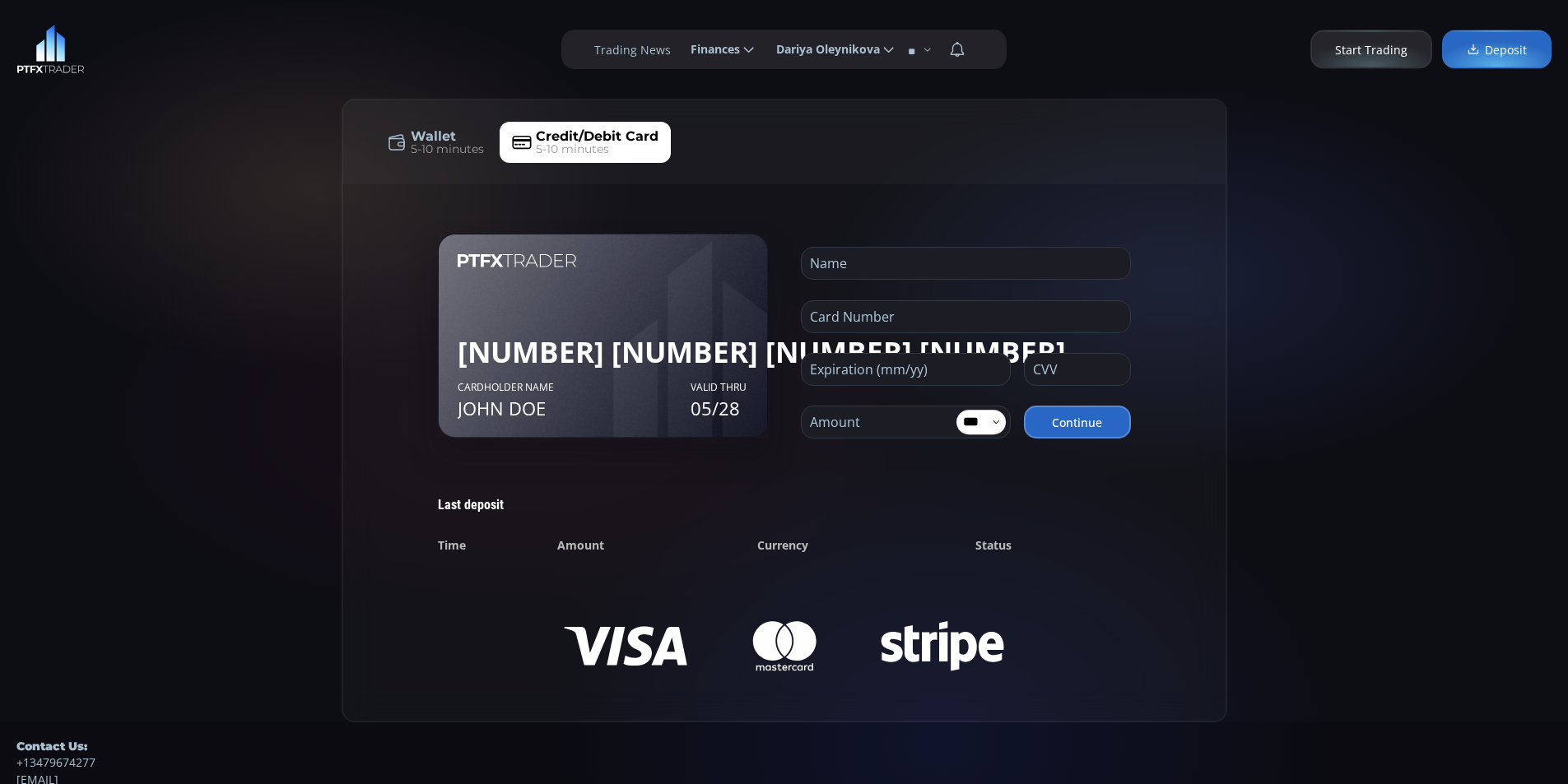 click on "***" 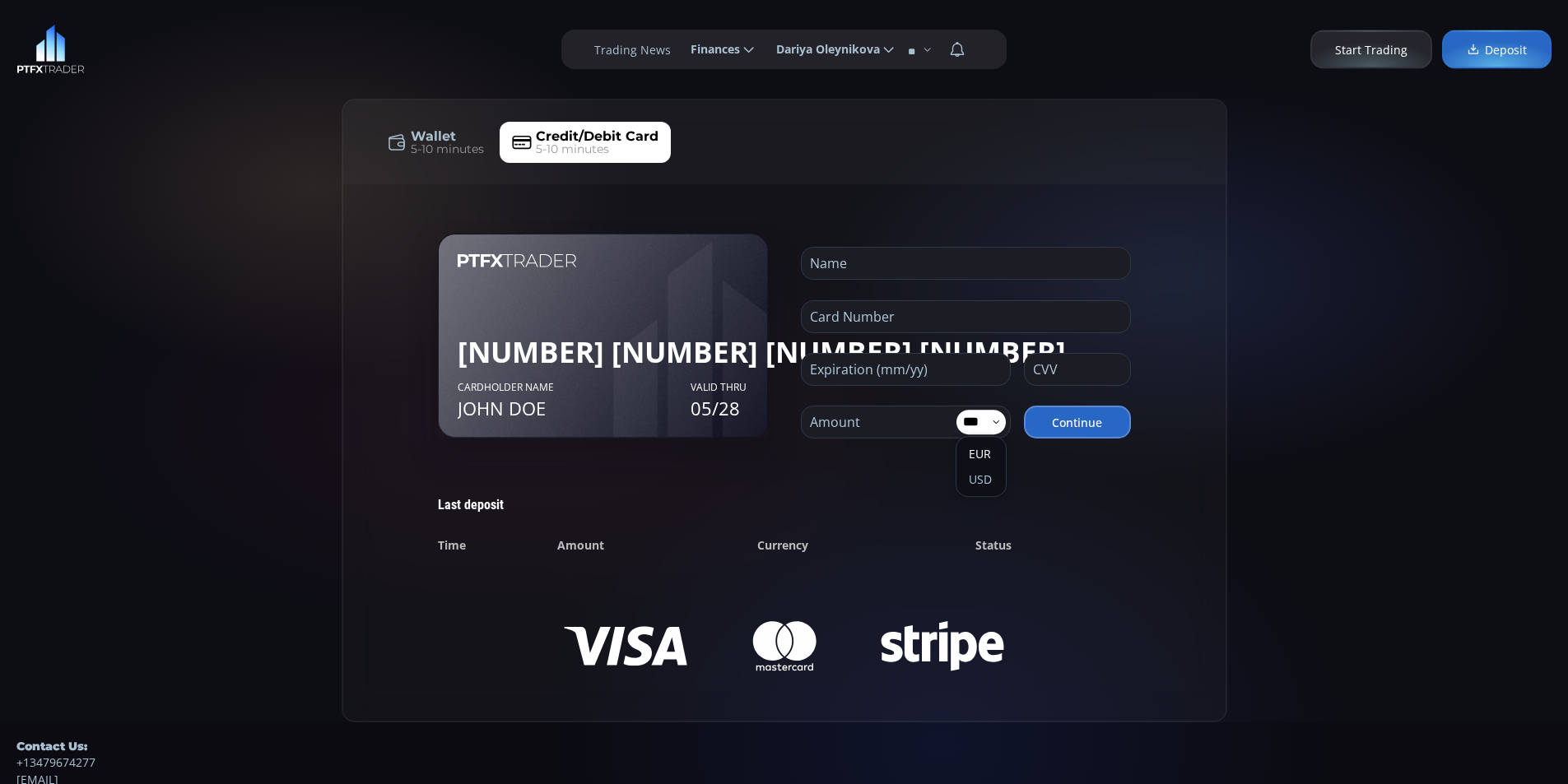 click on "USD" 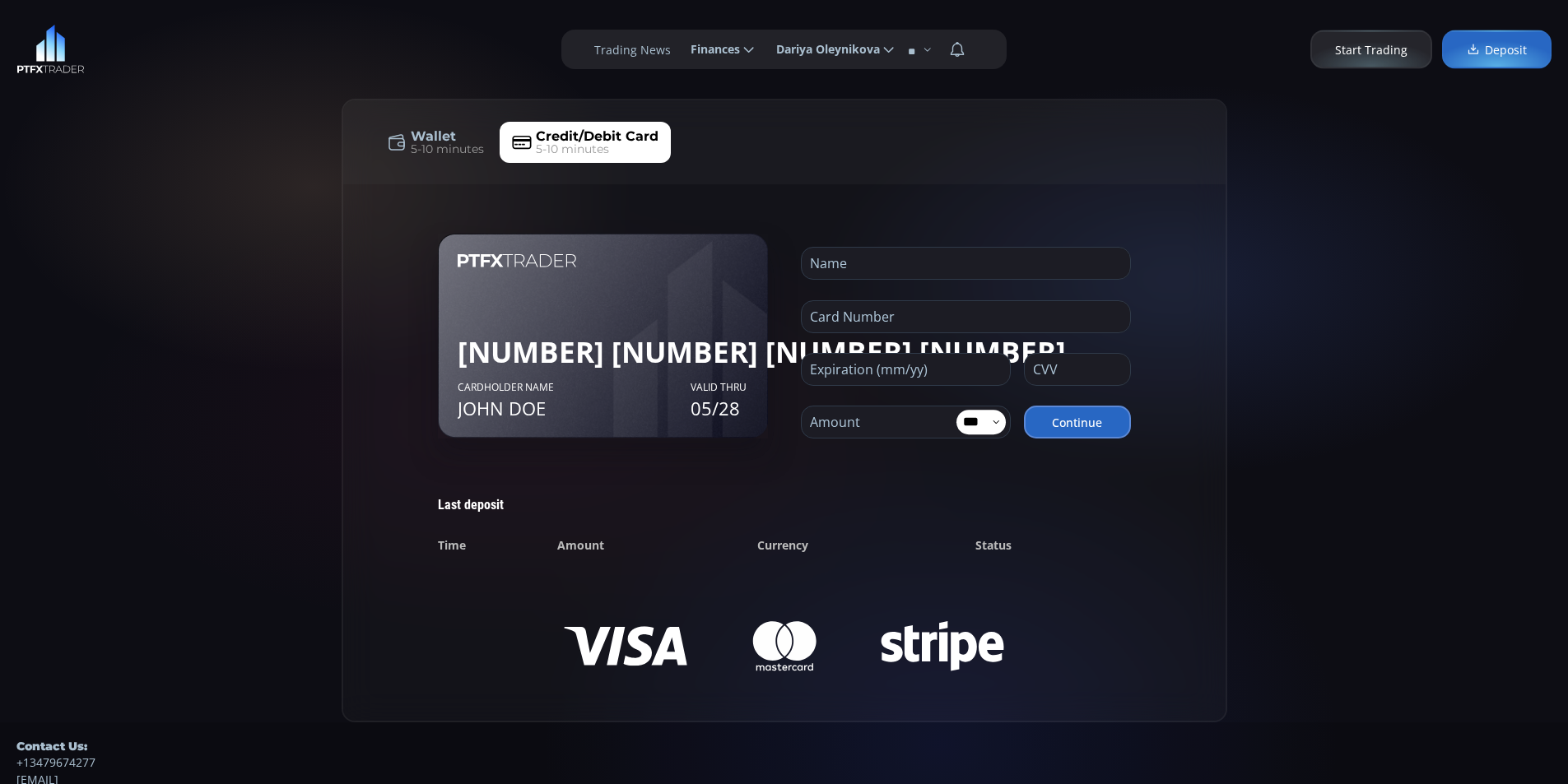 click on "***" at bounding box center (974, 422) 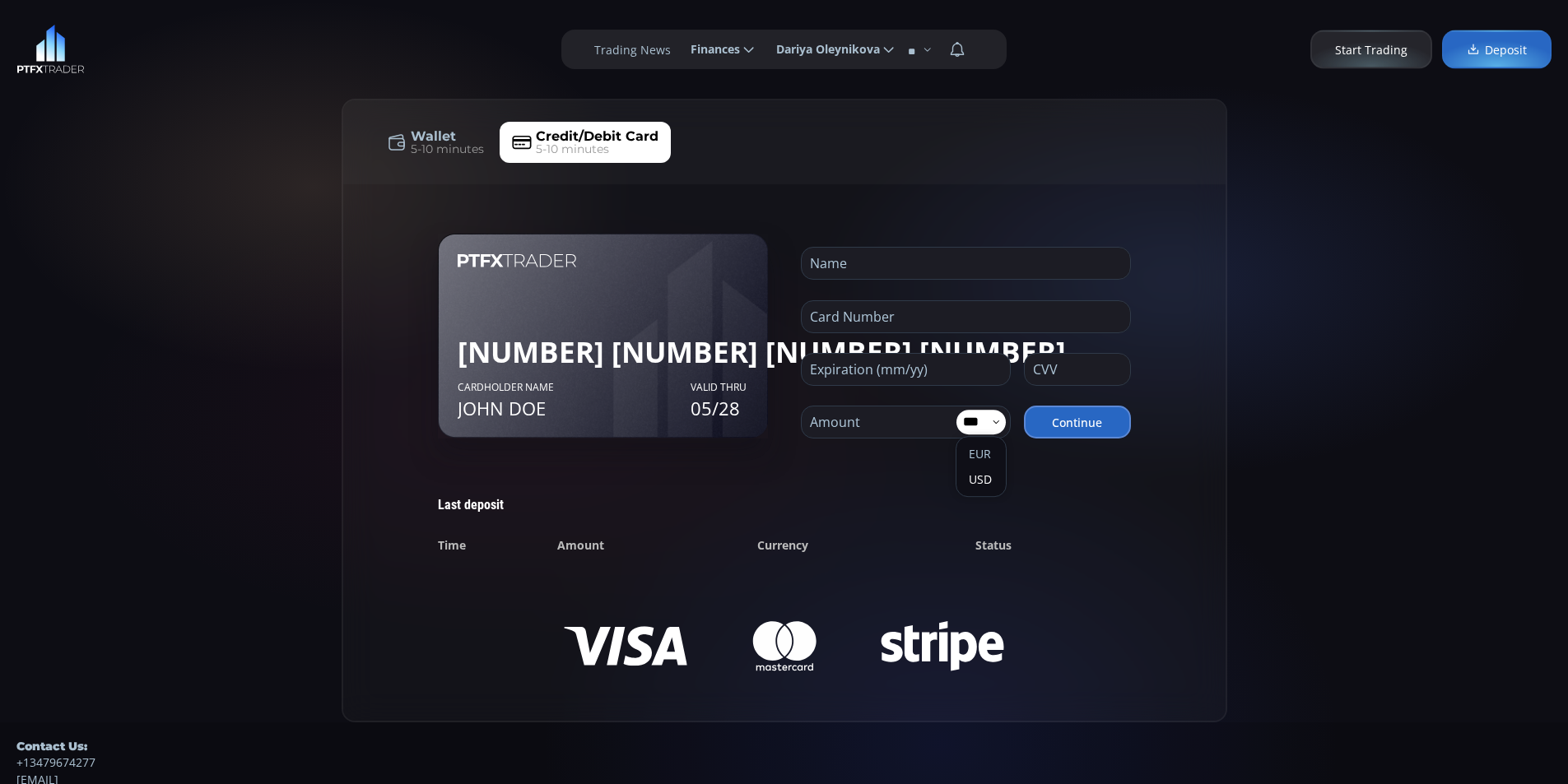 click on "EUR" 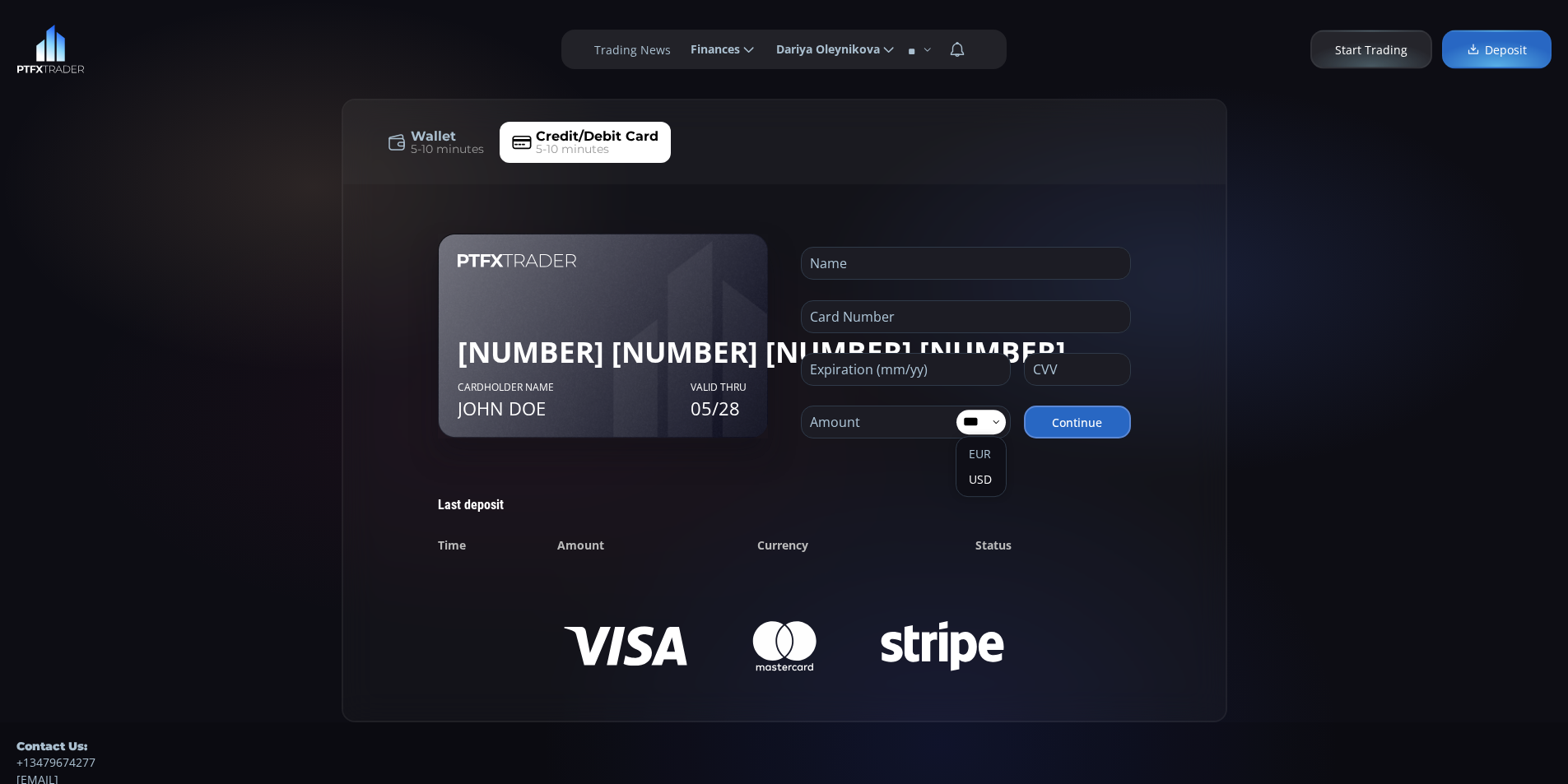 type on "***" 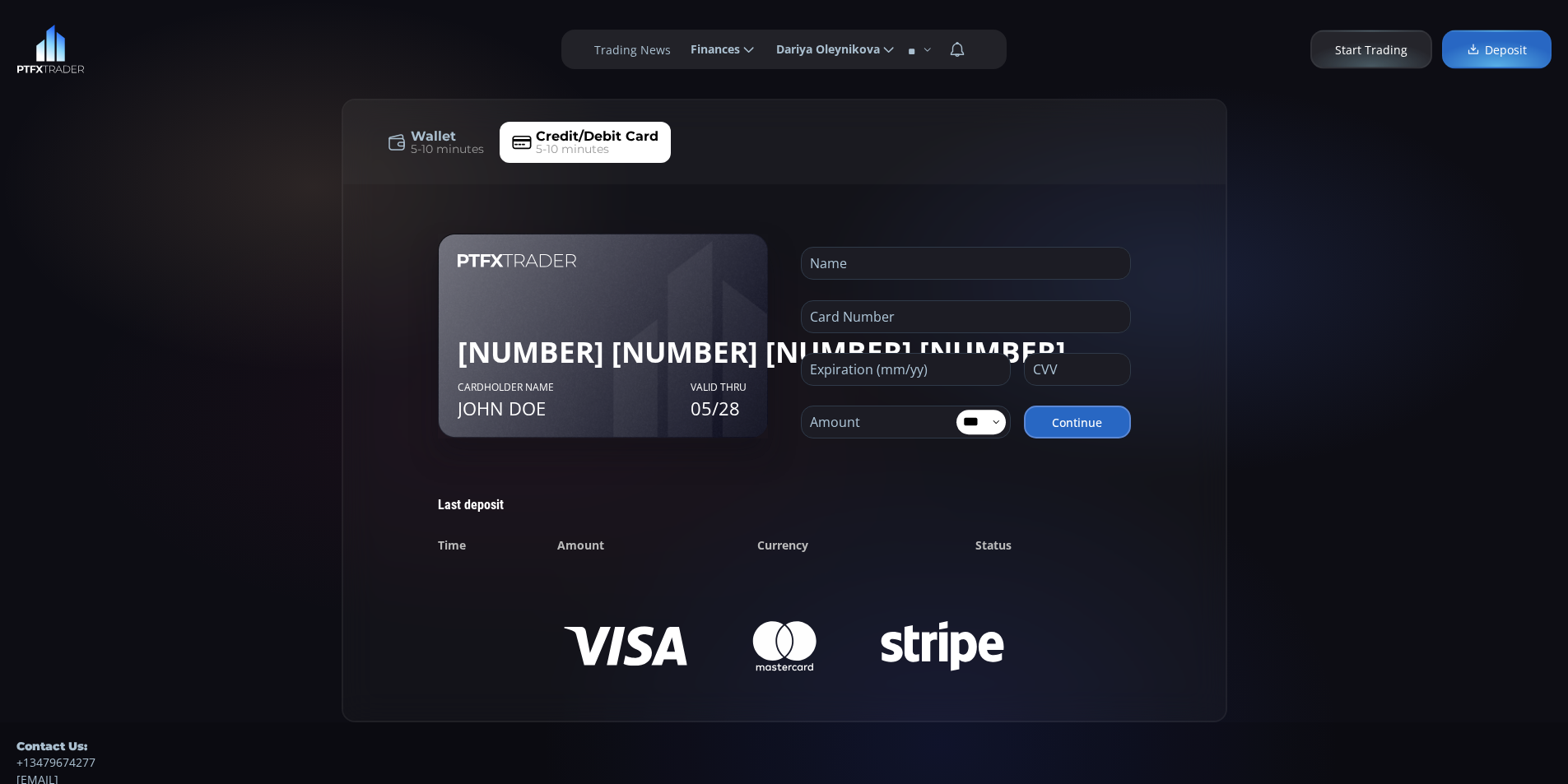 click on "***" at bounding box center (974, 422) 